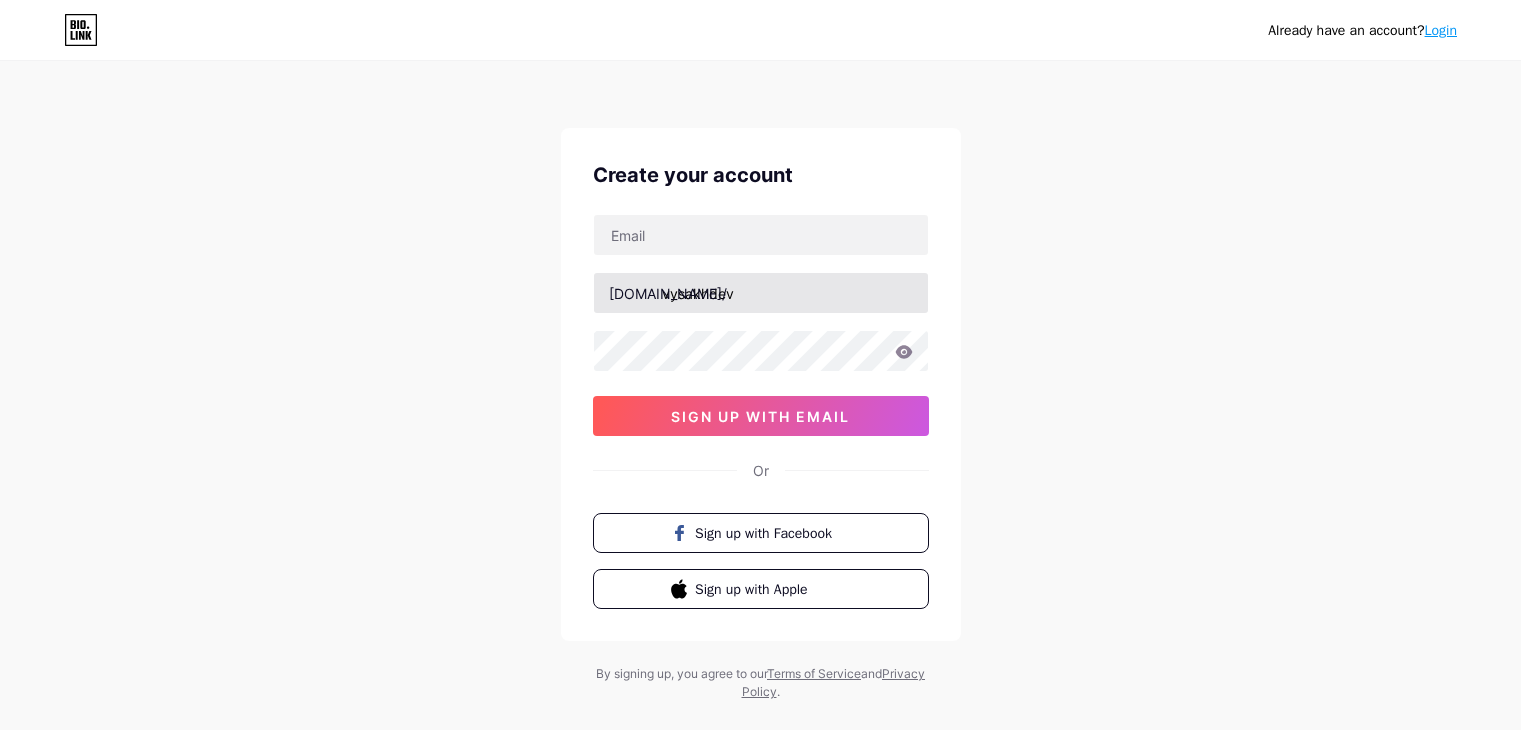 scroll, scrollTop: 0, scrollLeft: 0, axis: both 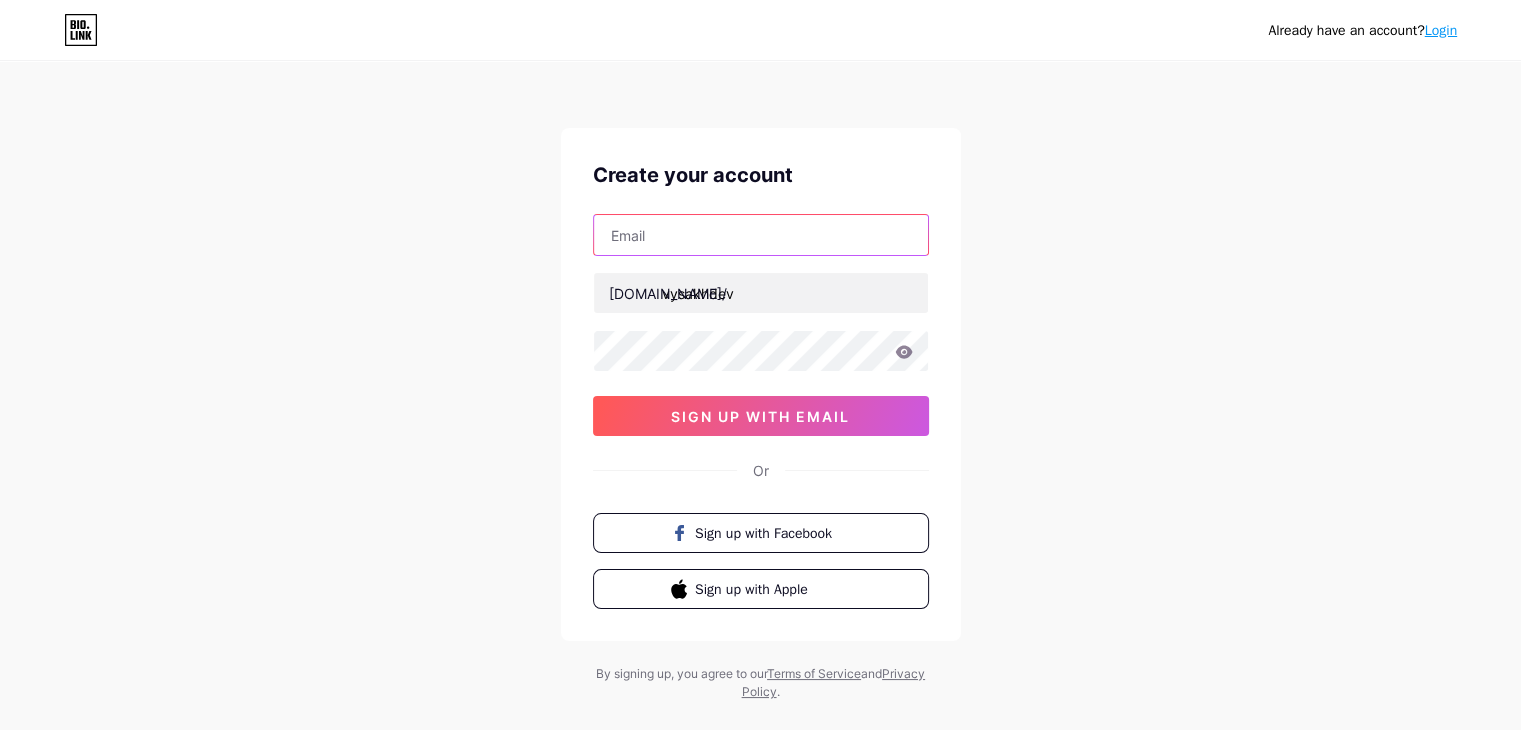 click at bounding box center [761, 235] 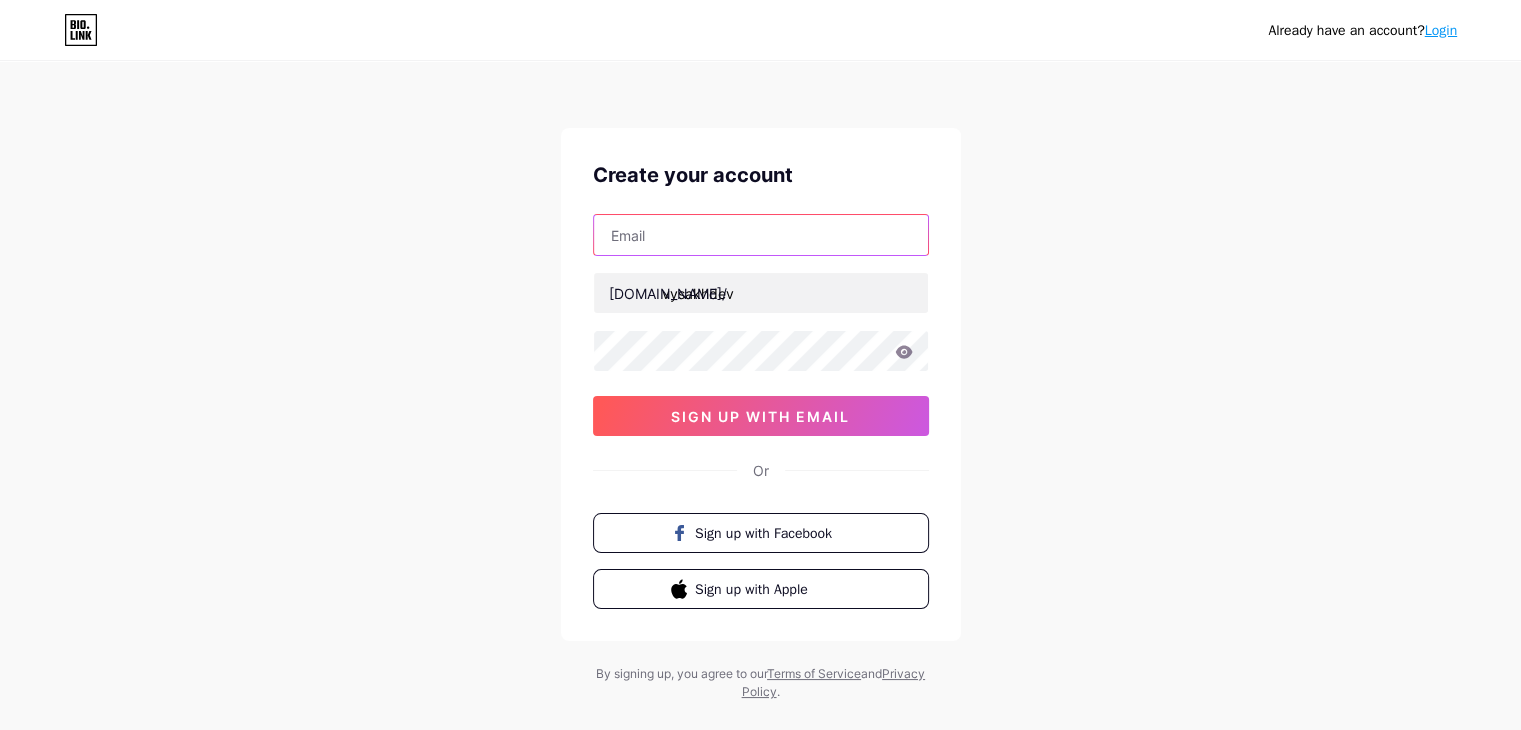 type on "[EMAIL_ADDRESS][DOMAIN_NAME]" 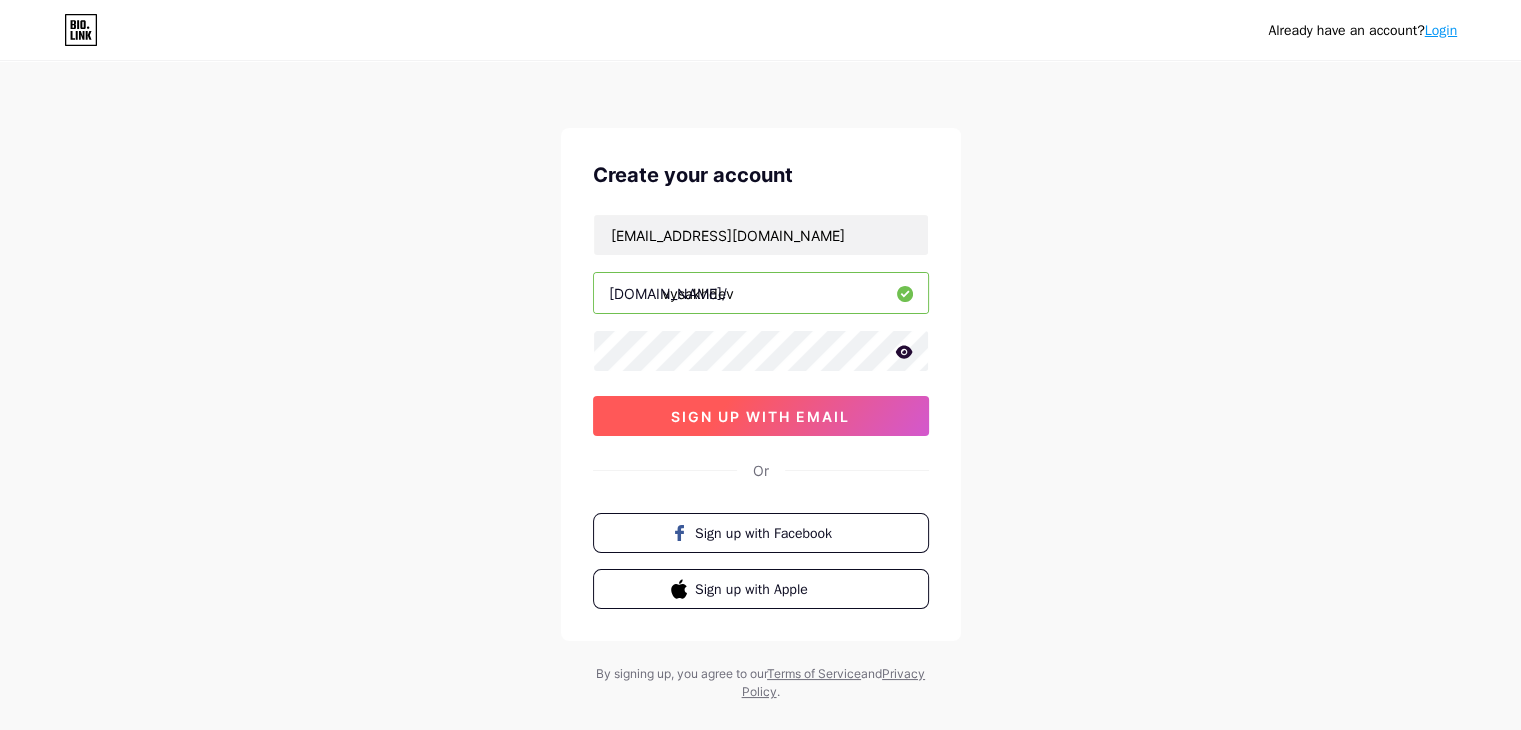 click on "sign up with email" at bounding box center (761, 416) 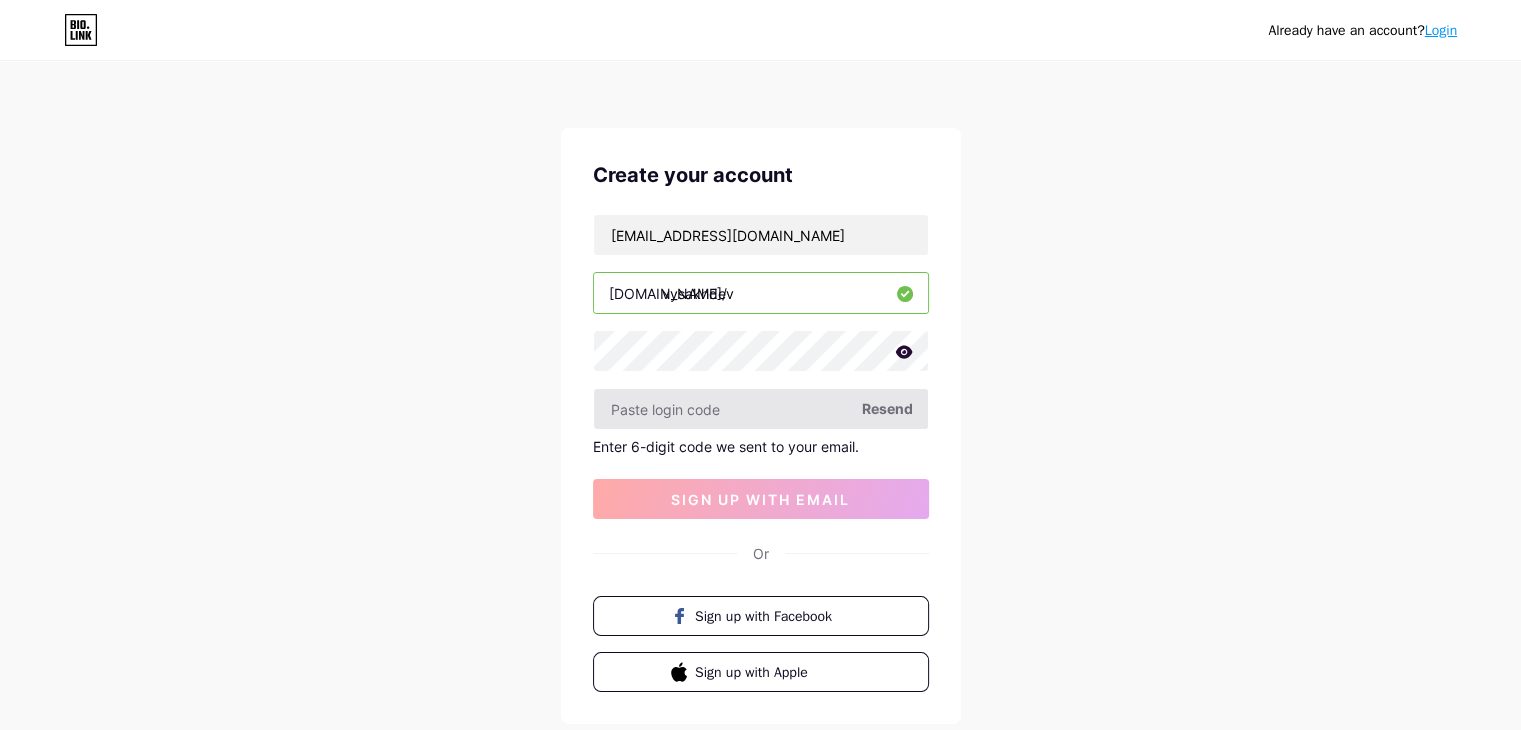 click at bounding box center [761, 409] 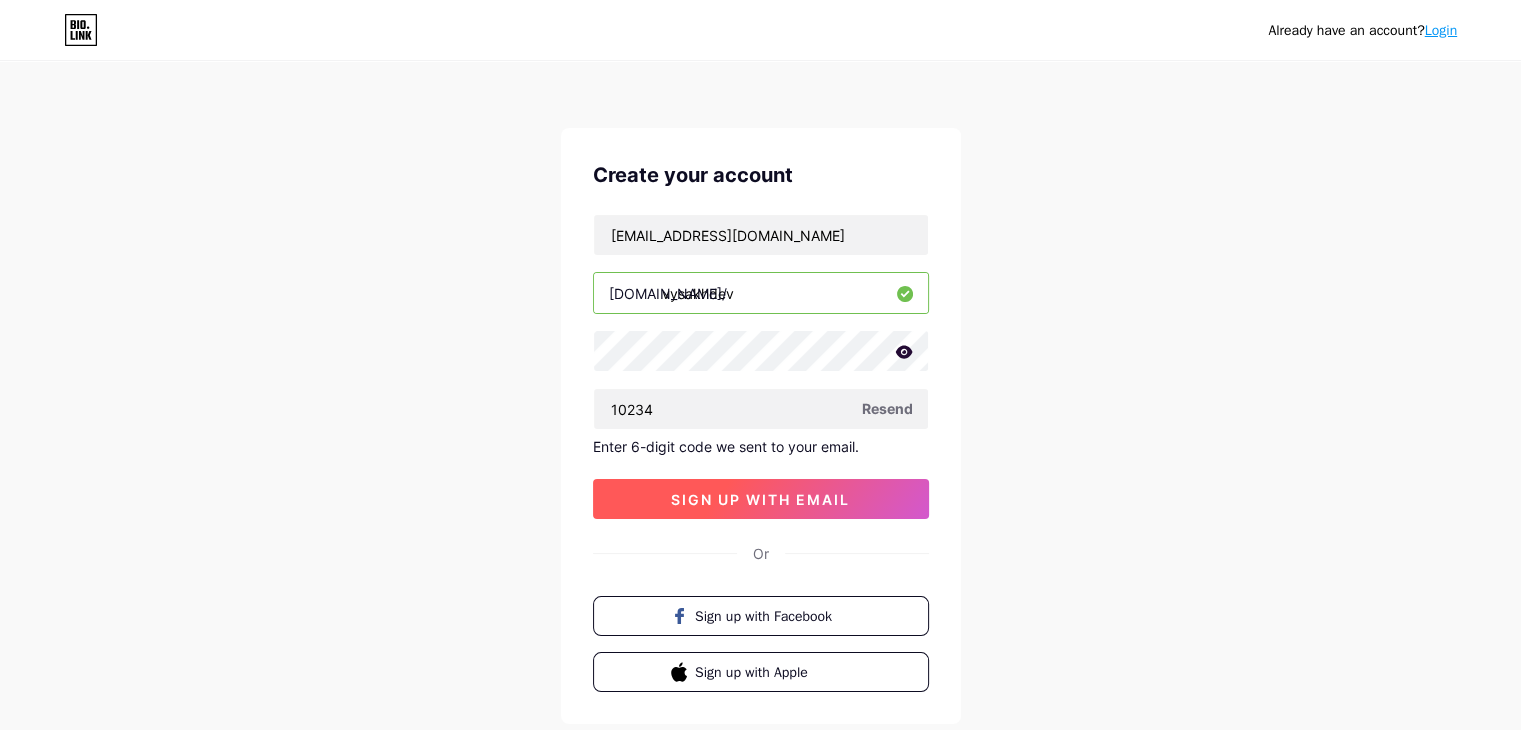 click on "sign up with email" at bounding box center (760, 499) 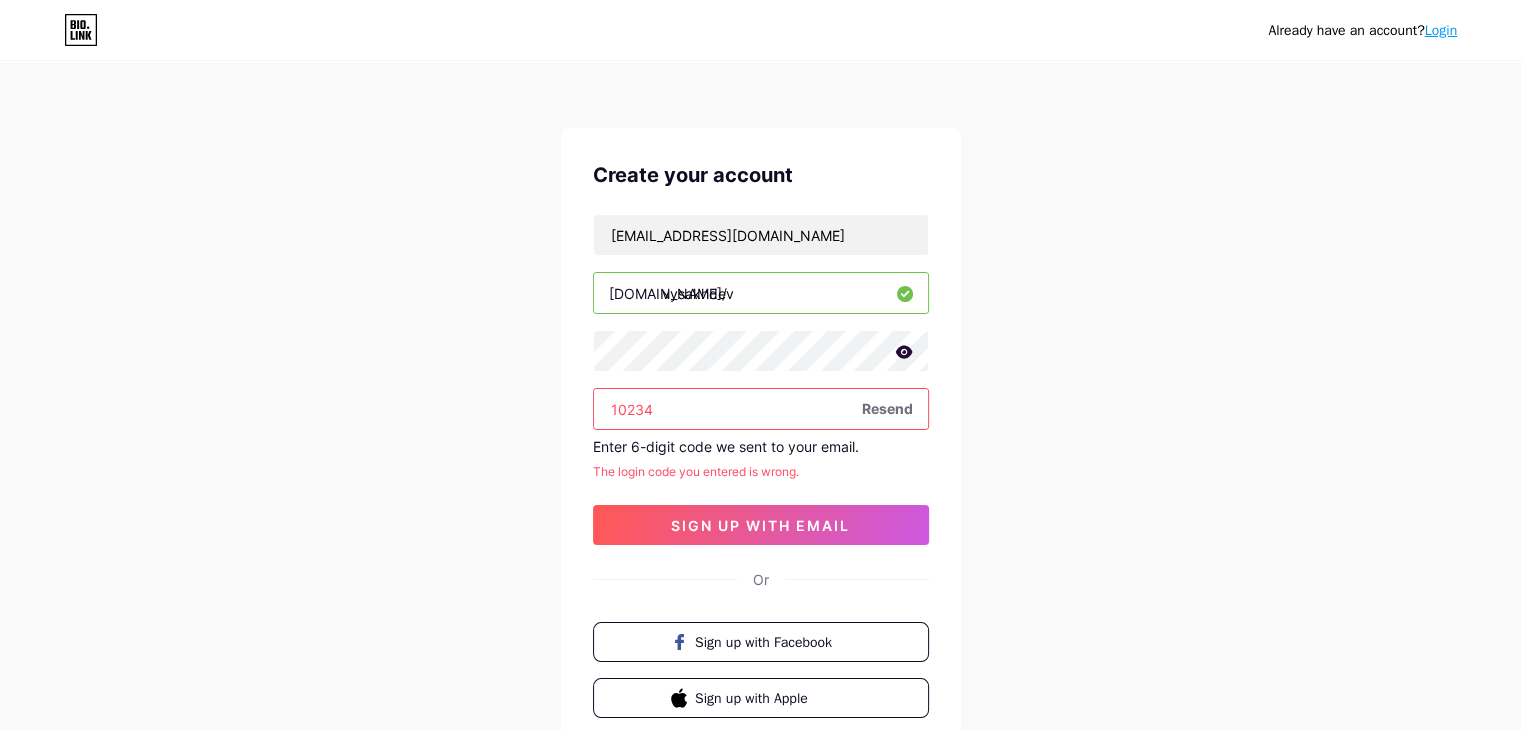 click on "10234" at bounding box center (761, 409) 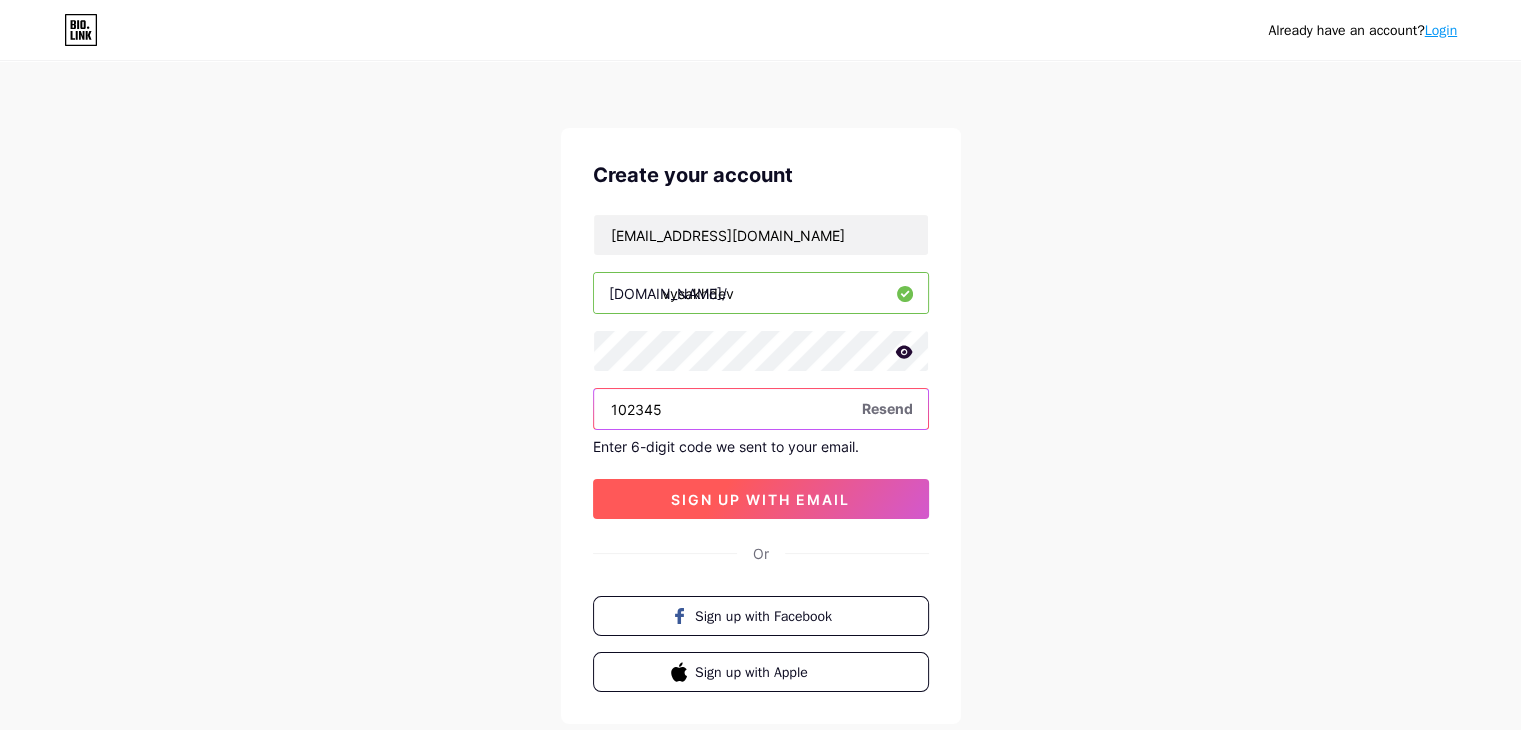 type on "102345" 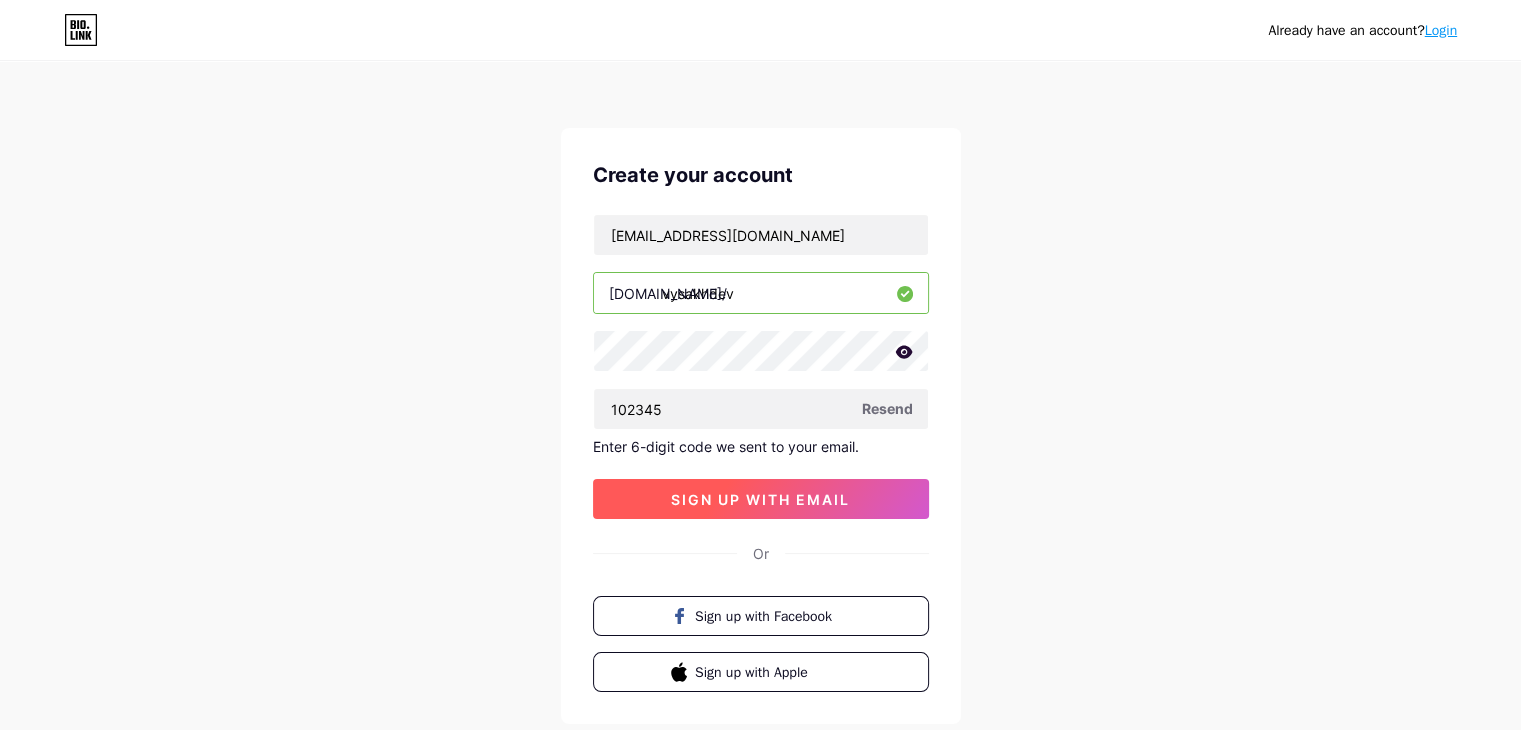 click on "sign up with email" at bounding box center [760, 499] 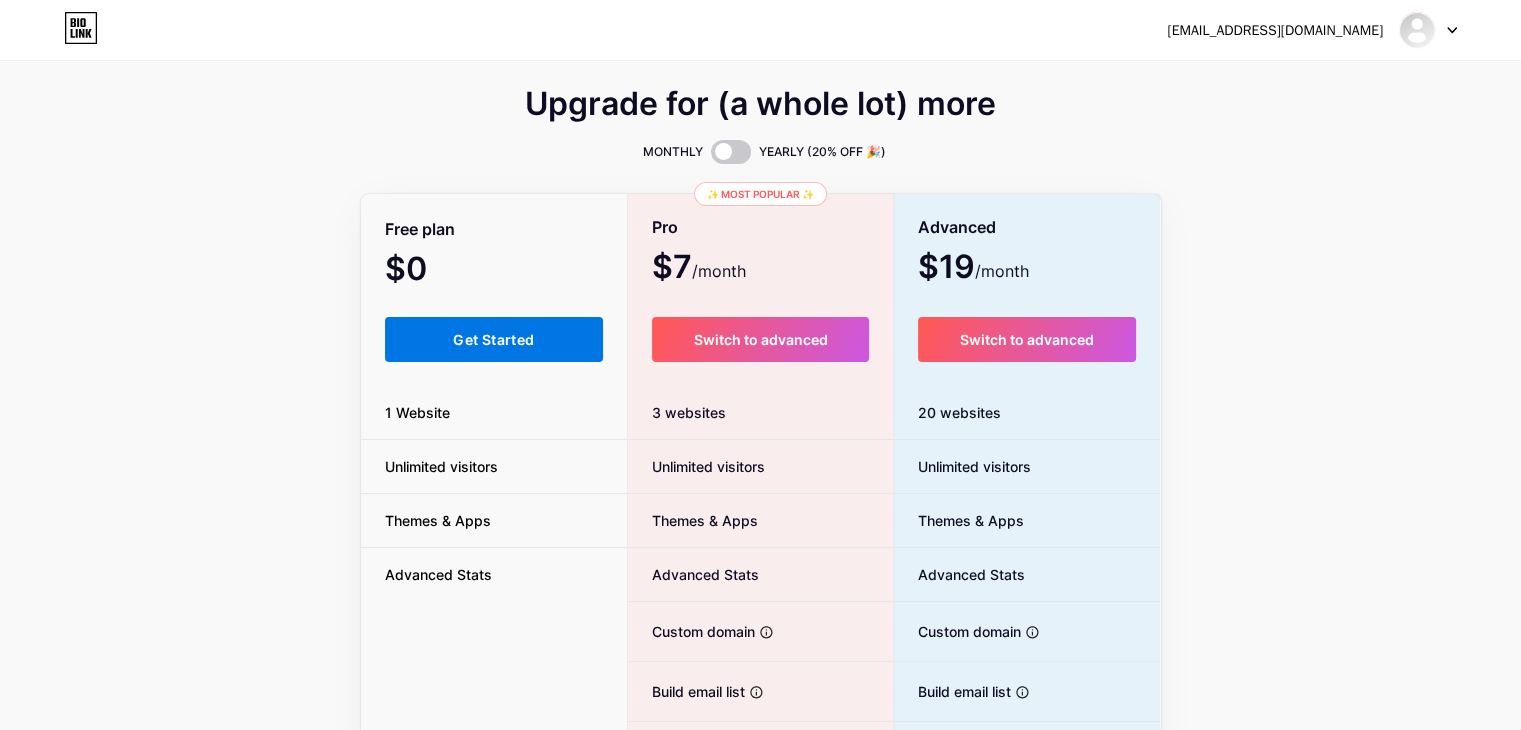 click on "Get Started" at bounding box center (493, 339) 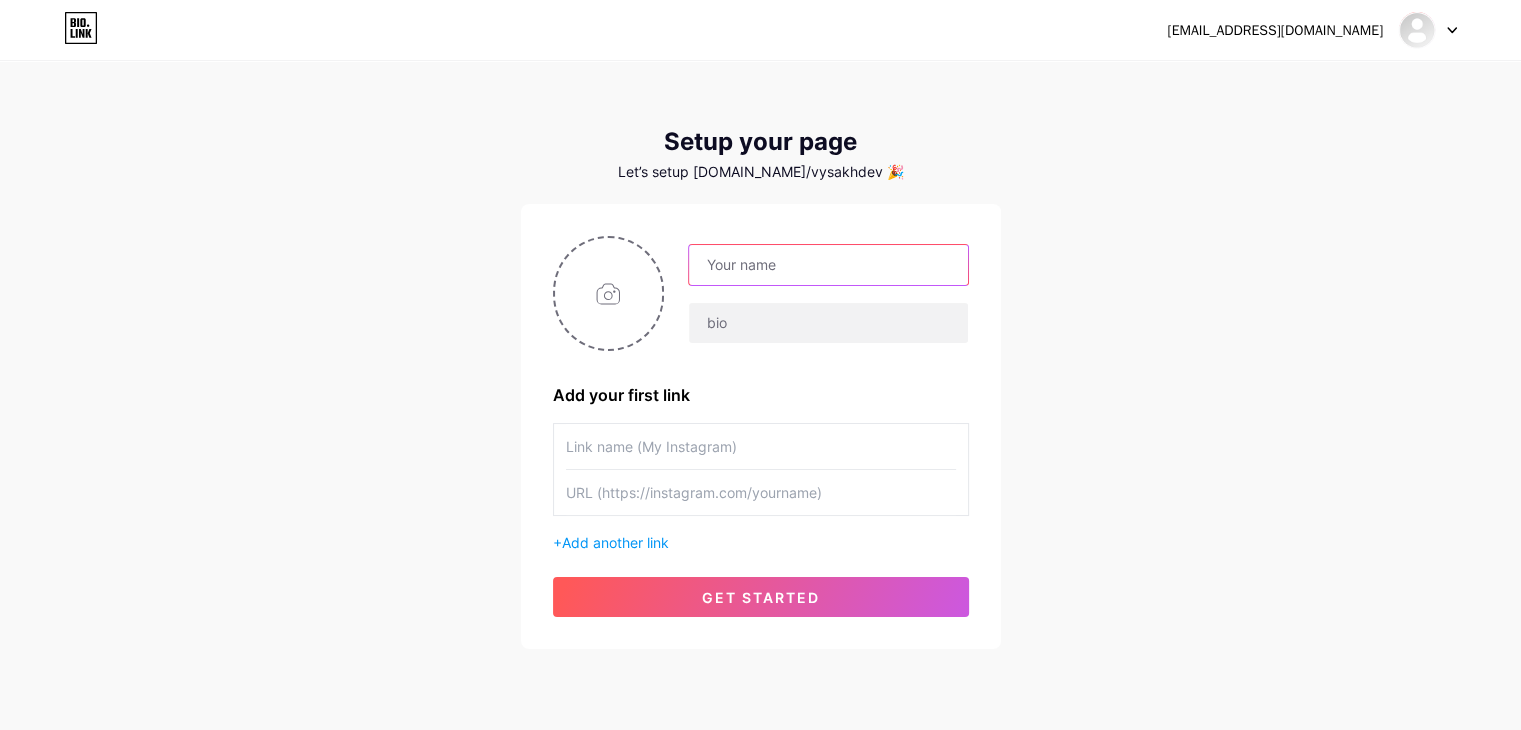 click at bounding box center [828, 265] 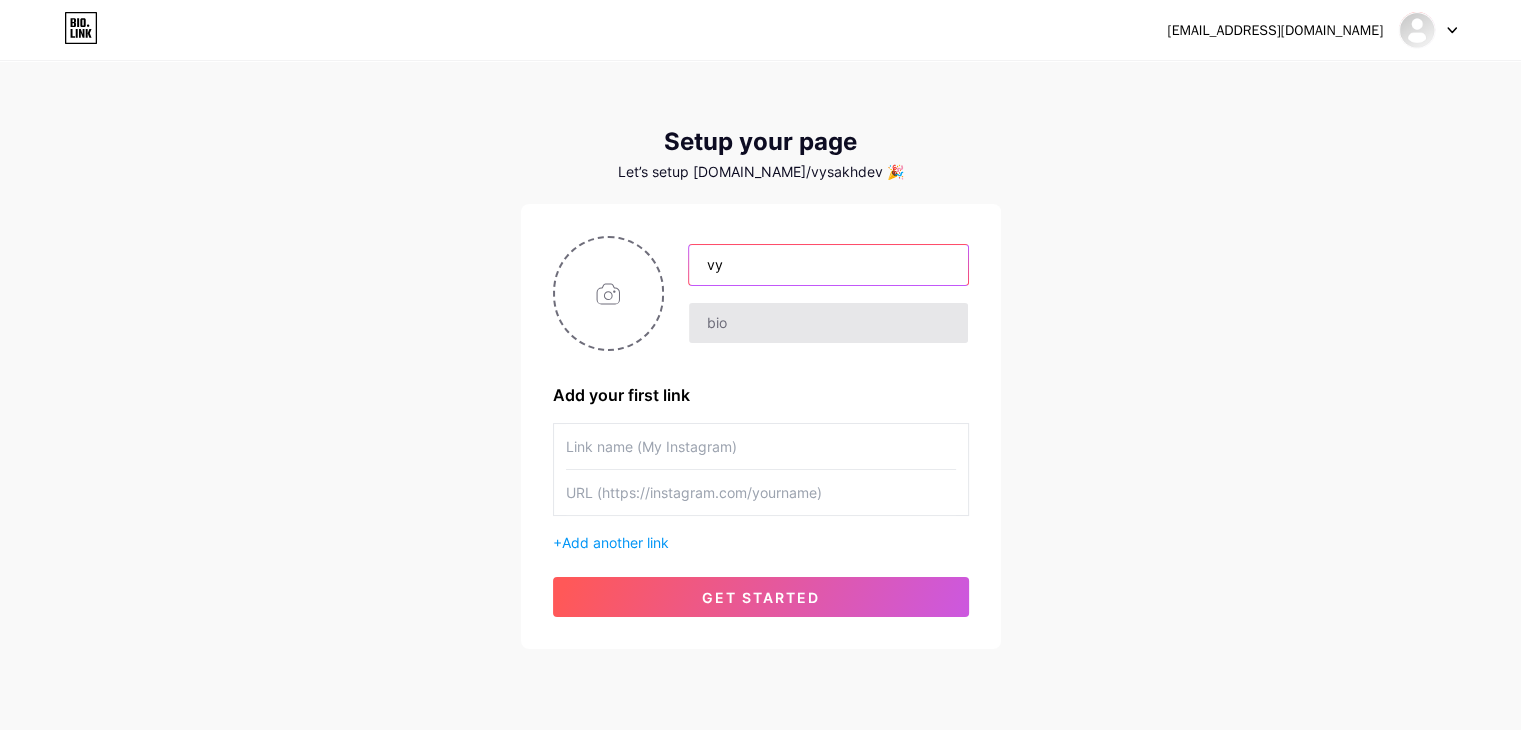 type on "v" 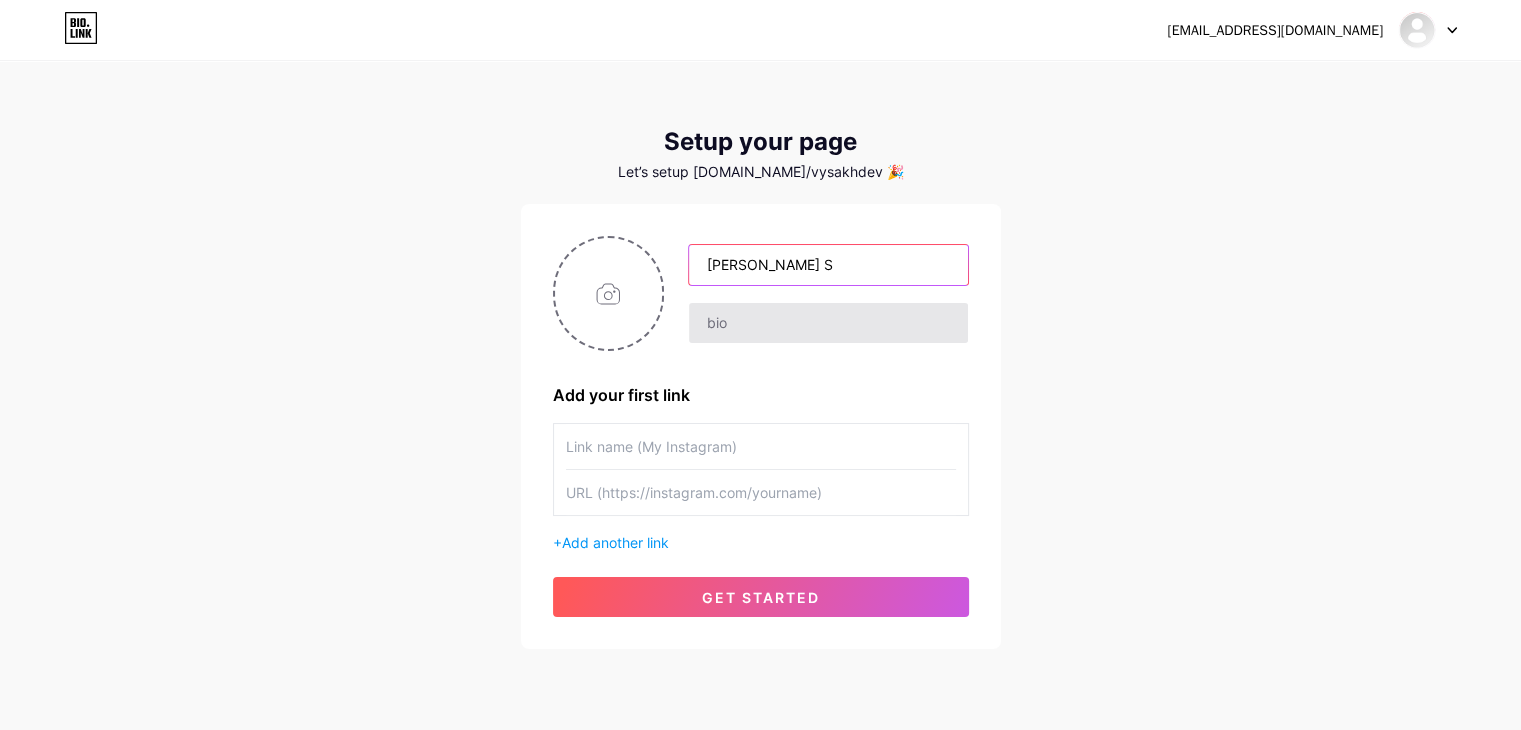 type on "[PERSON_NAME] S" 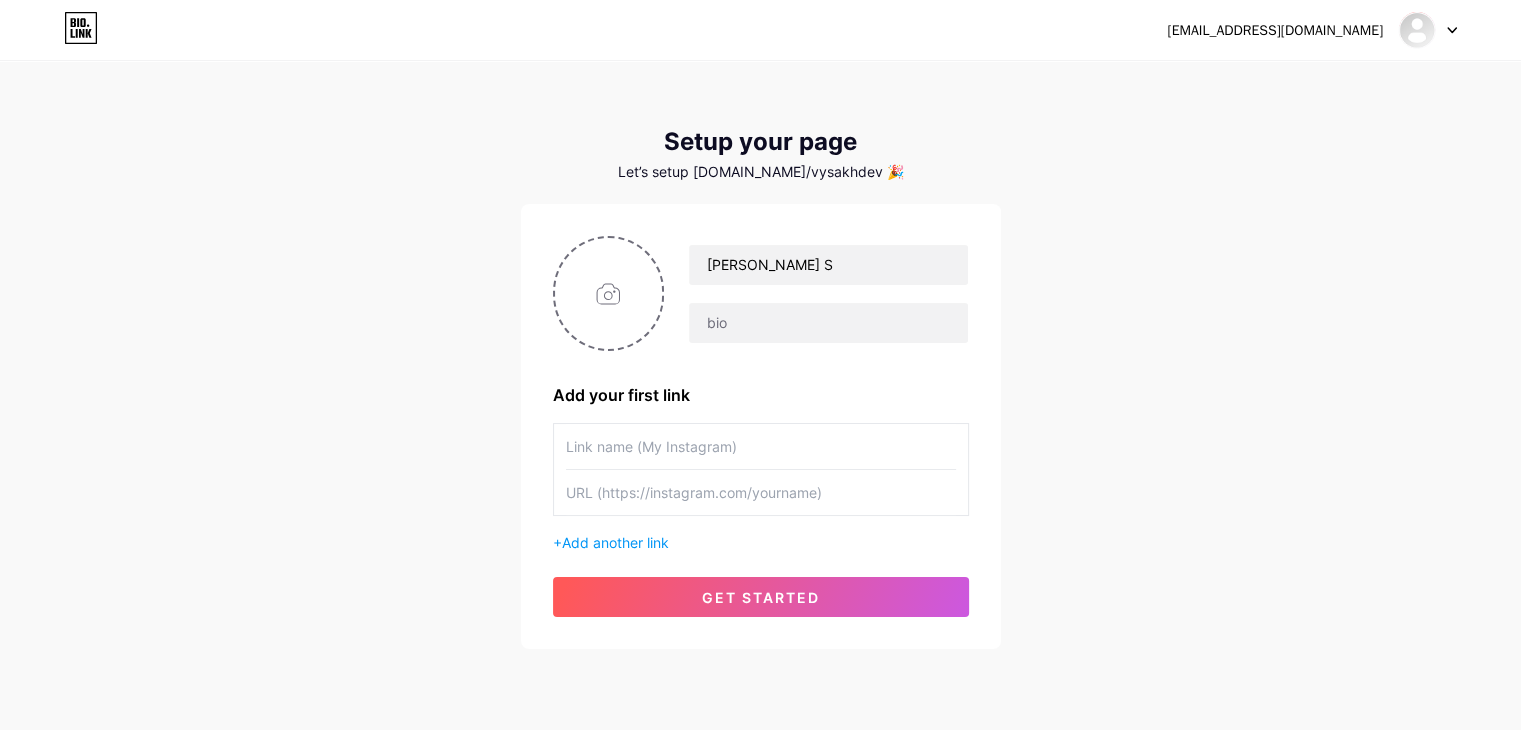click on "[PERSON_NAME] S         Add your first link
+  Add another link     get started" at bounding box center [761, 426] 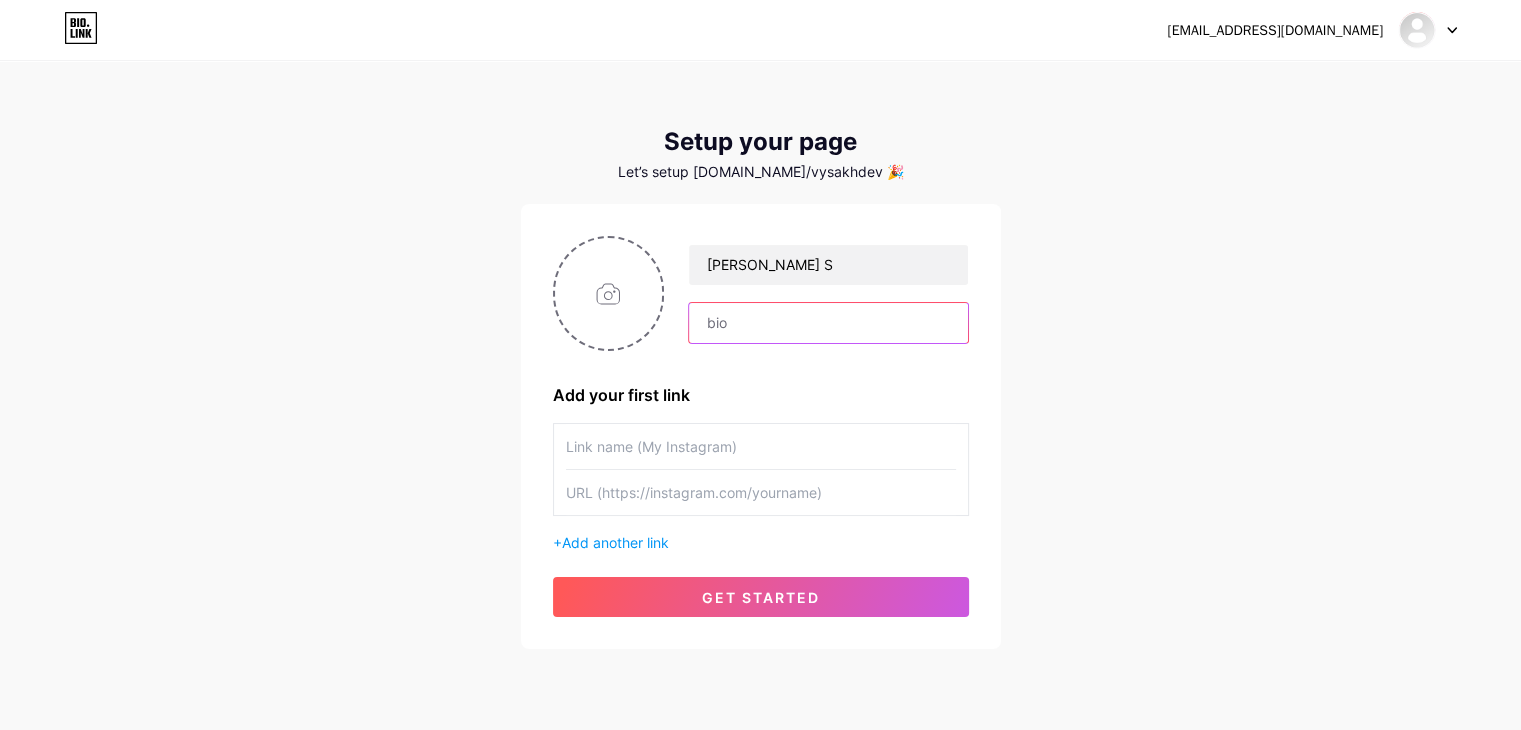 click at bounding box center [828, 323] 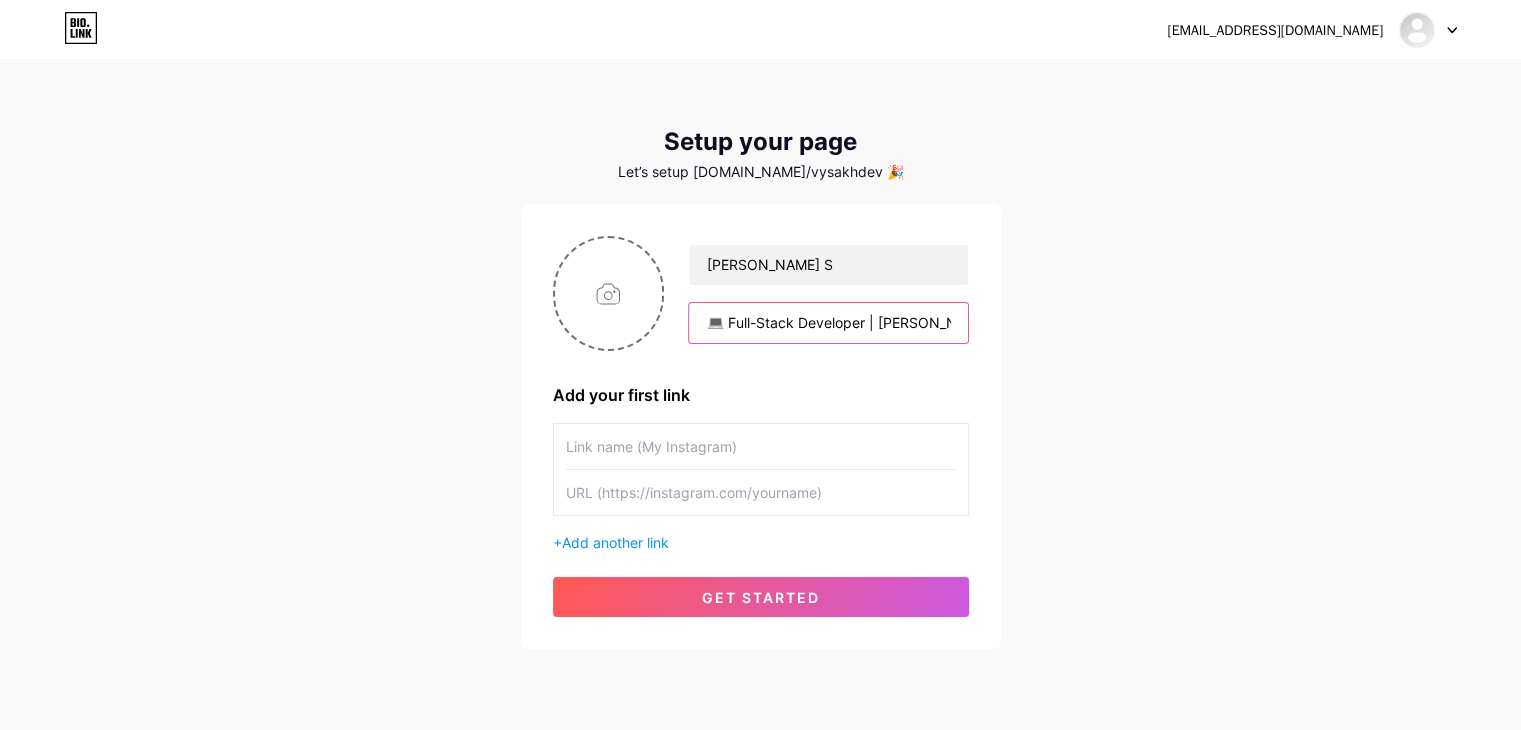 scroll, scrollTop: 0, scrollLeft: 344, axis: horizontal 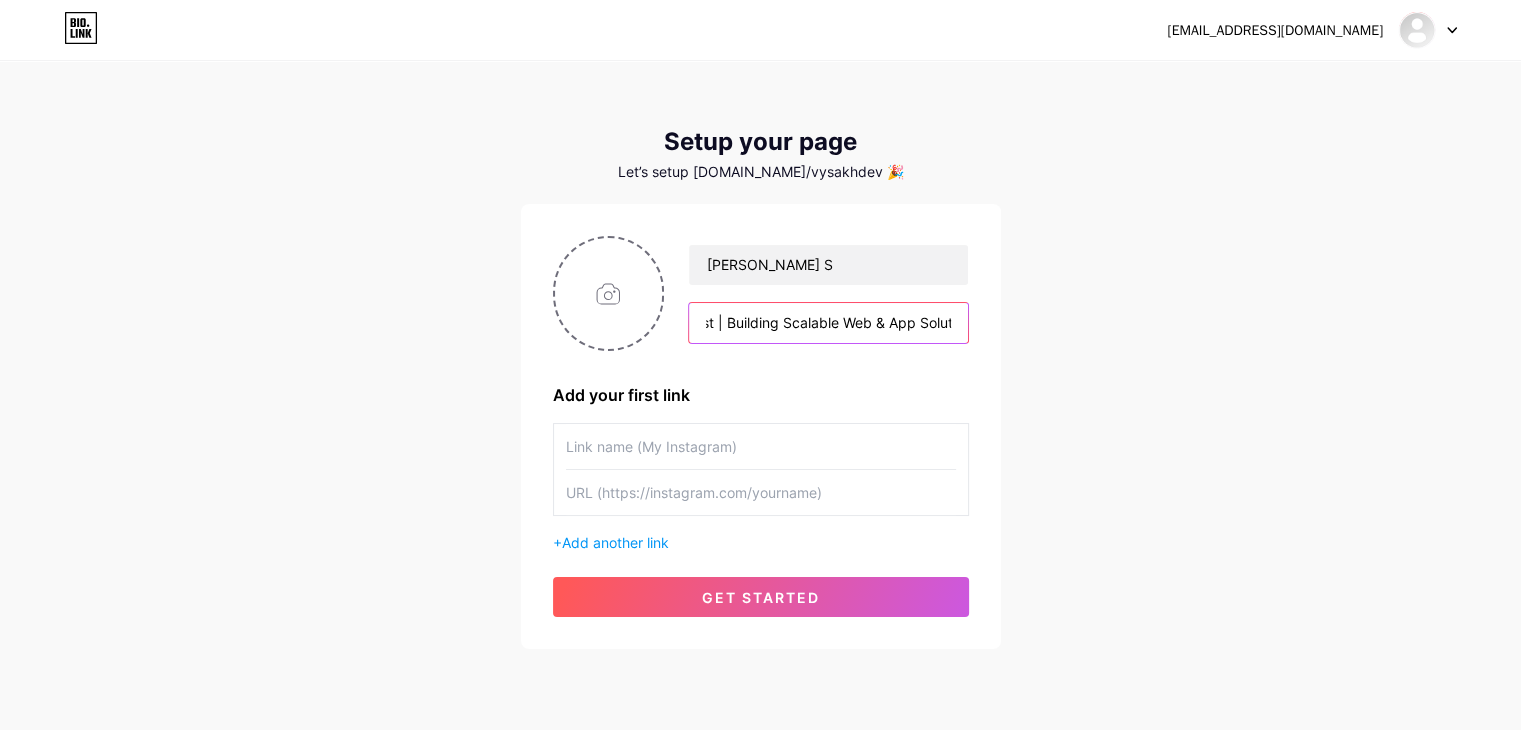 type on "💻 Full-Stack Developer | [PERSON_NAME] Specialist | Building Scalable Web & App Solutions" 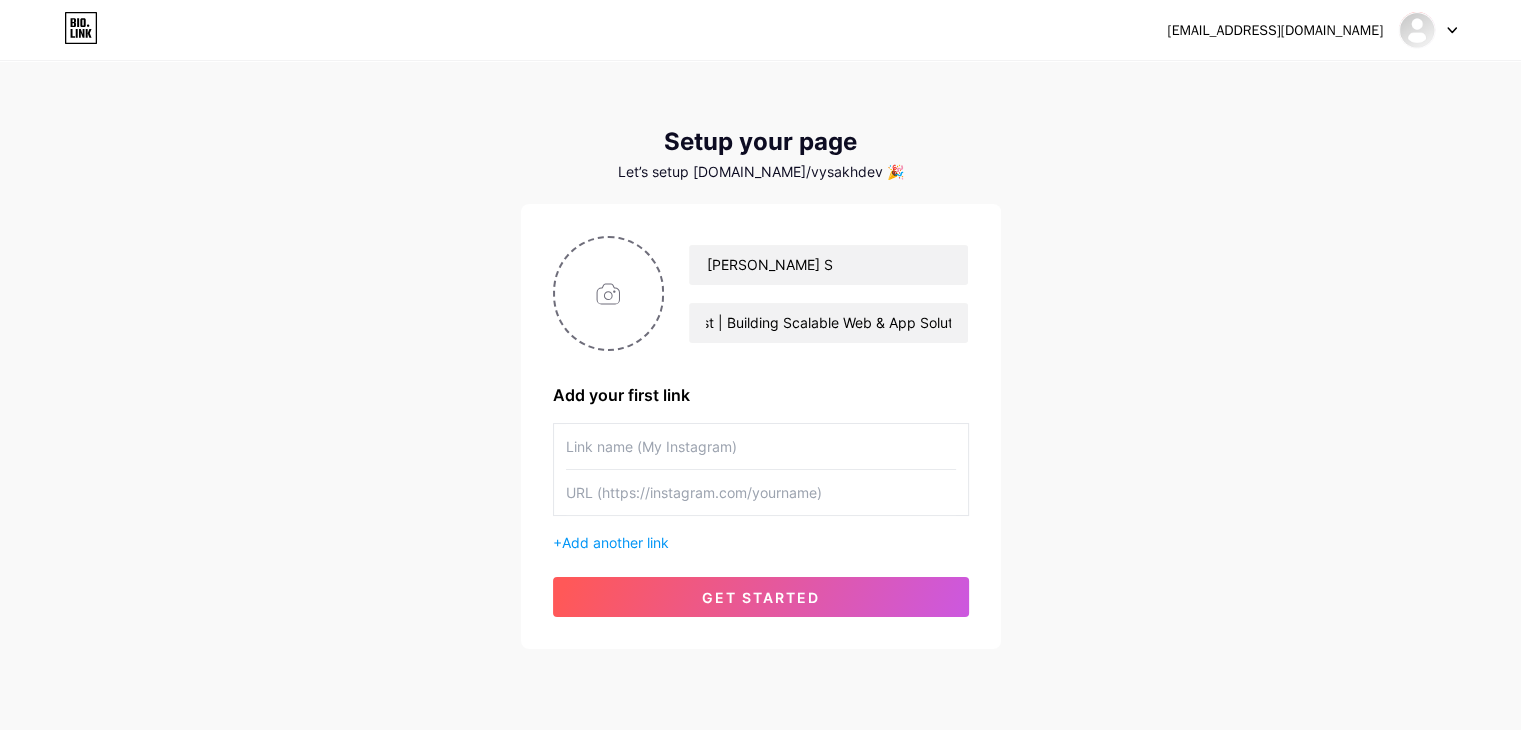 scroll, scrollTop: 0, scrollLeft: 0, axis: both 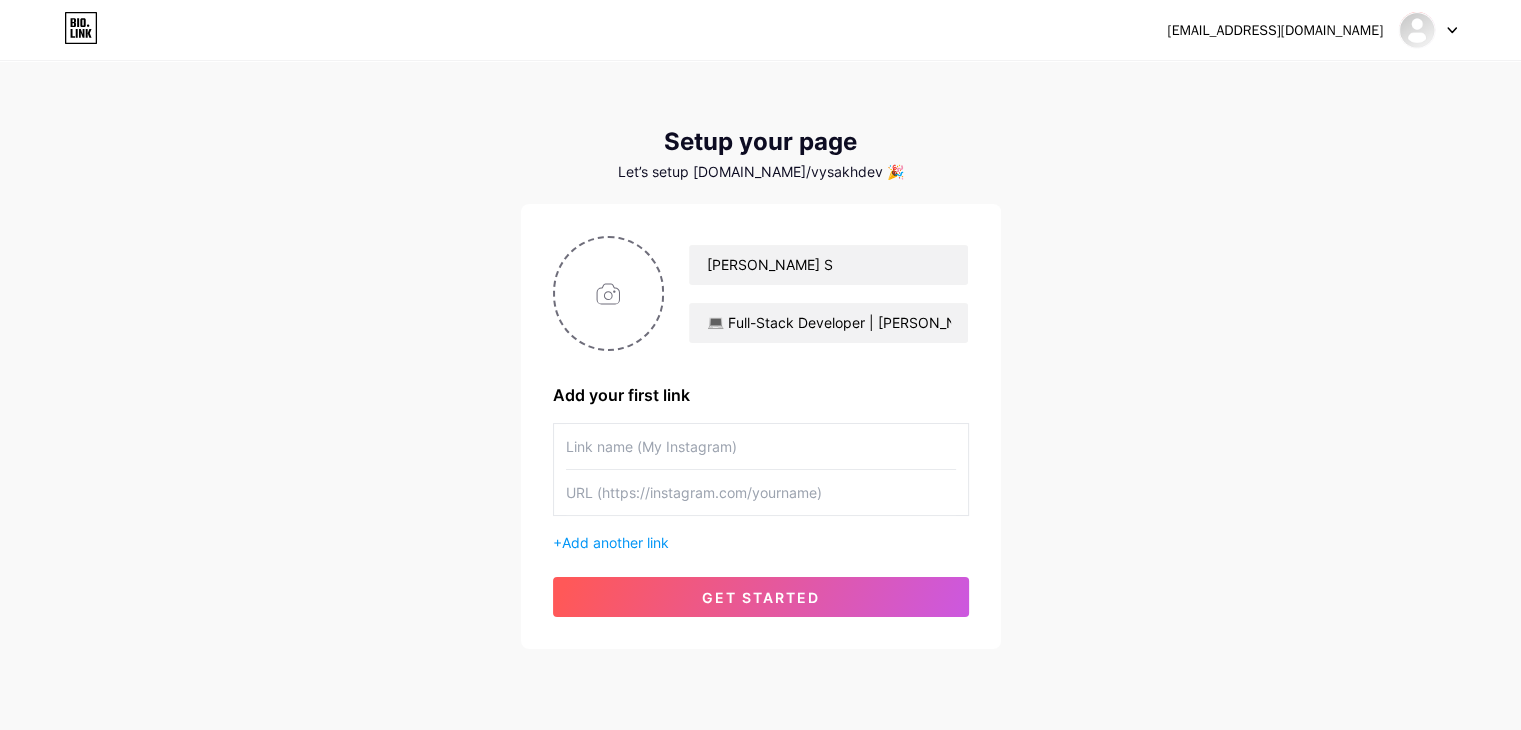 click at bounding box center (761, 446) 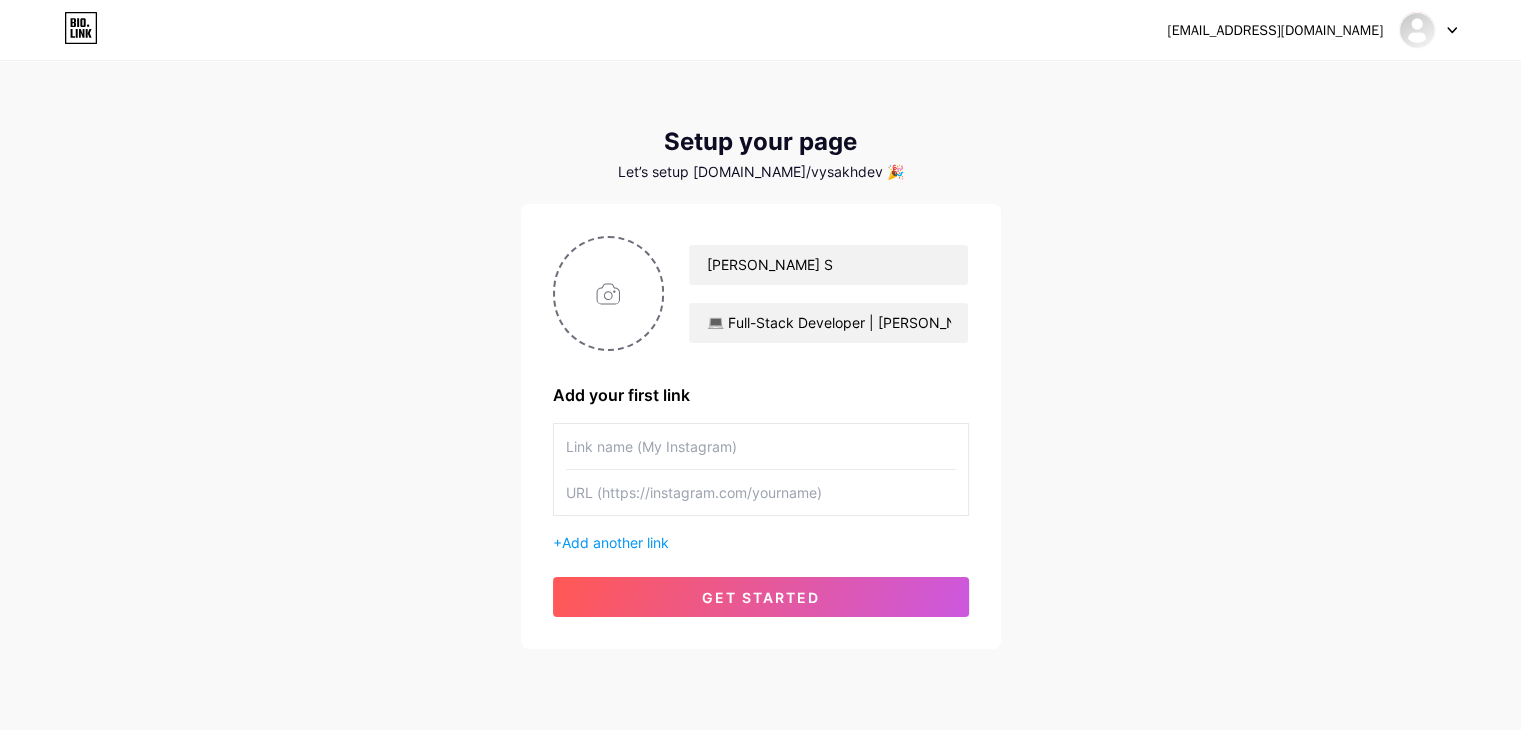 click at bounding box center [761, 446] 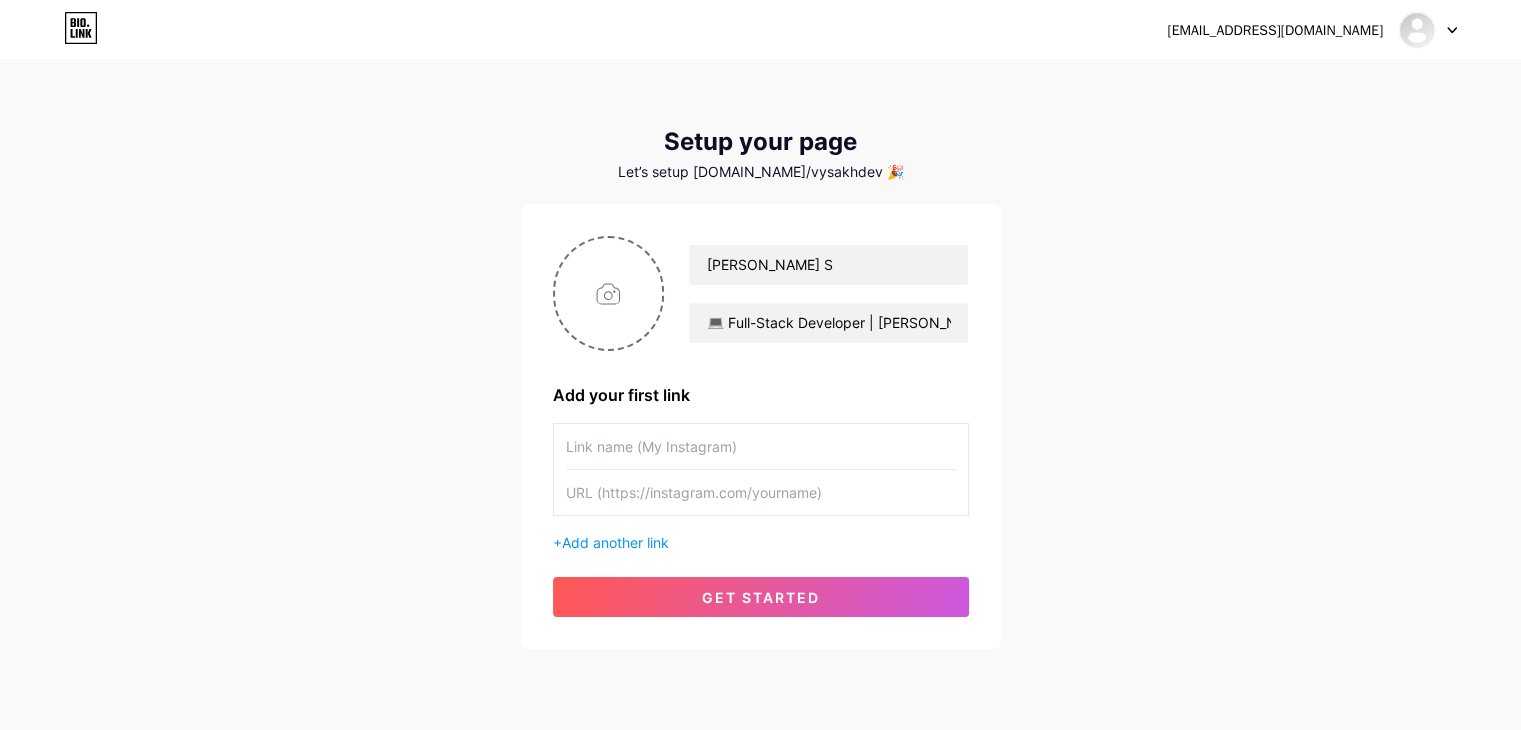 click at bounding box center (761, 446) 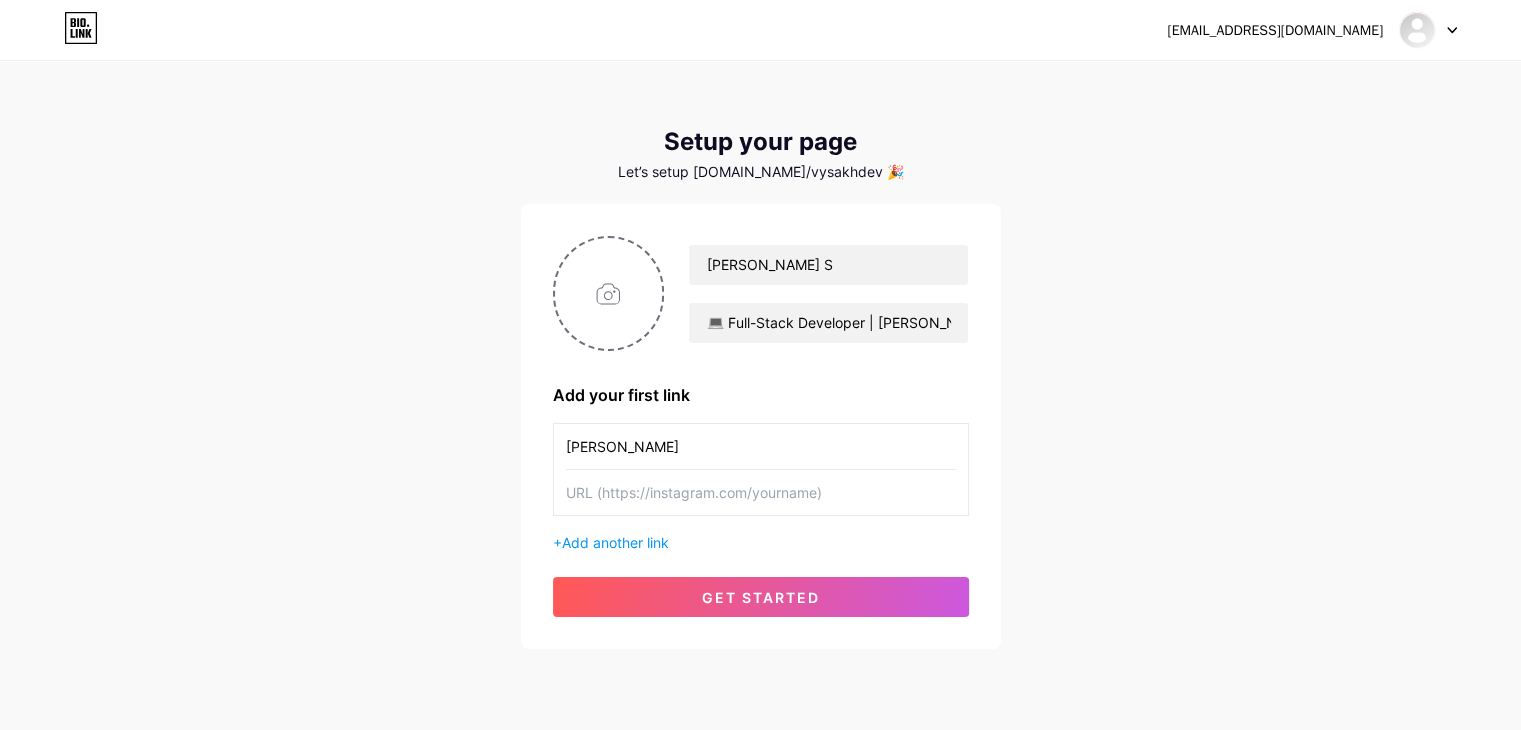 click on "[PERSON_NAME]" at bounding box center [761, 446] 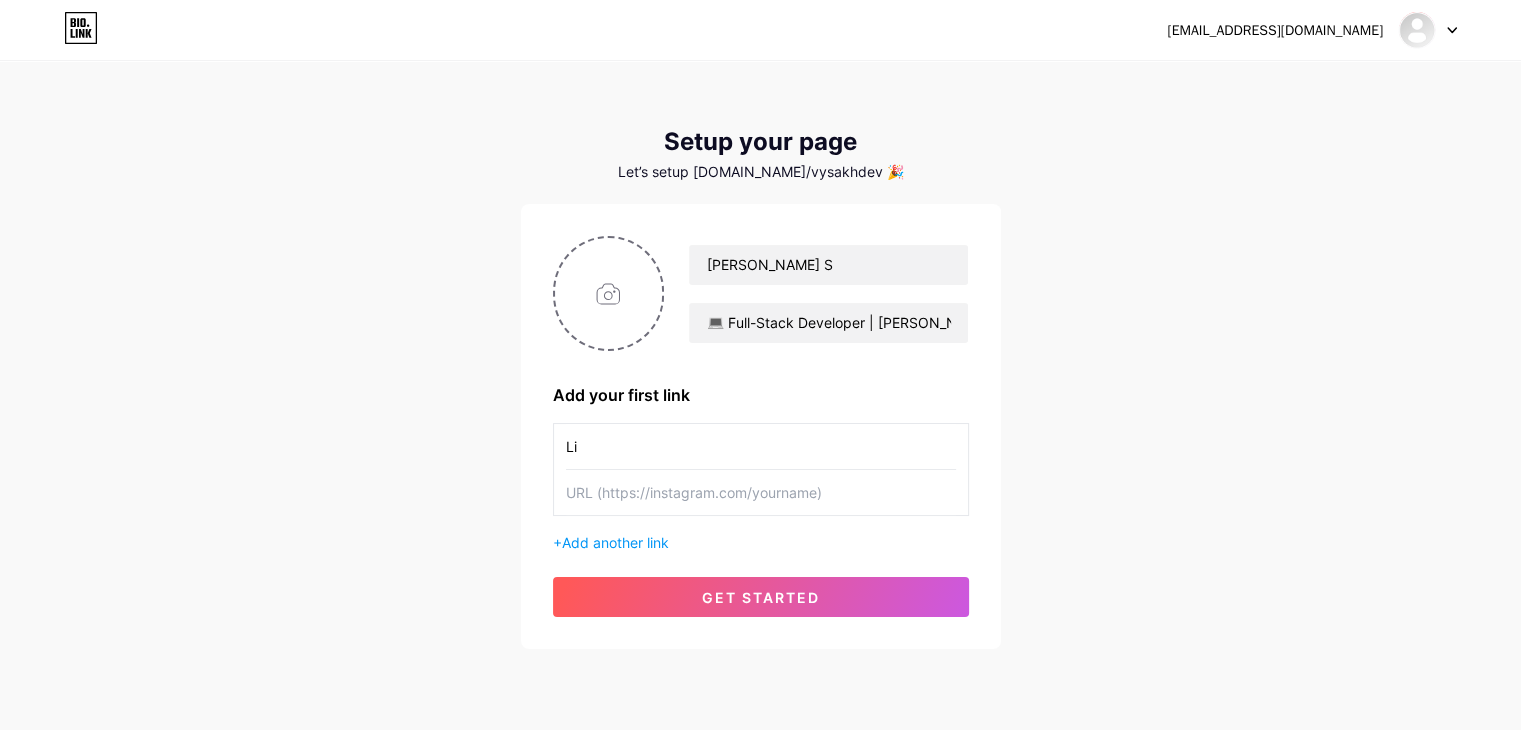 type on "L" 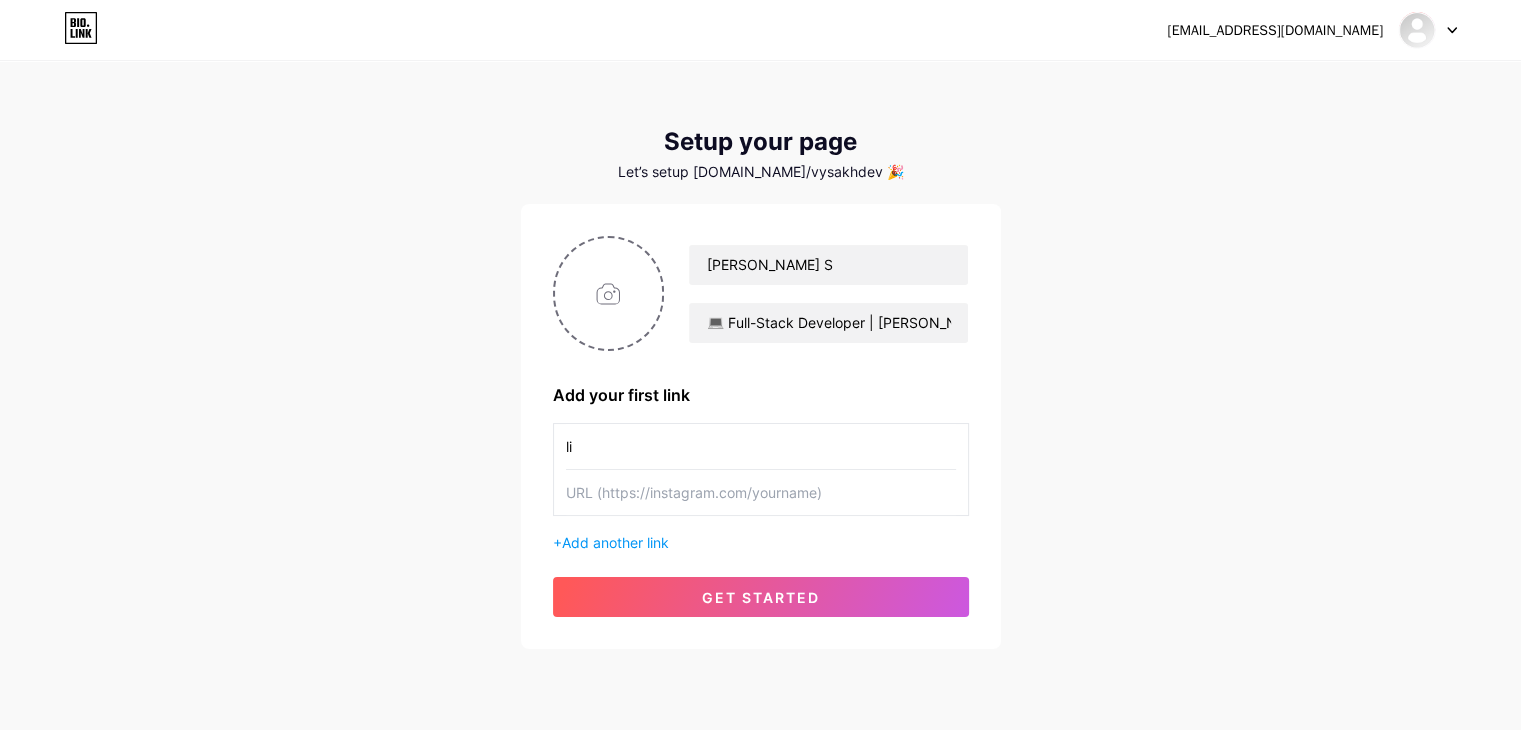type on "l" 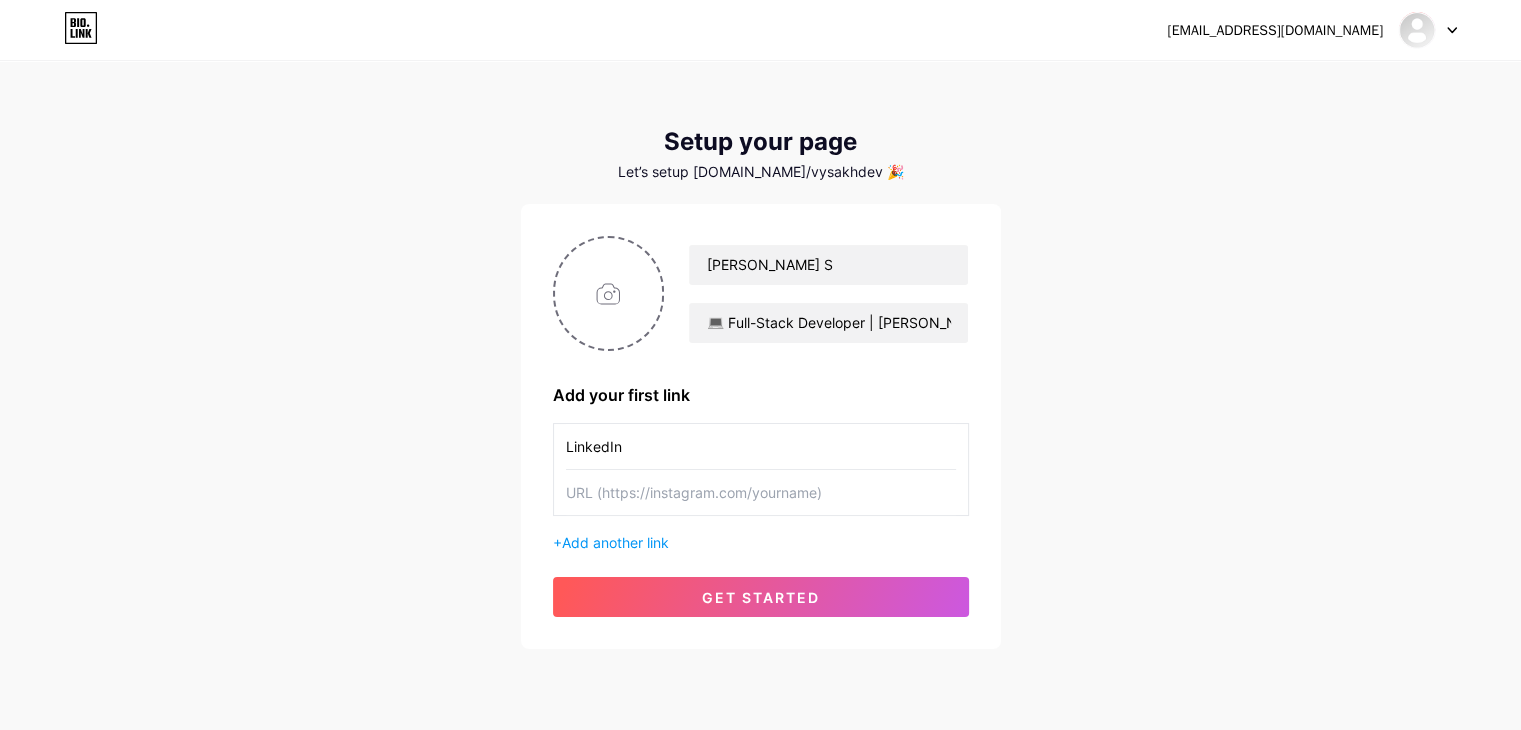type on "LinkedIn" 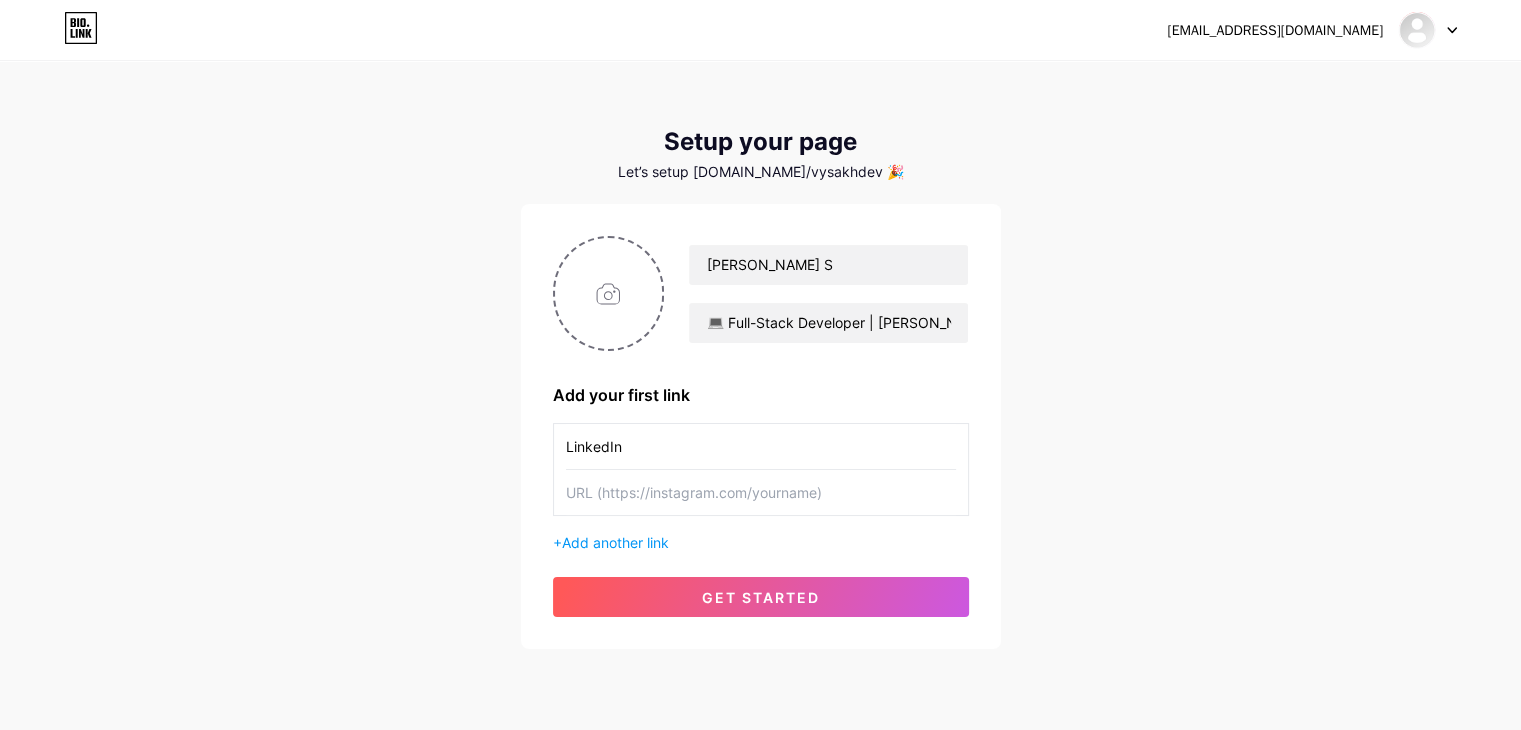 click at bounding box center [761, 492] 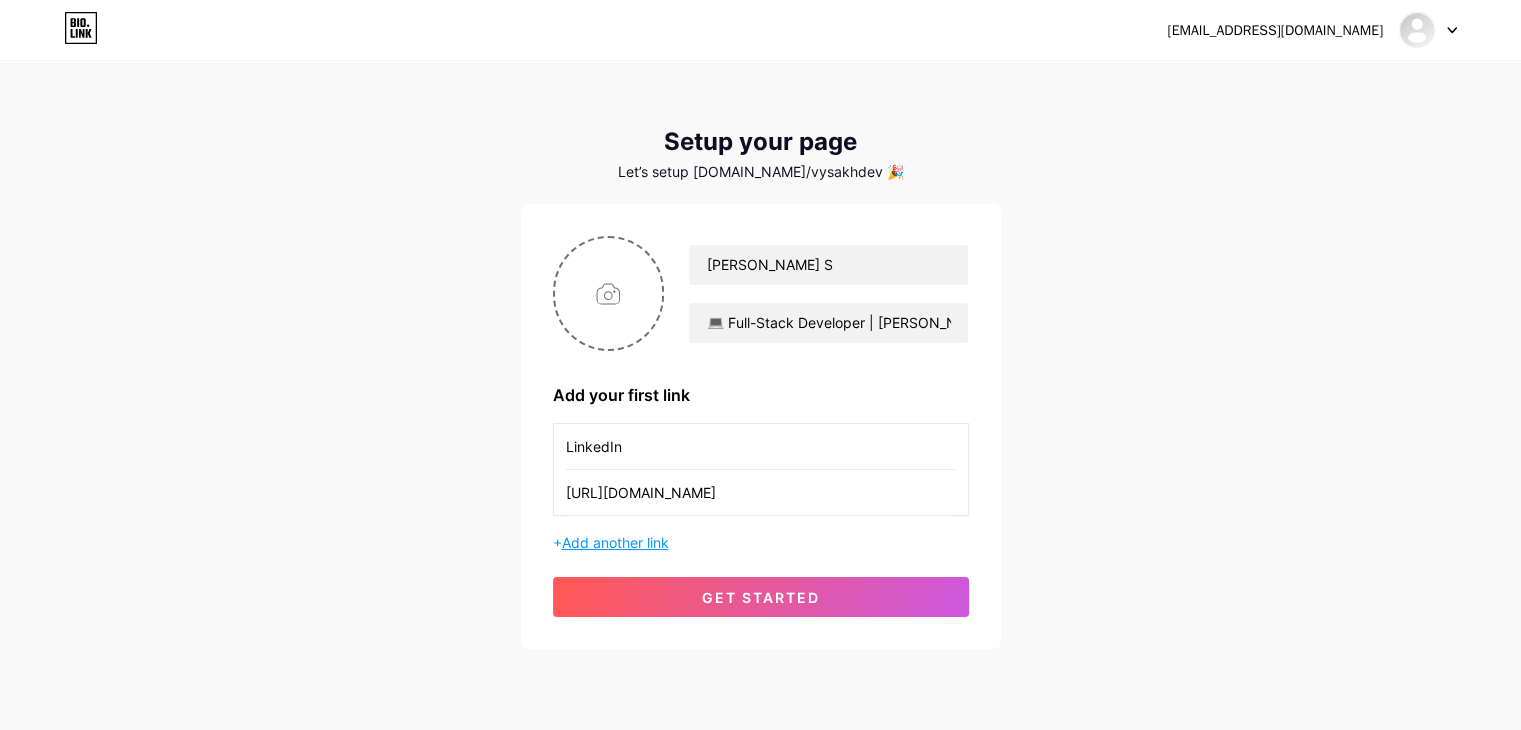 type on "[URL][DOMAIN_NAME]" 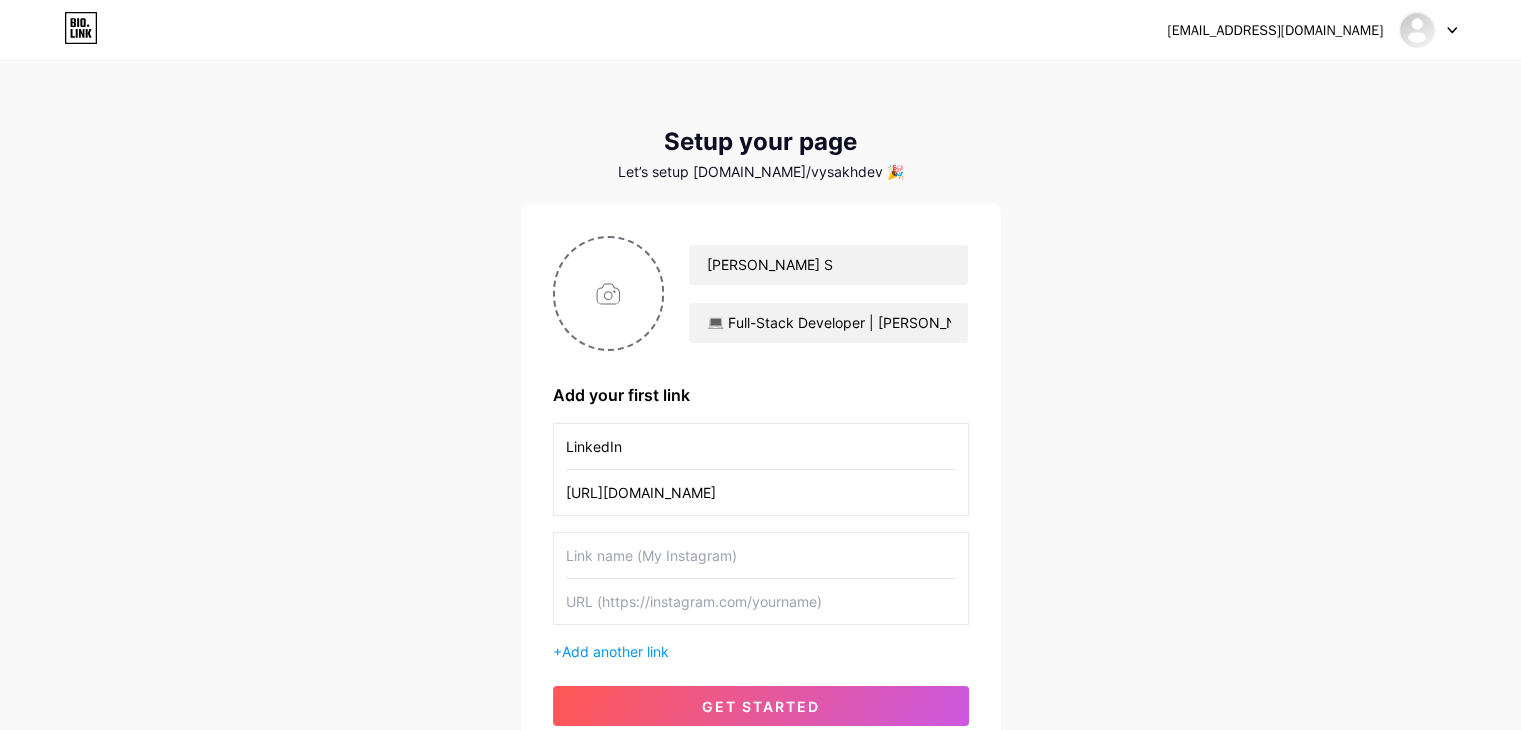 click at bounding box center [761, 555] 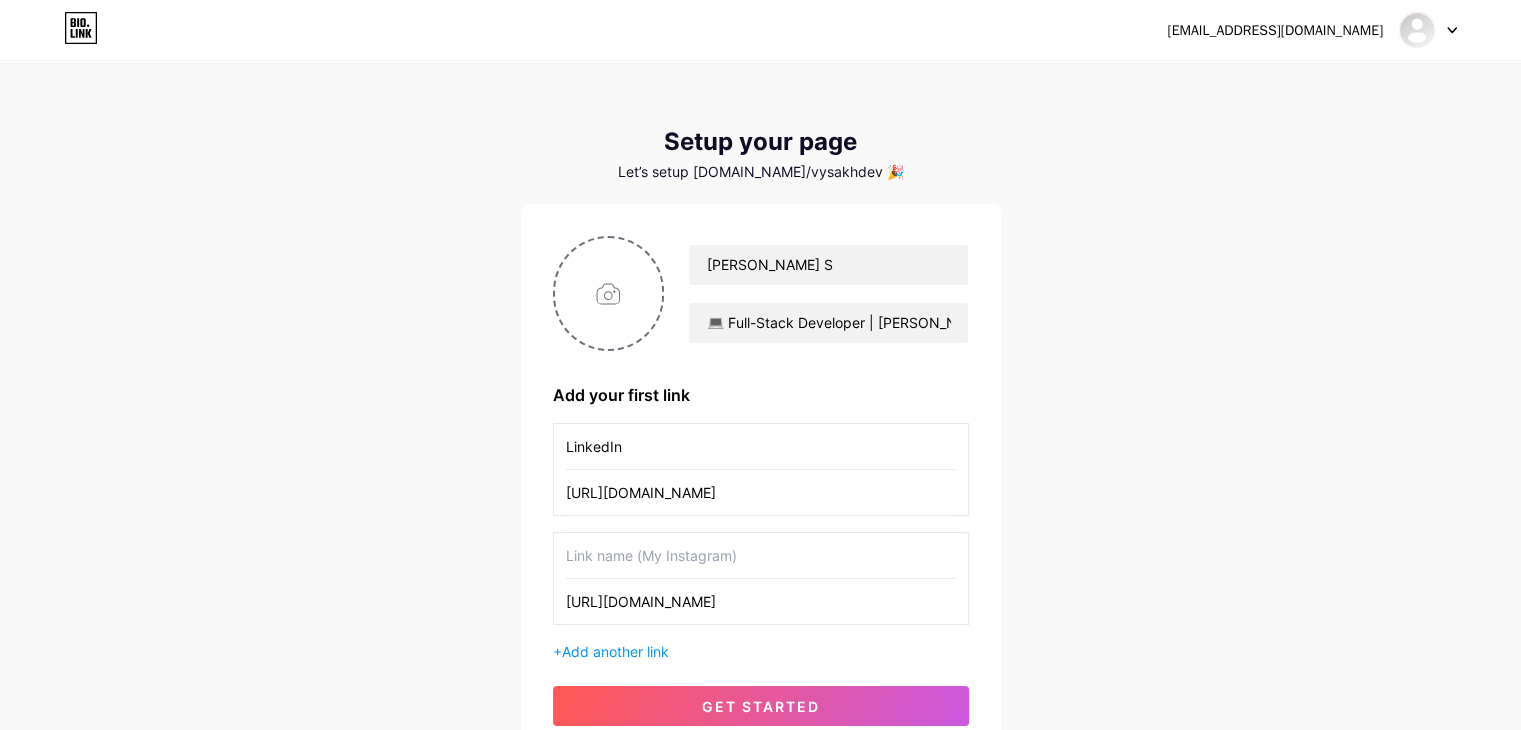 type on "[URL][DOMAIN_NAME]" 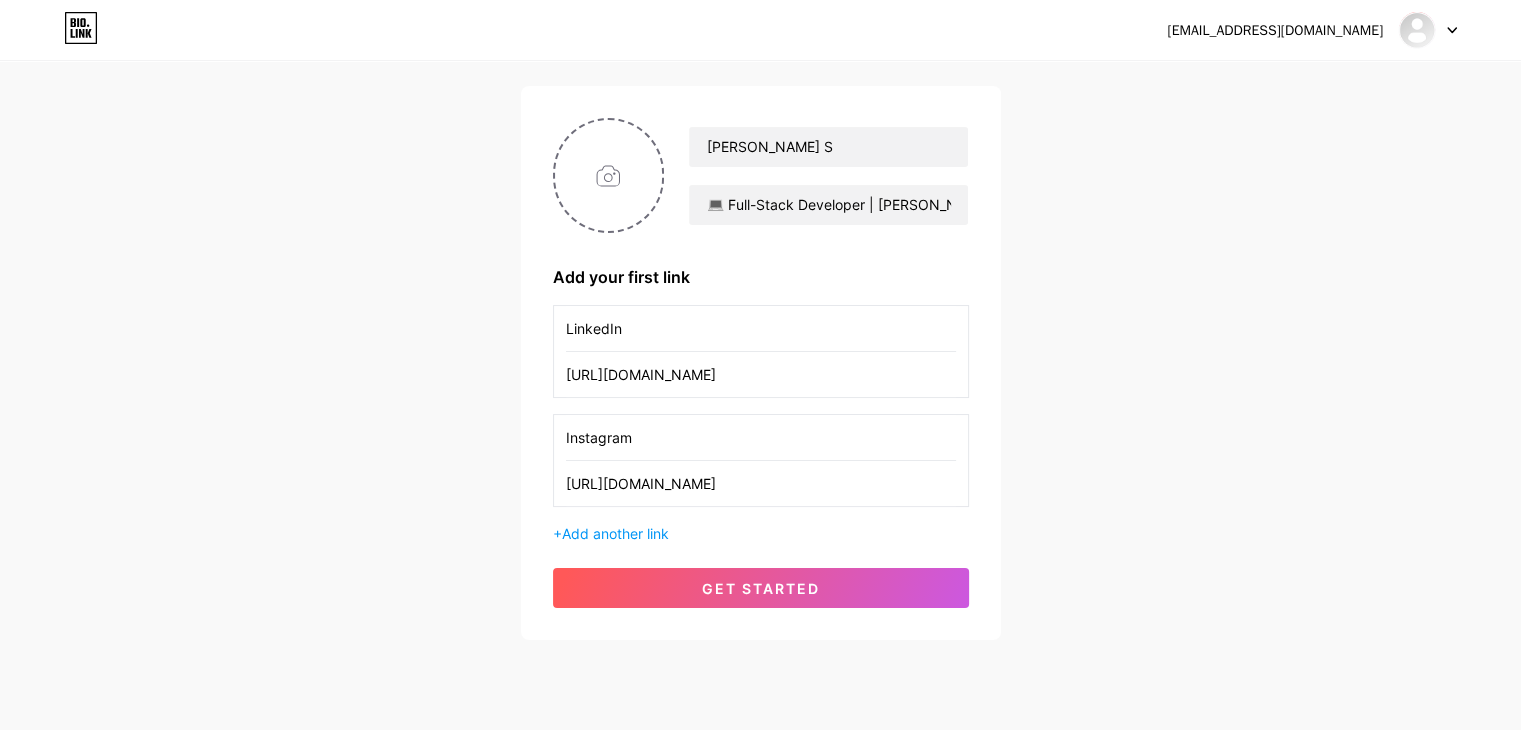 scroll, scrollTop: 171, scrollLeft: 0, axis: vertical 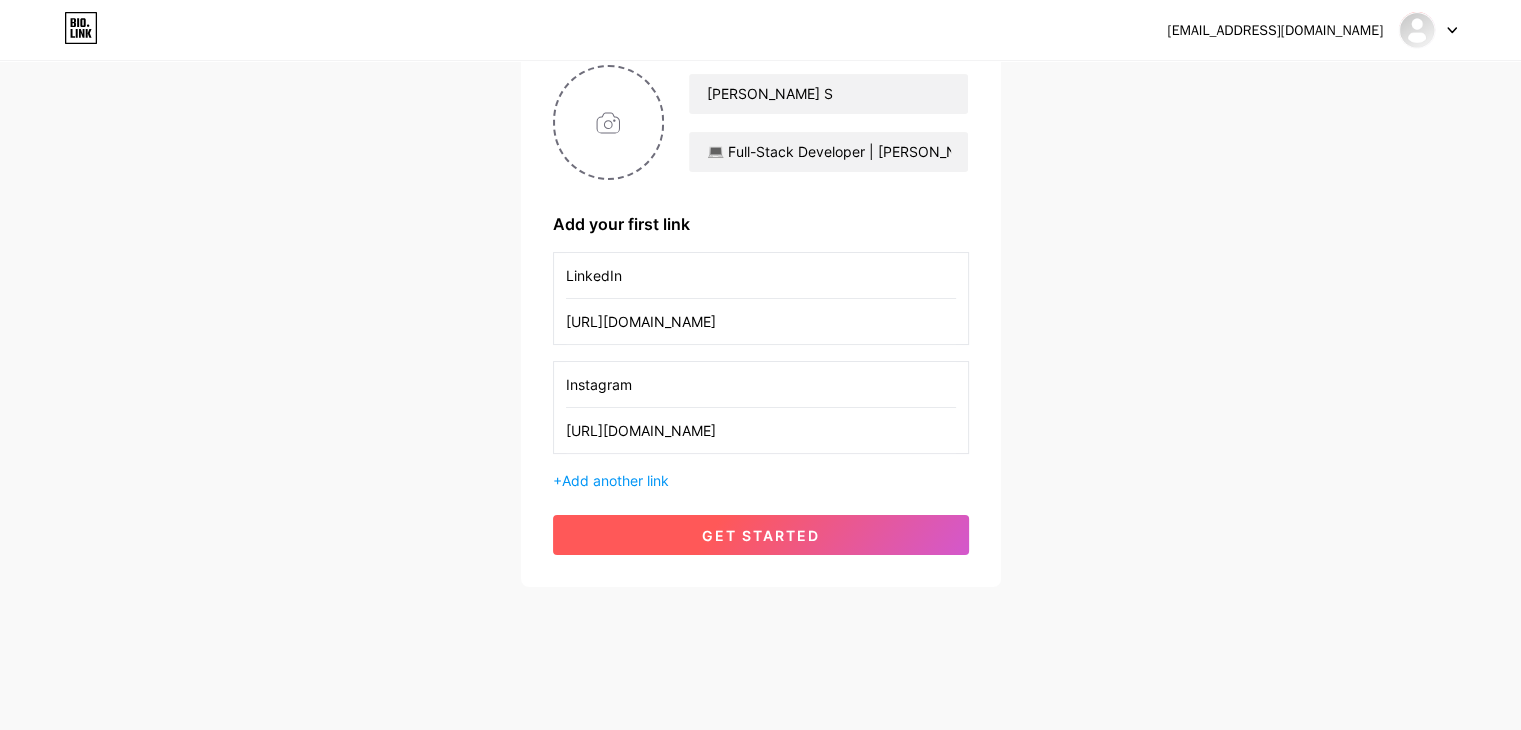 type on "Instagram" 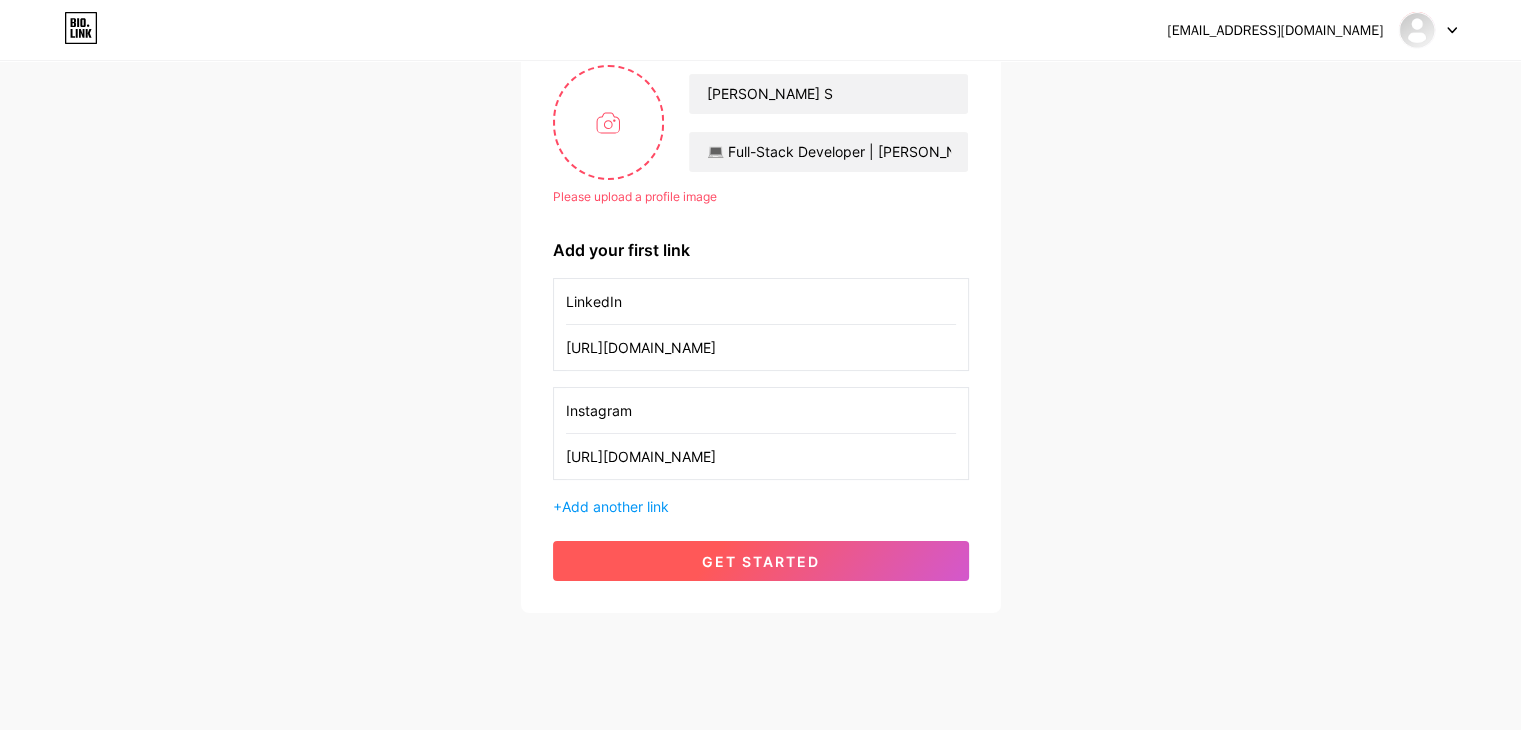 click on "get started" at bounding box center (761, 561) 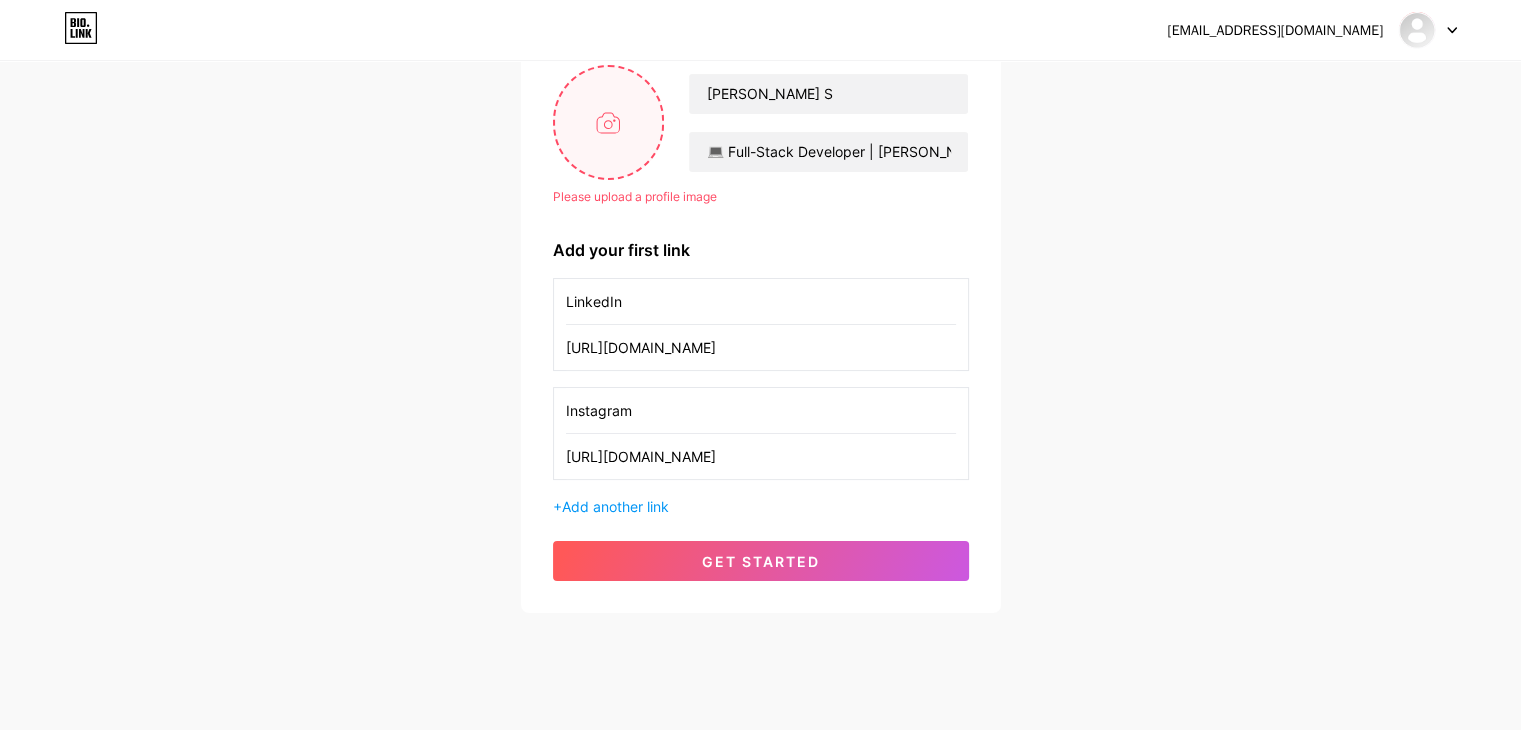 click at bounding box center [609, 122] 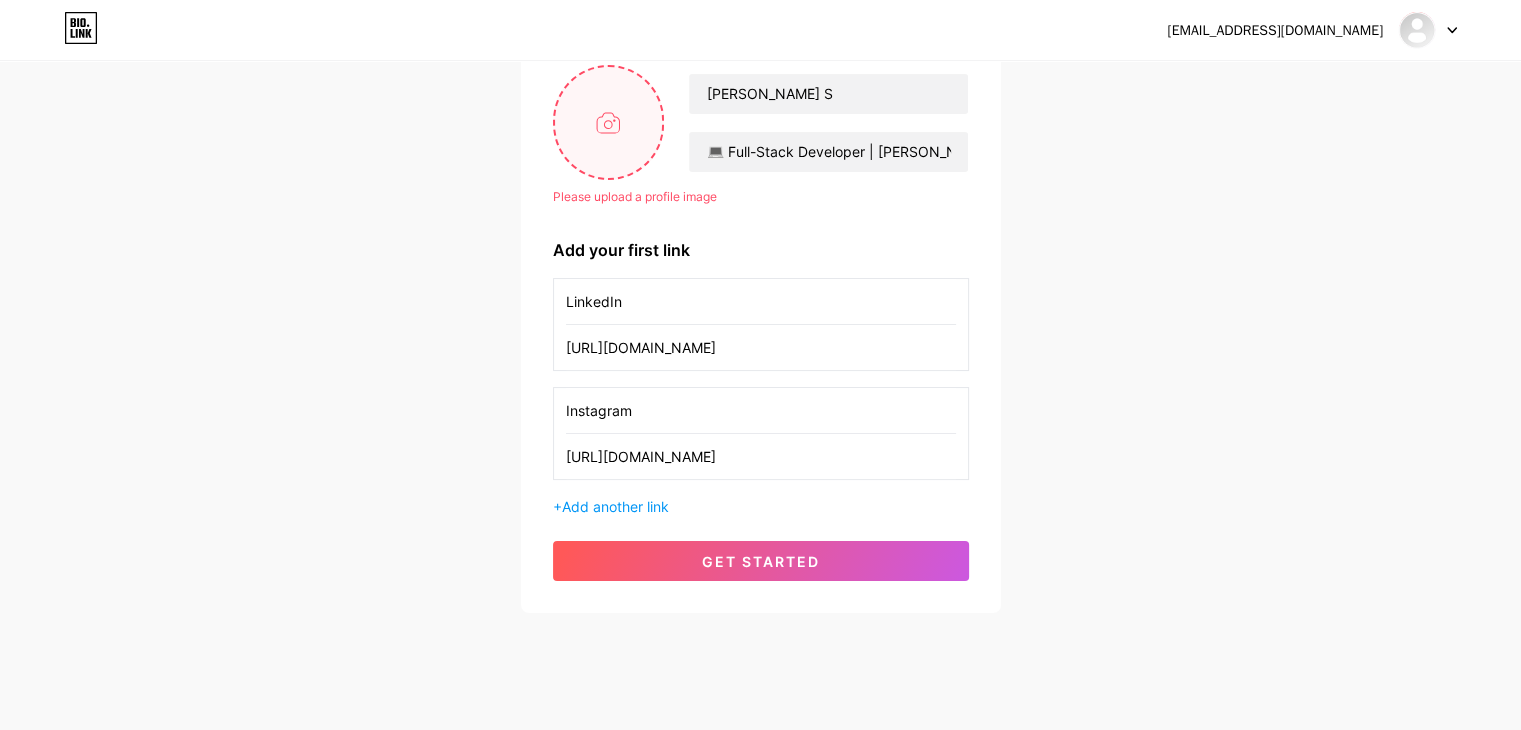 scroll, scrollTop: 44, scrollLeft: 0, axis: vertical 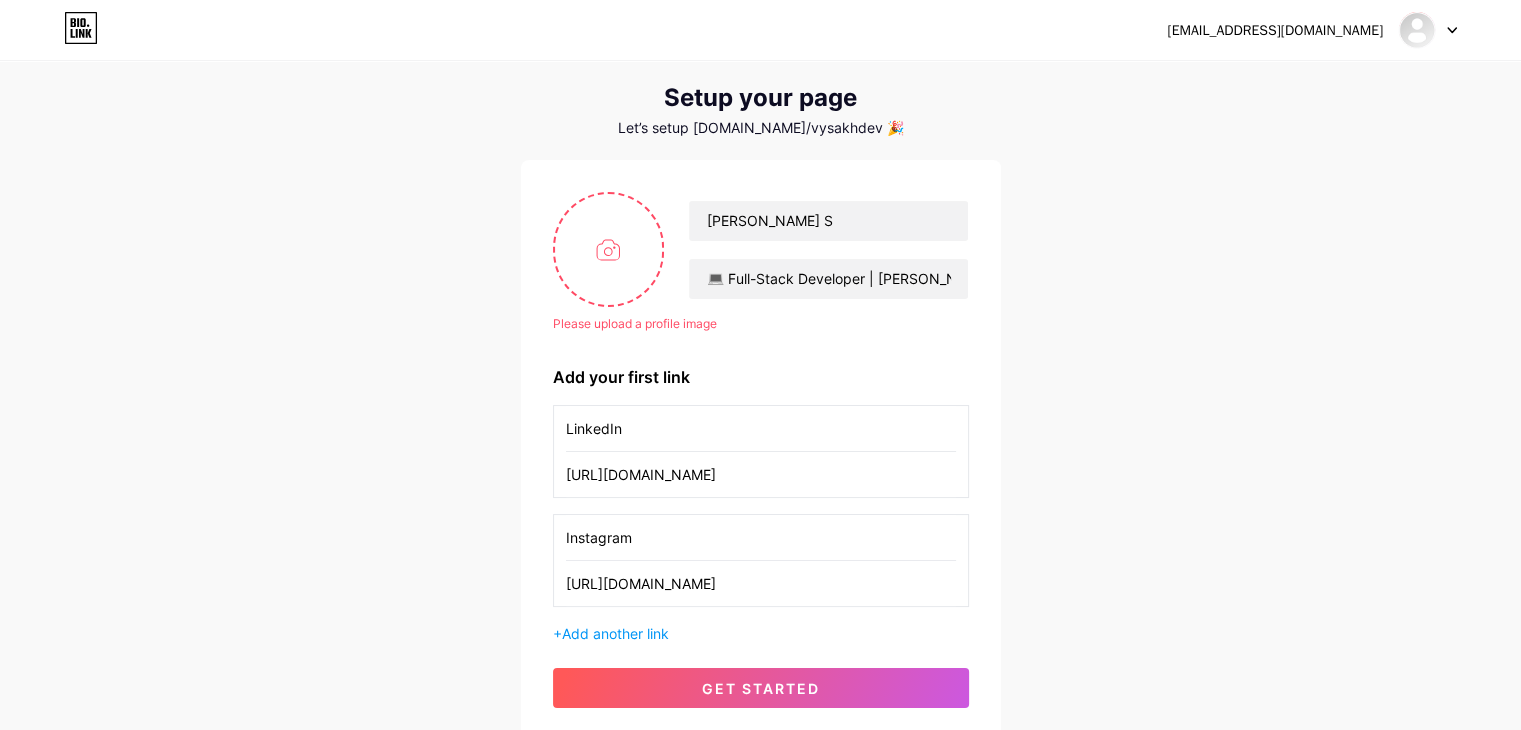 click on "Please upload a profile image" at bounding box center [761, 324] 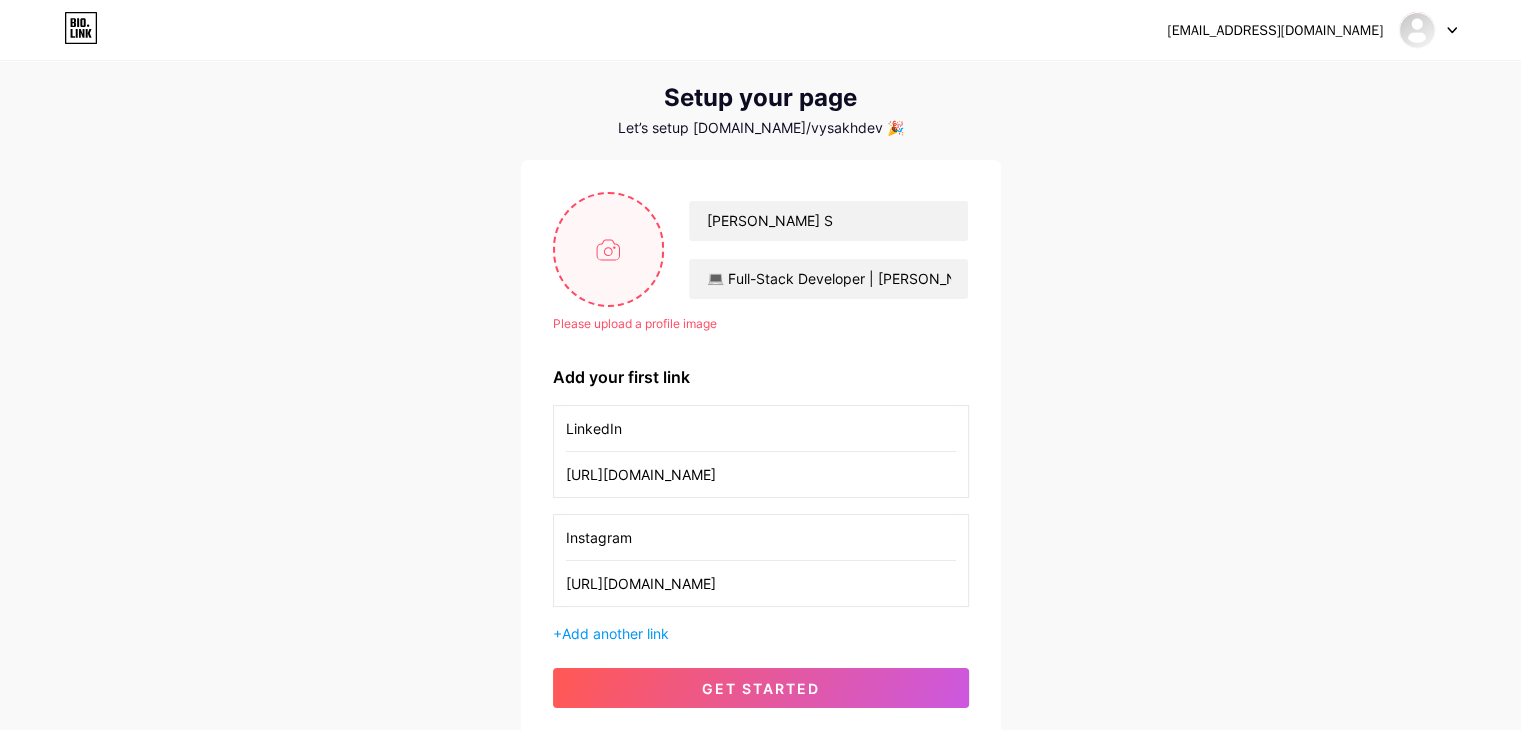 click at bounding box center (609, 249) 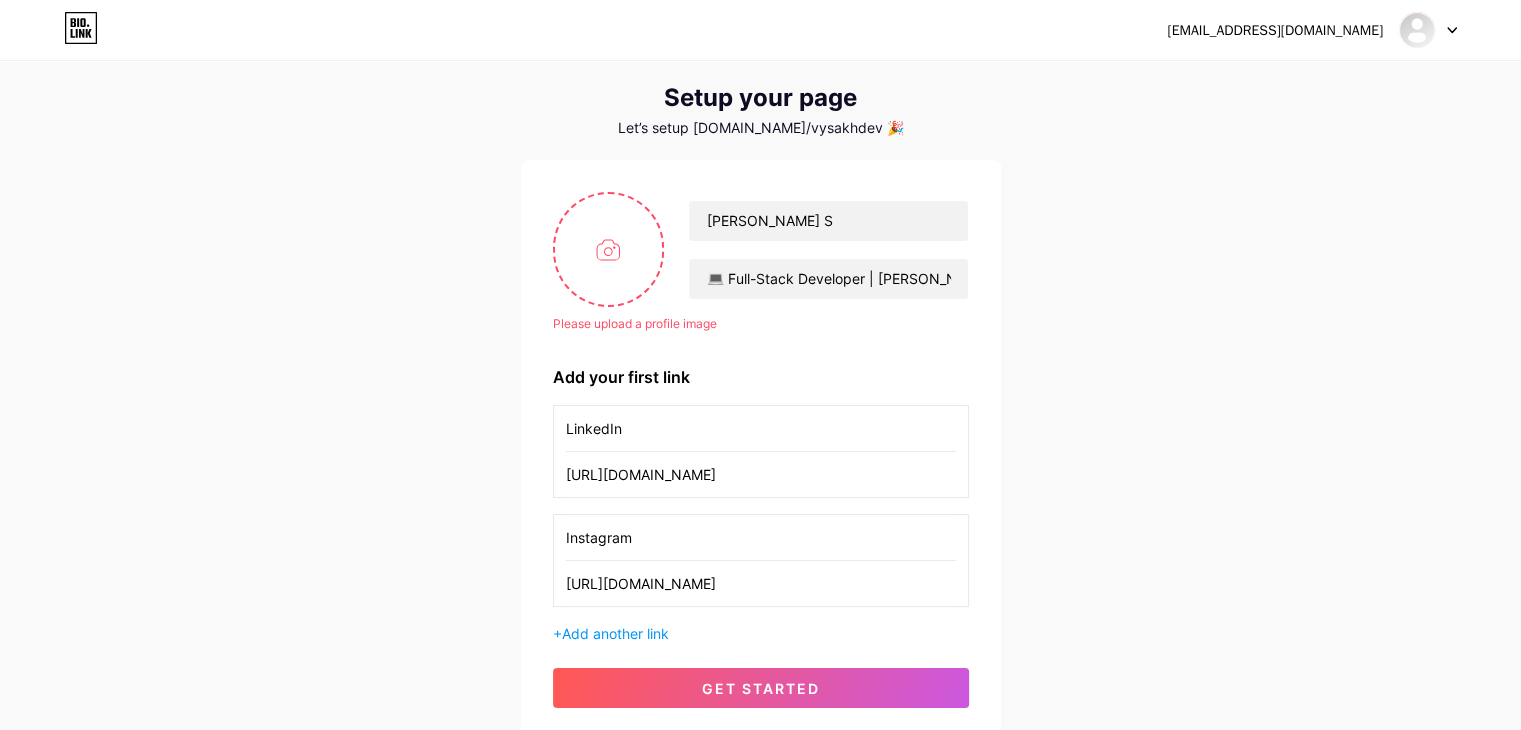 scroll, scrollTop: 0, scrollLeft: 0, axis: both 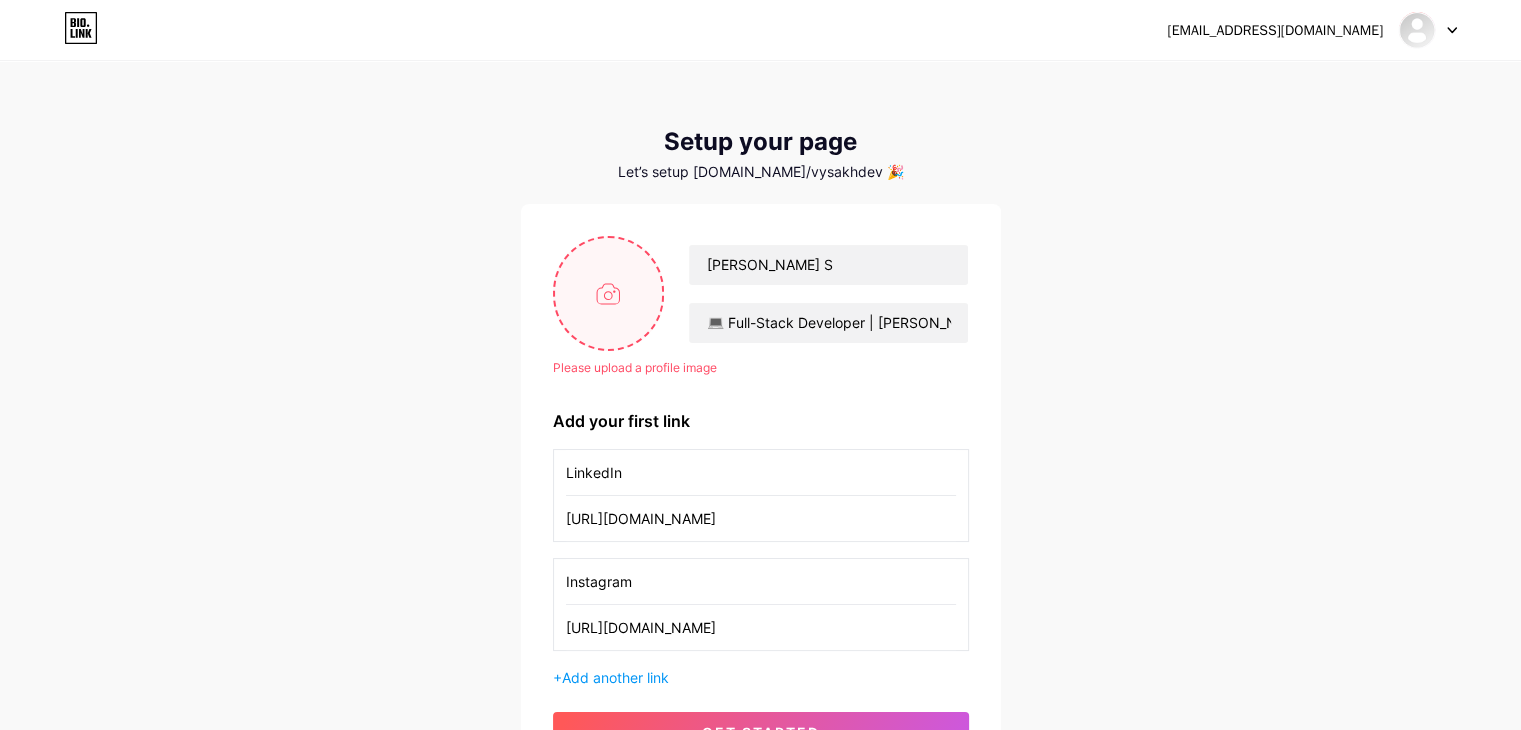 click at bounding box center (609, 293) 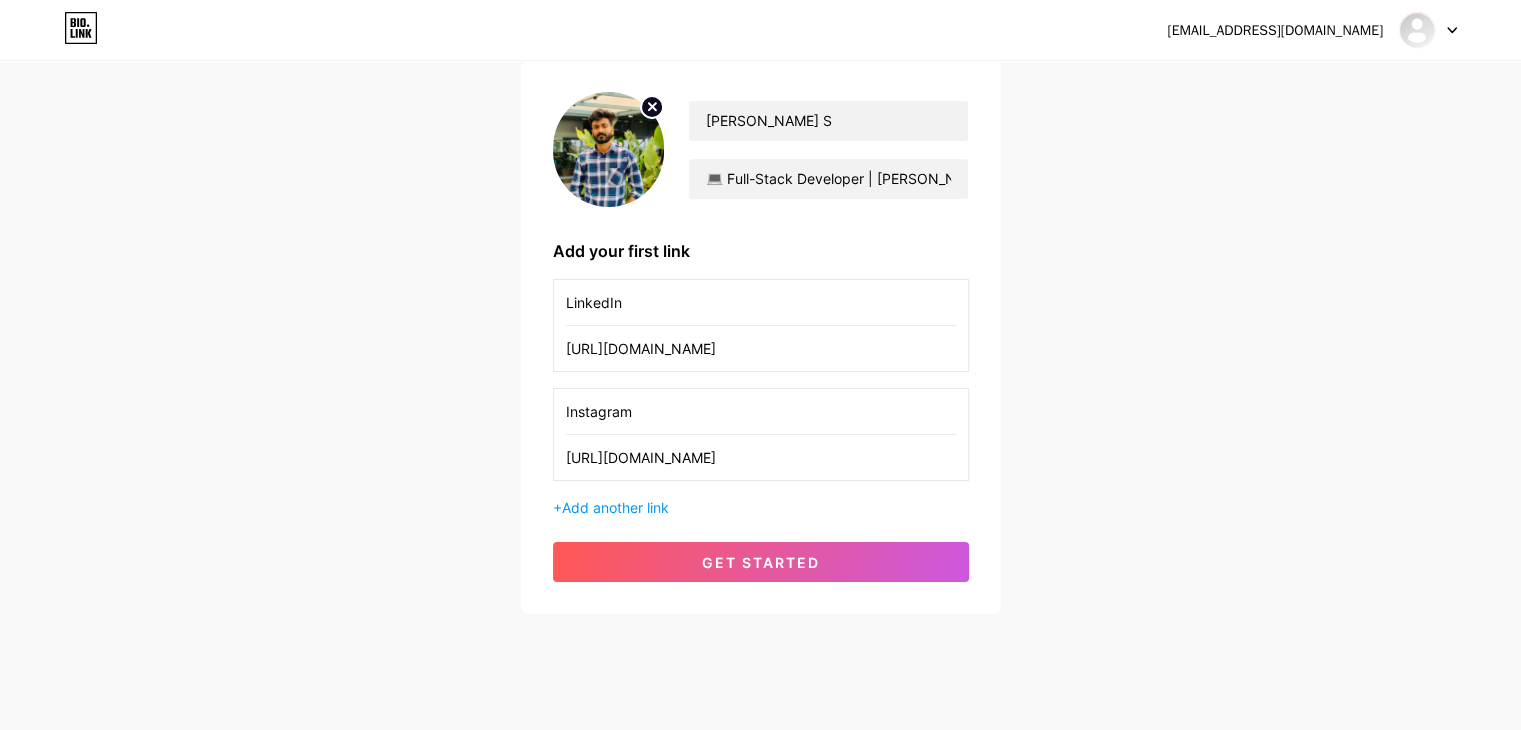 scroll, scrollTop: 171, scrollLeft: 0, axis: vertical 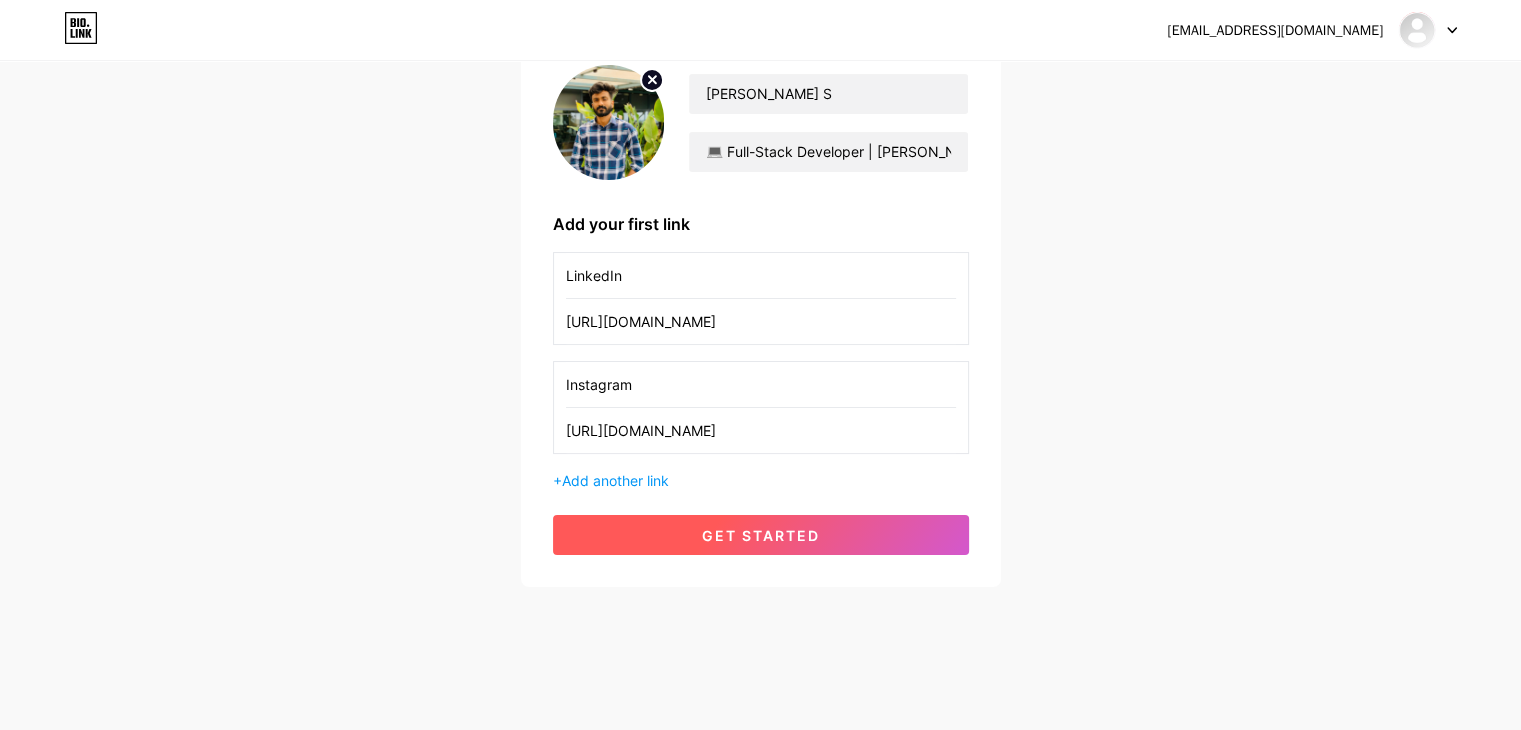click on "get started" at bounding box center (761, 535) 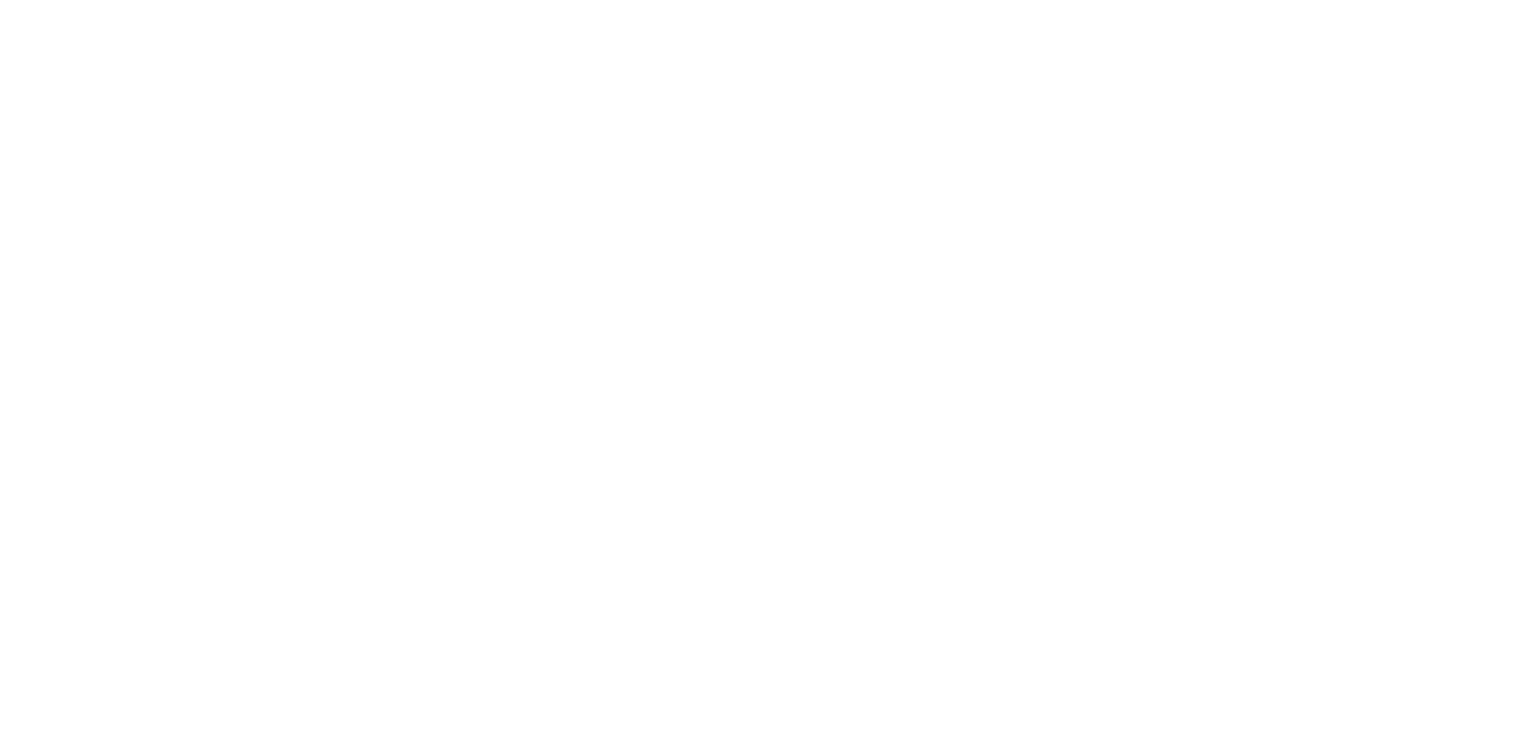 scroll, scrollTop: 0, scrollLeft: 0, axis: both 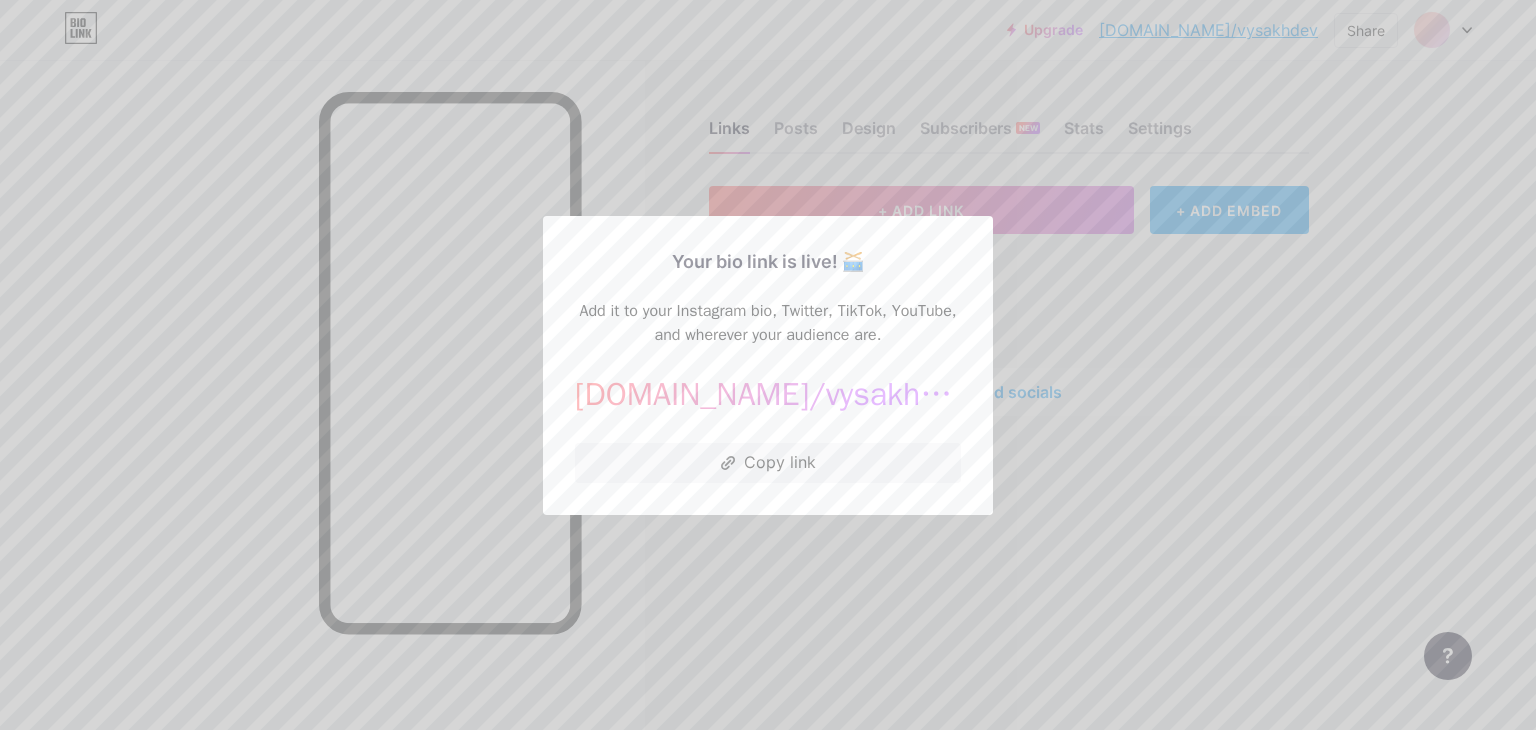 click on "Copy link" at bounding box center [768, 463] 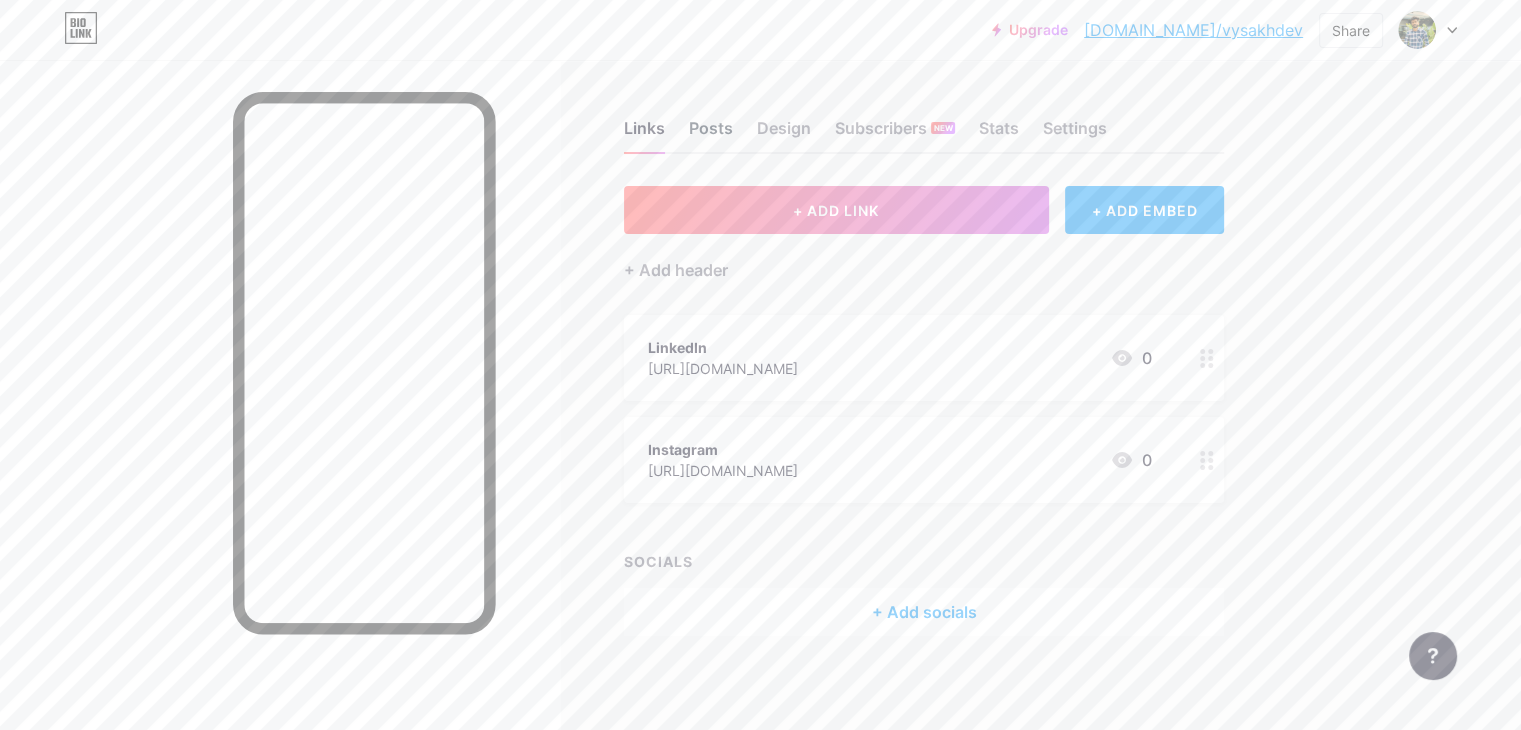 click on "Posts" at bounding box center (711, 134) 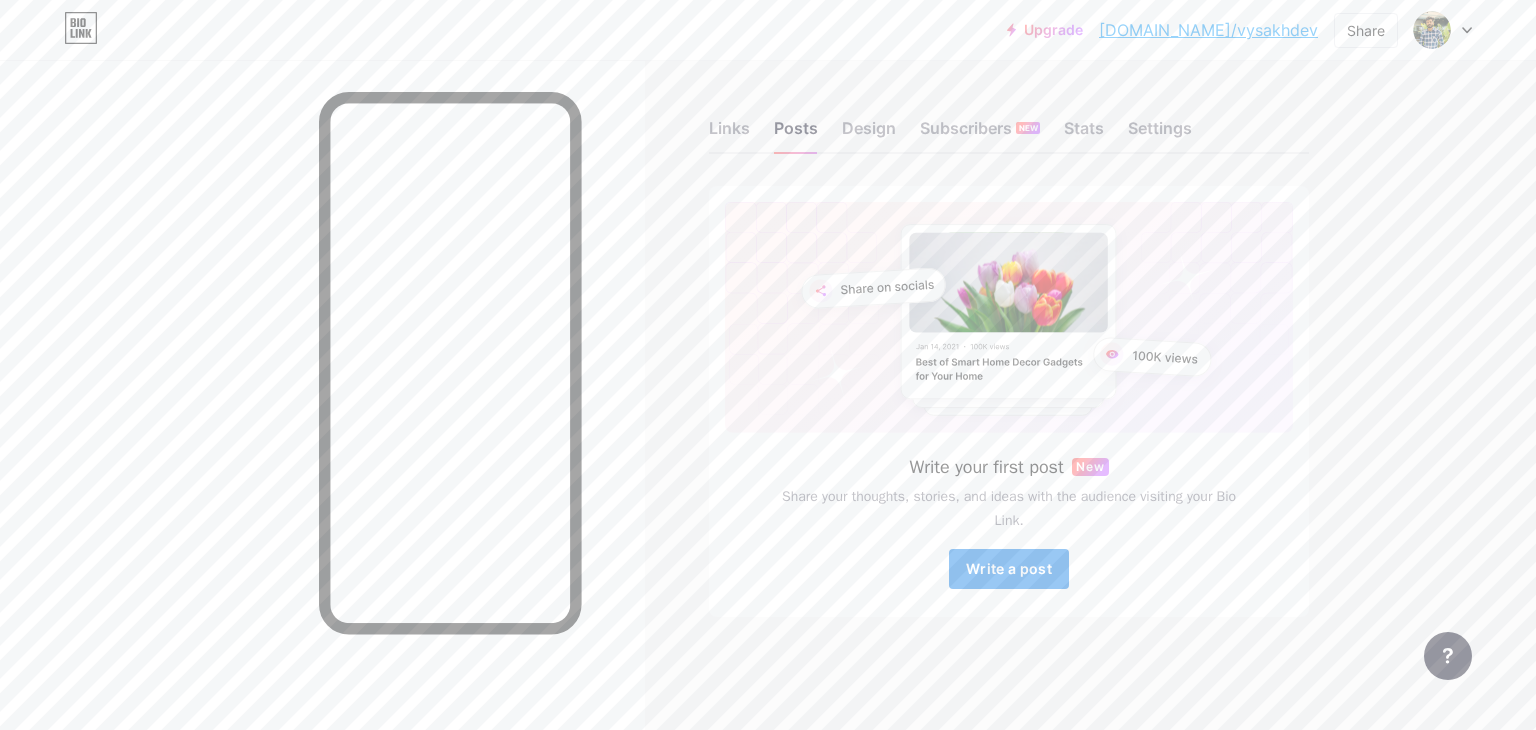 click on "Write a post" at bounding box center (1009, 569) 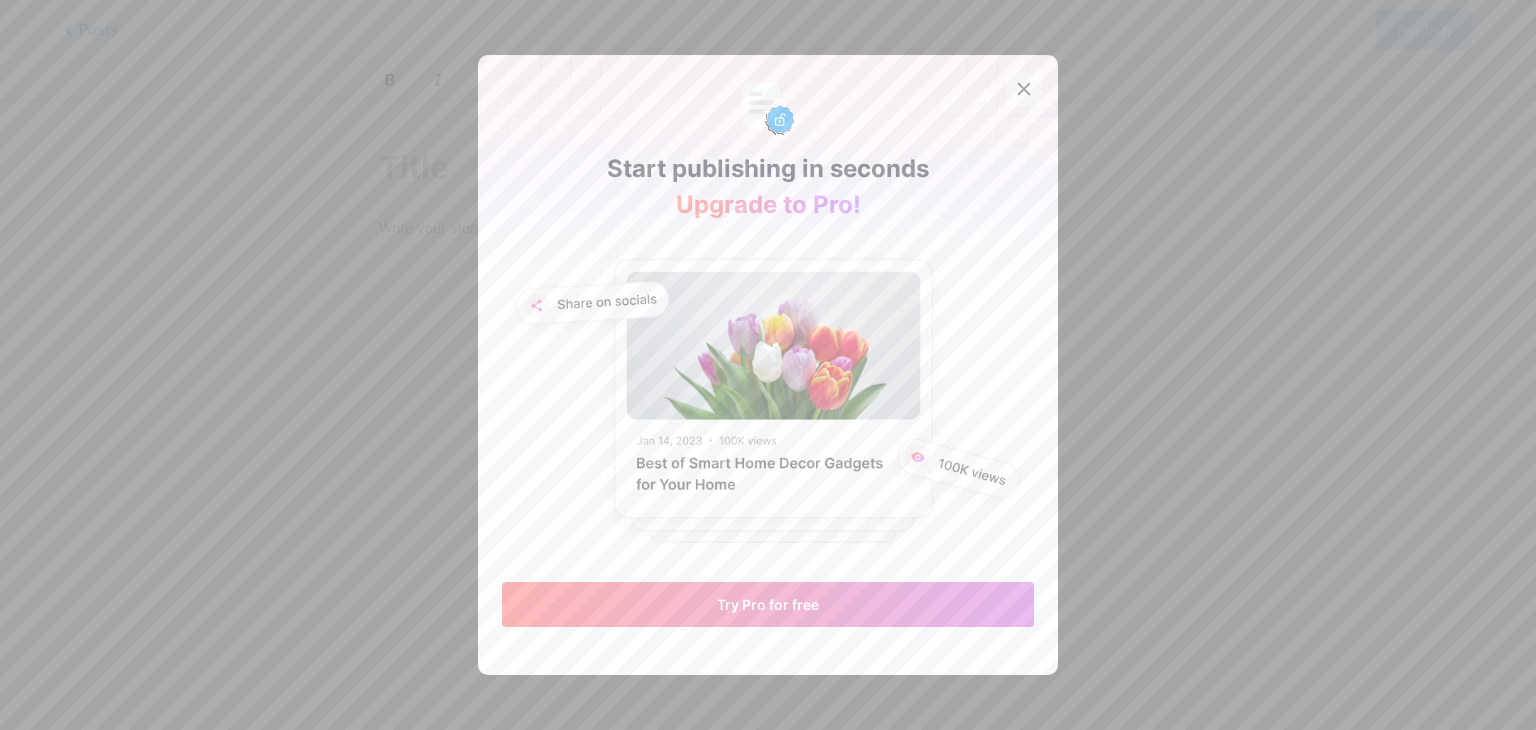 click 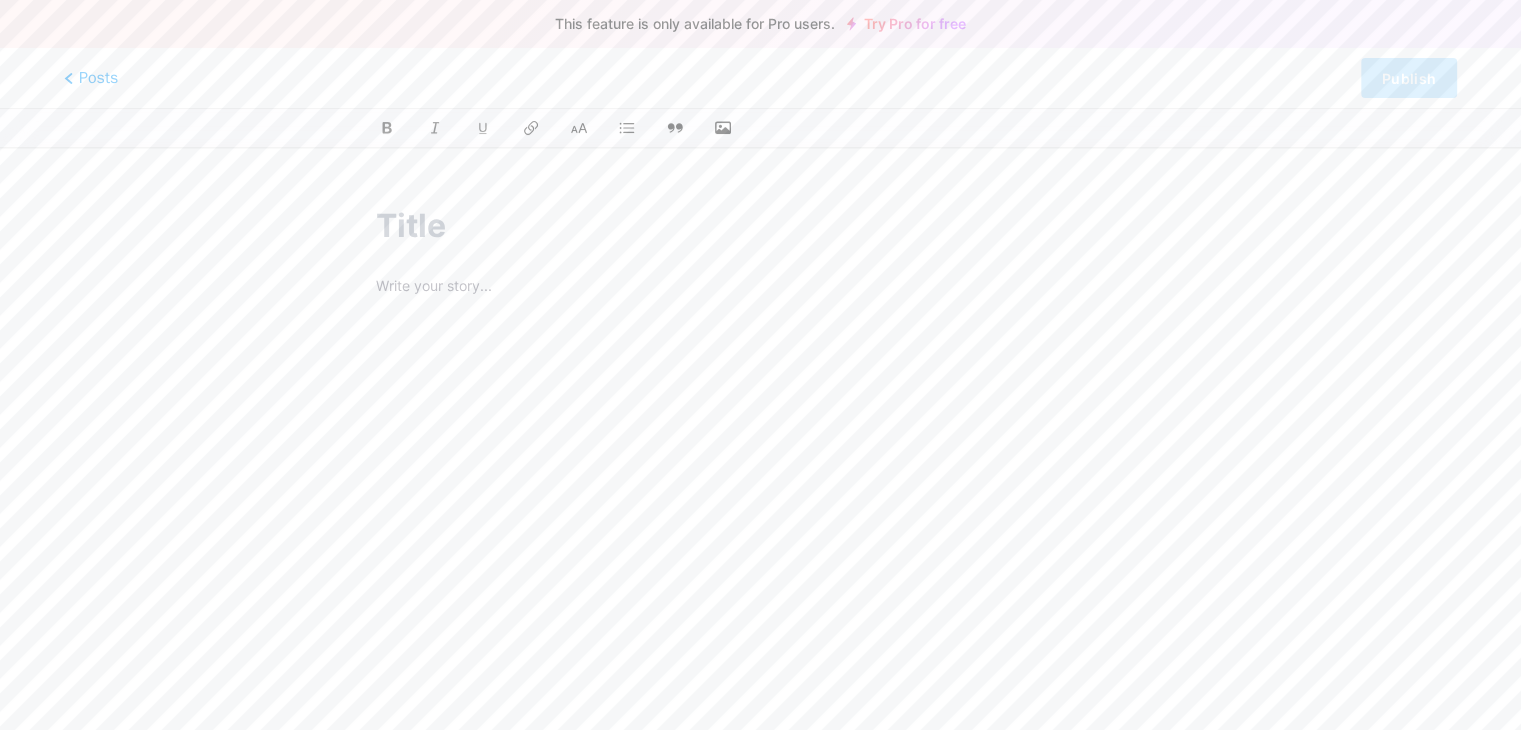 click at bounding box center (760, 492) 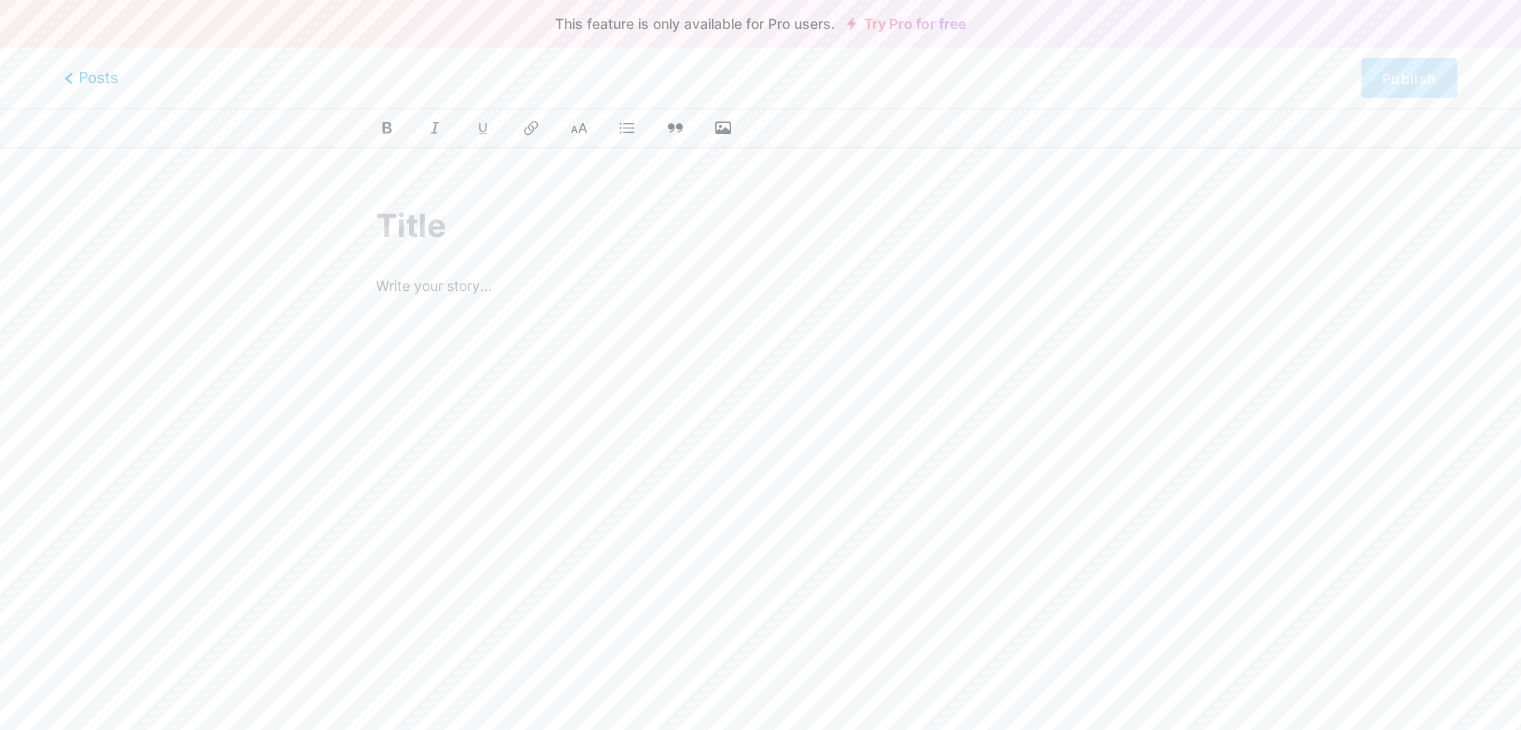 click on "This feature is only available for Pro
users.       Try Pro for free
Posts     Publish" at bounding box center [760, 492] 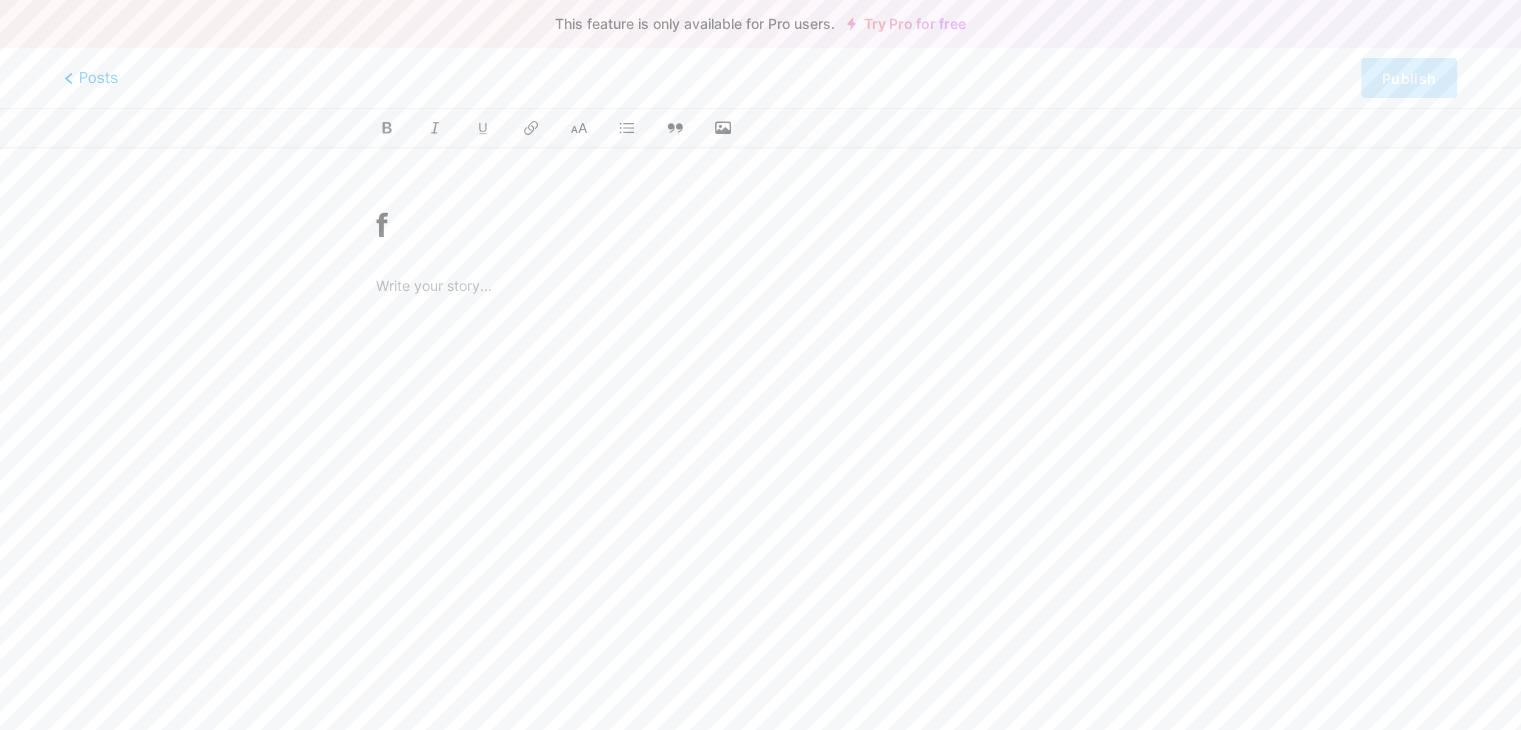 type on "fg" 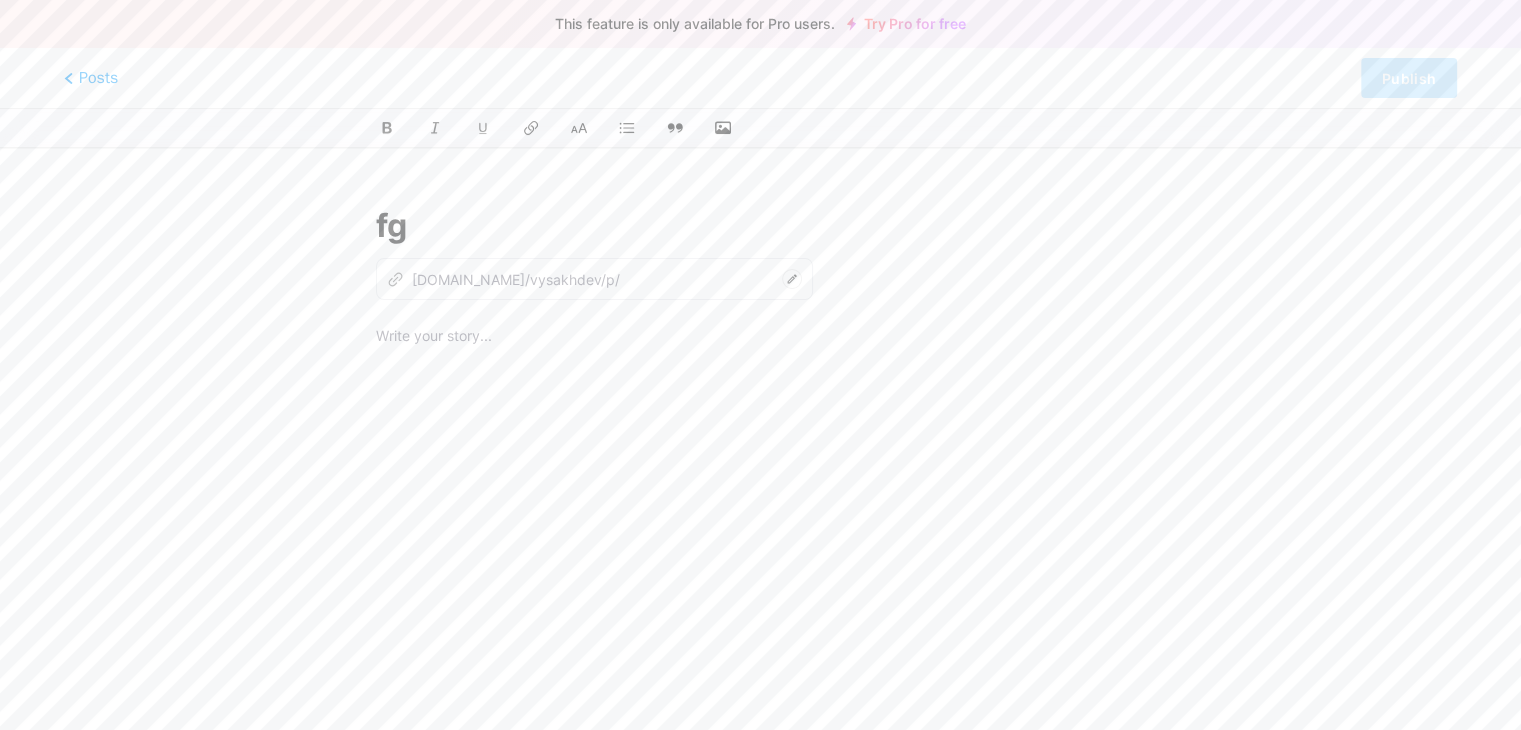 type on "fg" 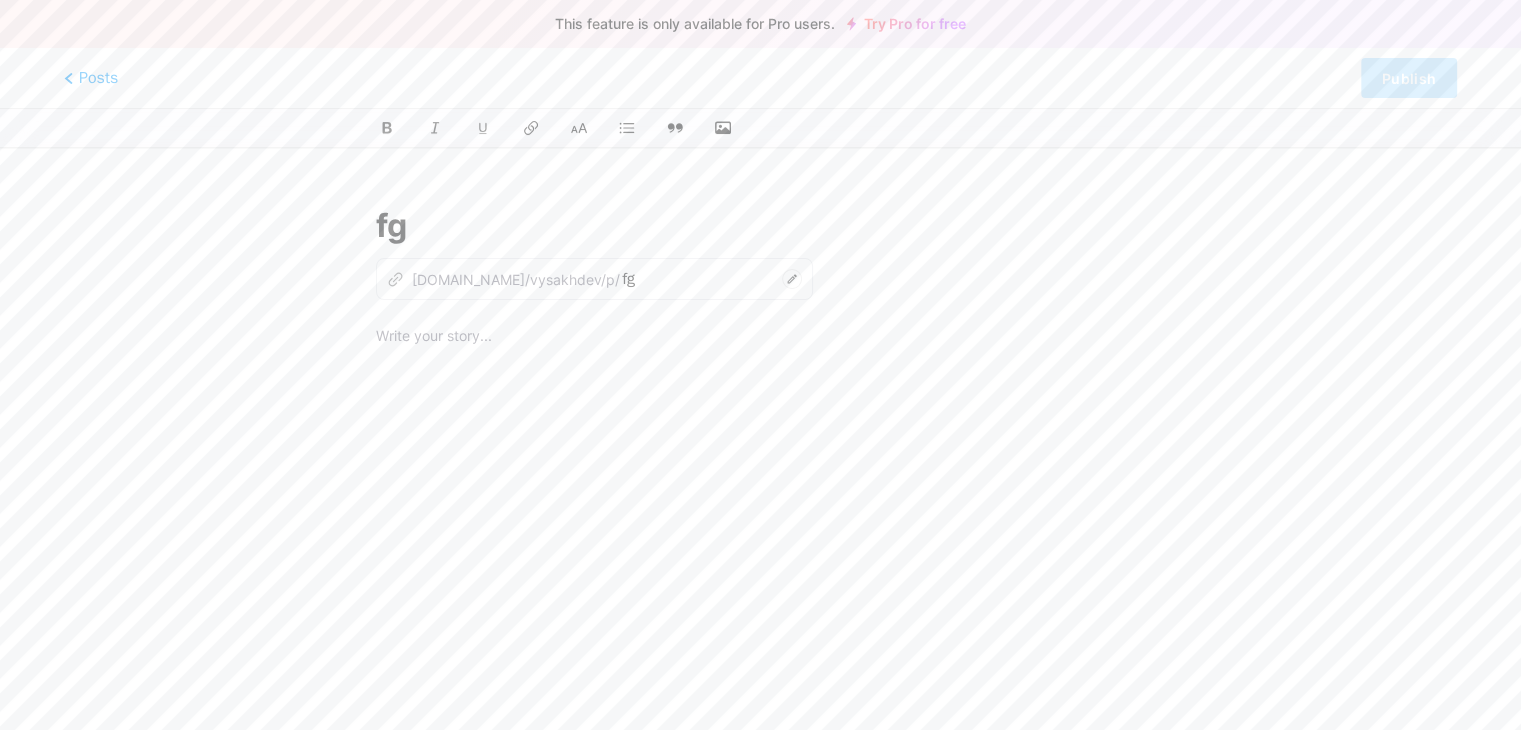 type on "f" 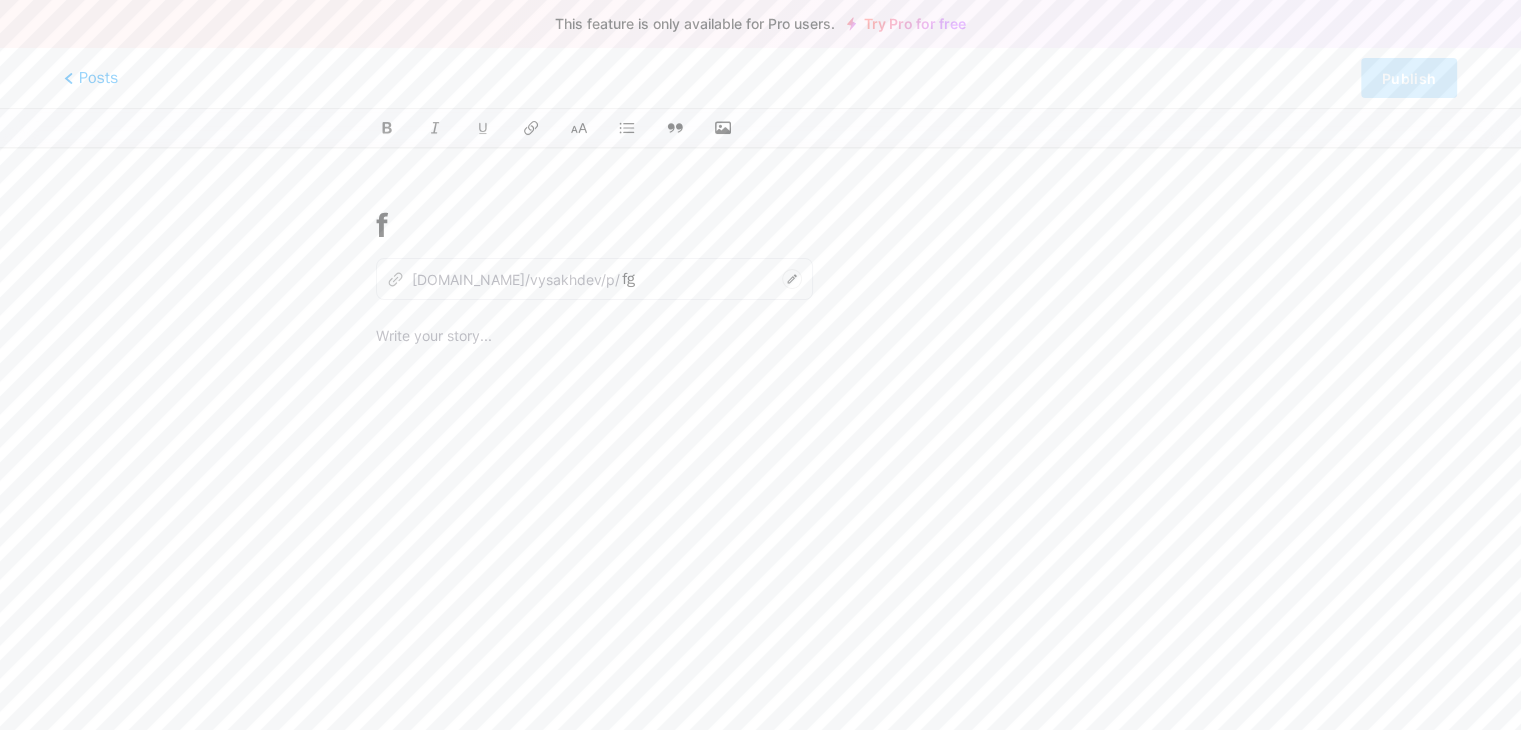 type 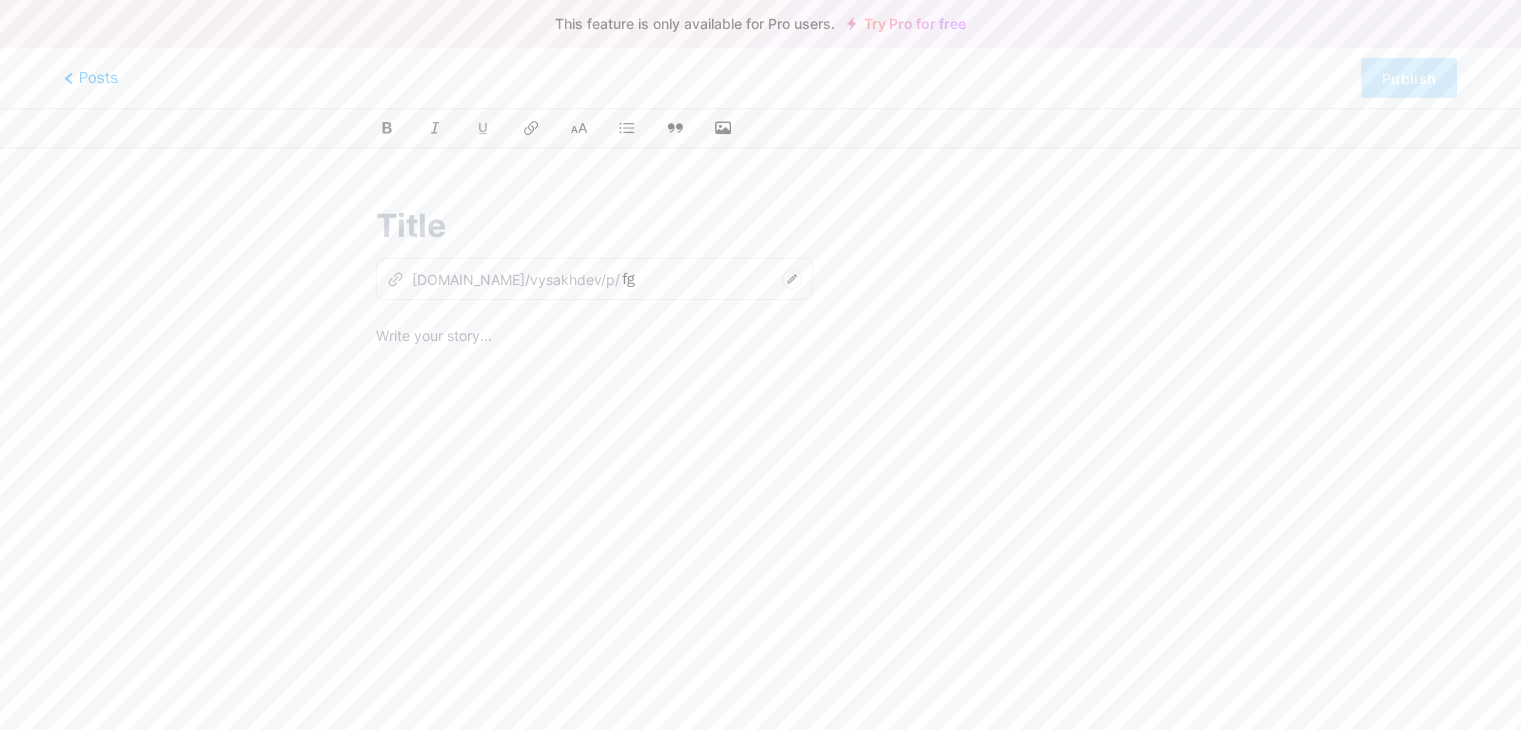 type 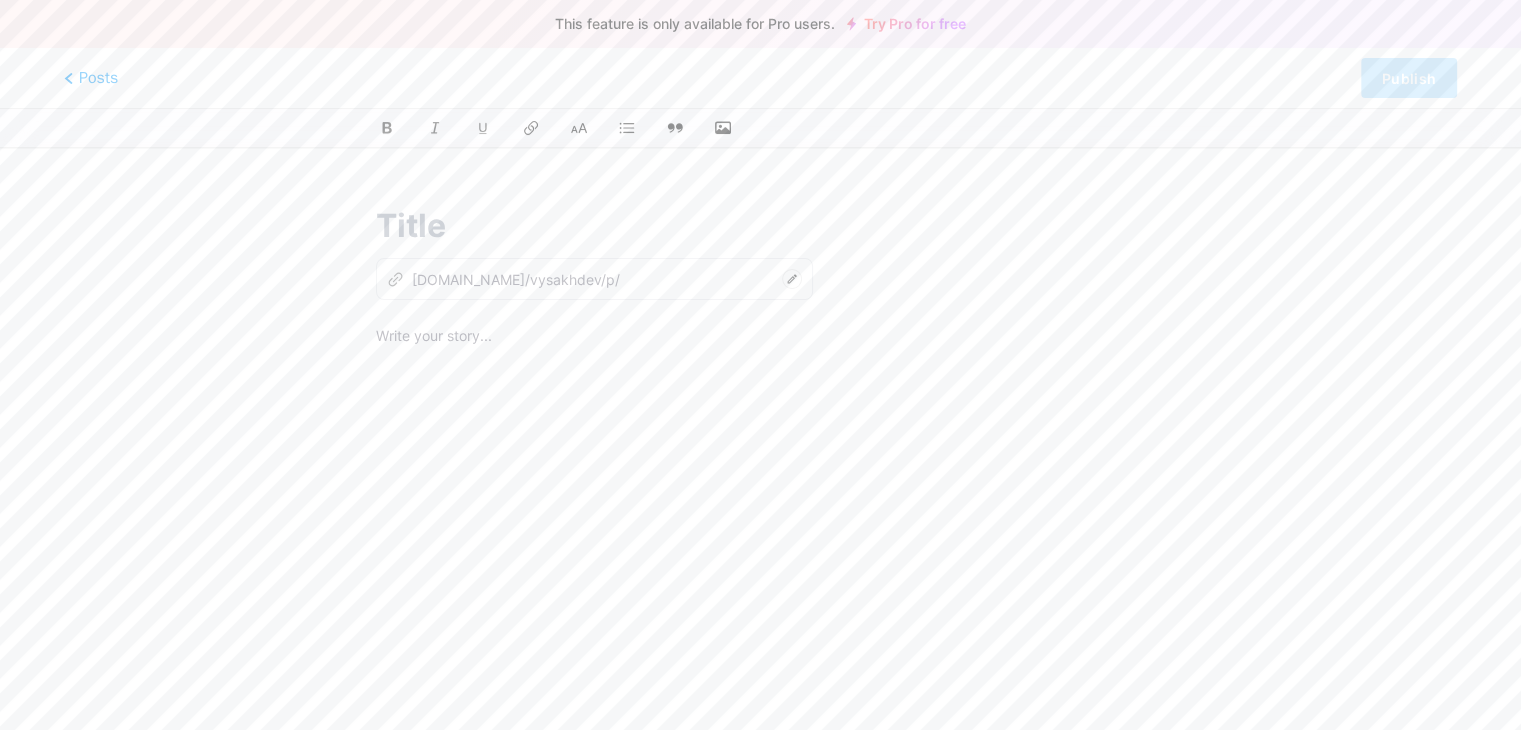 click at bounding box center (760, 338) 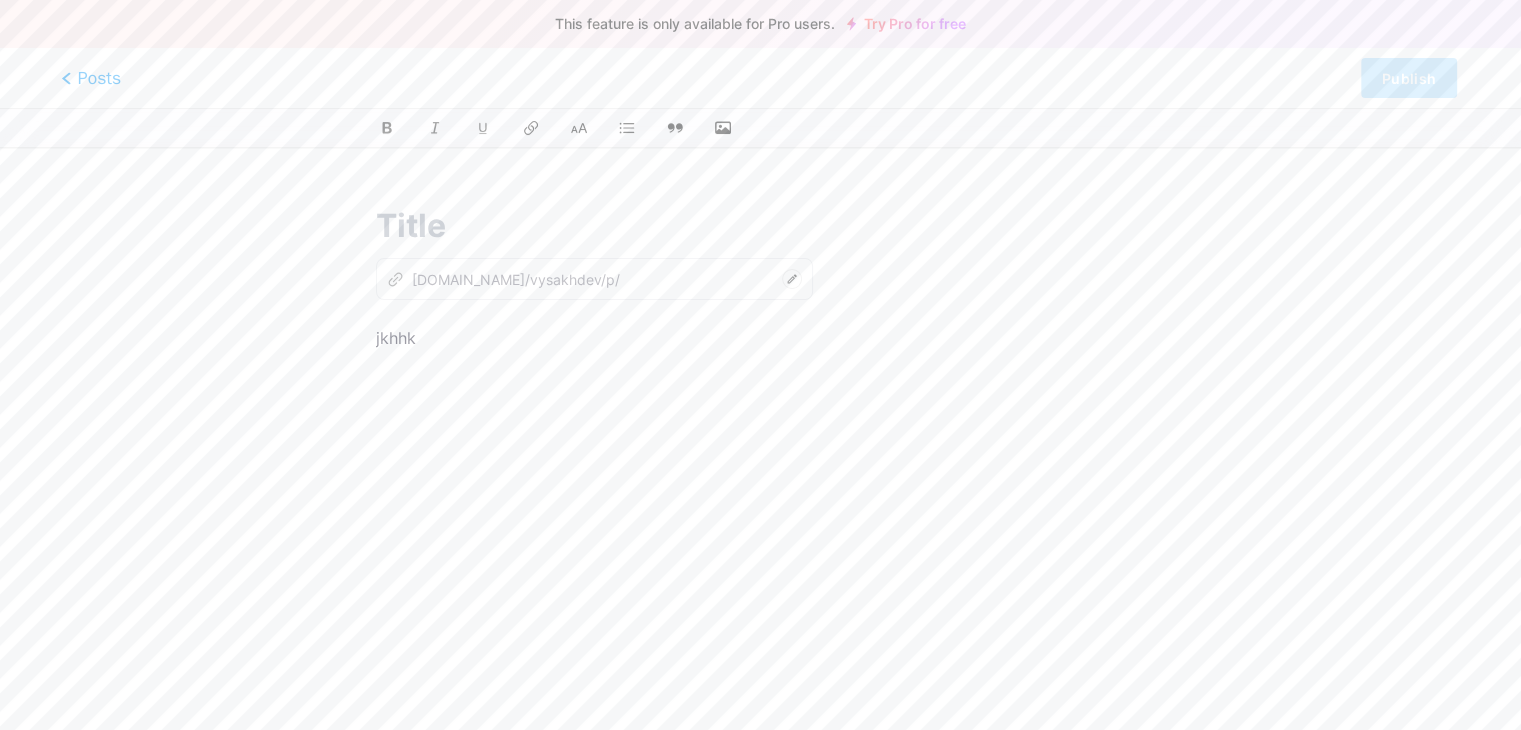 click on "Posts" at bounding box center [91, 78] 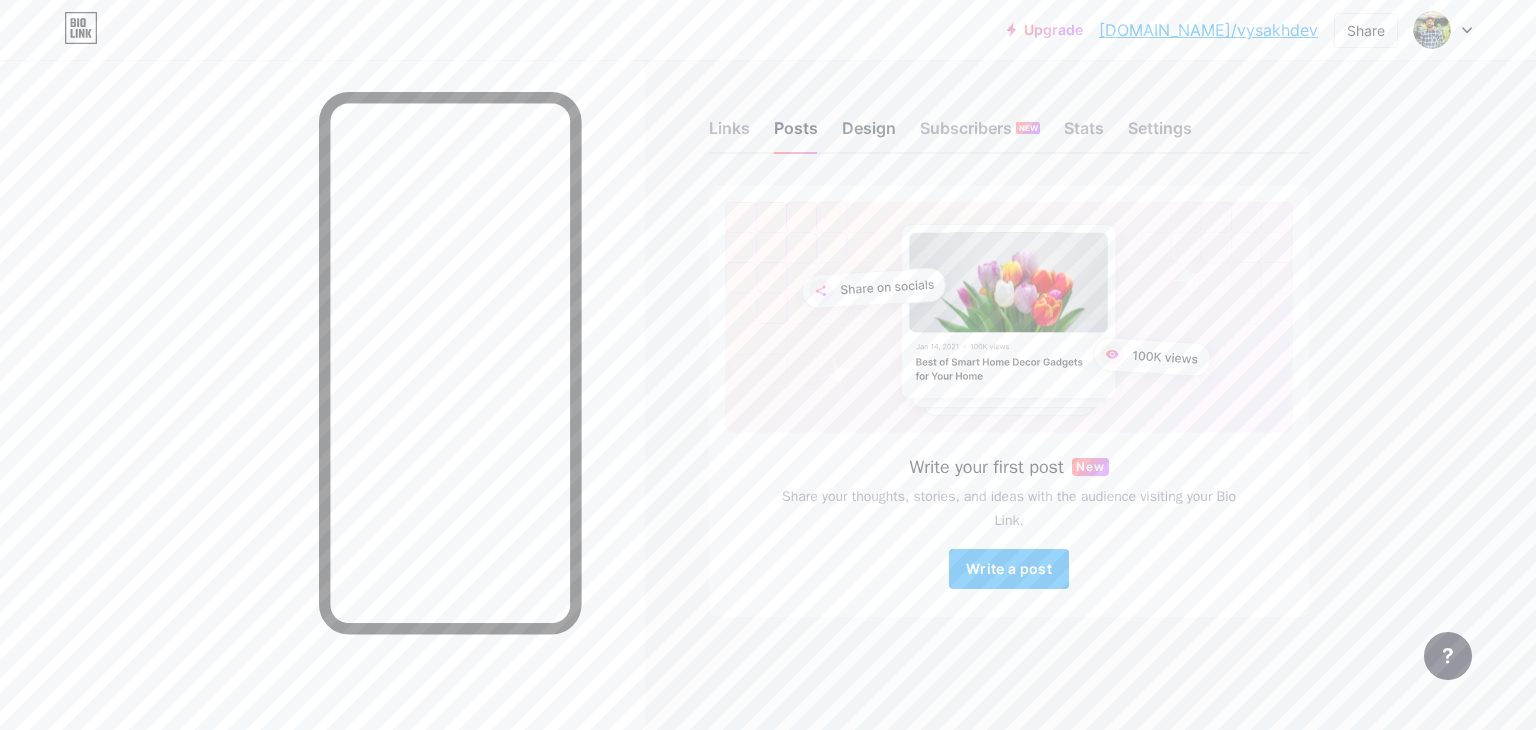 click on "Design" at bounding box center [869, 134] 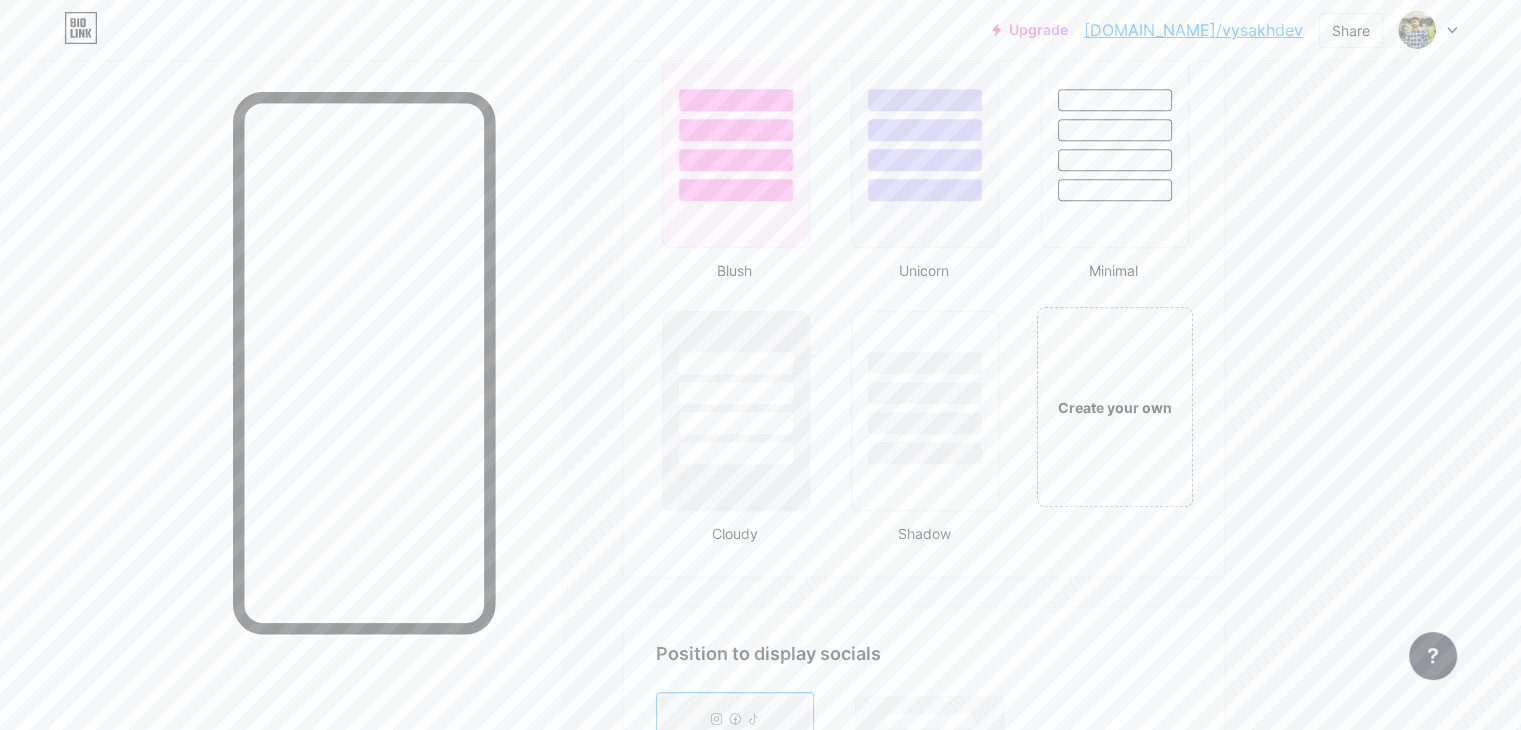 scroll, scrollTop: 2660, scrollLeft: 0, axis: vertical 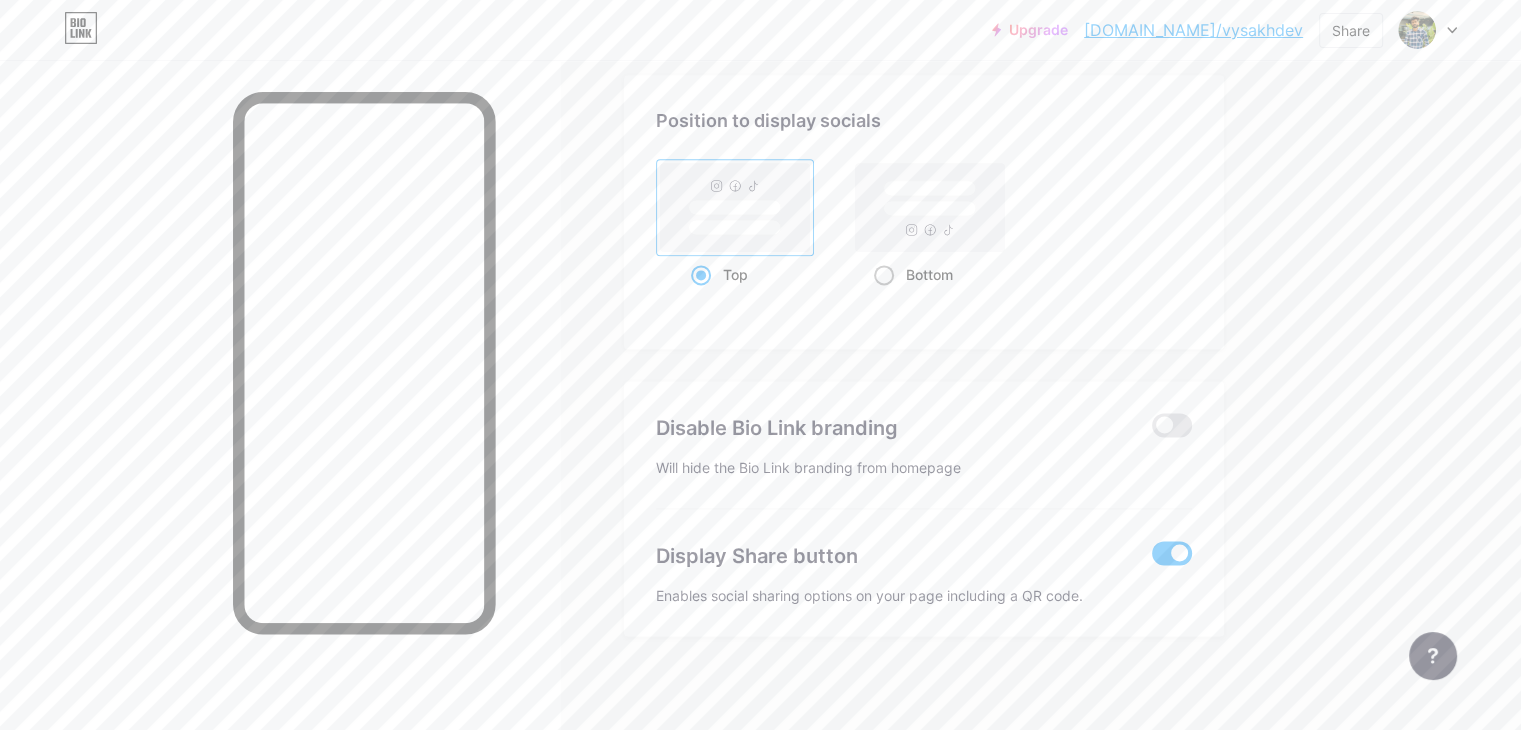 click 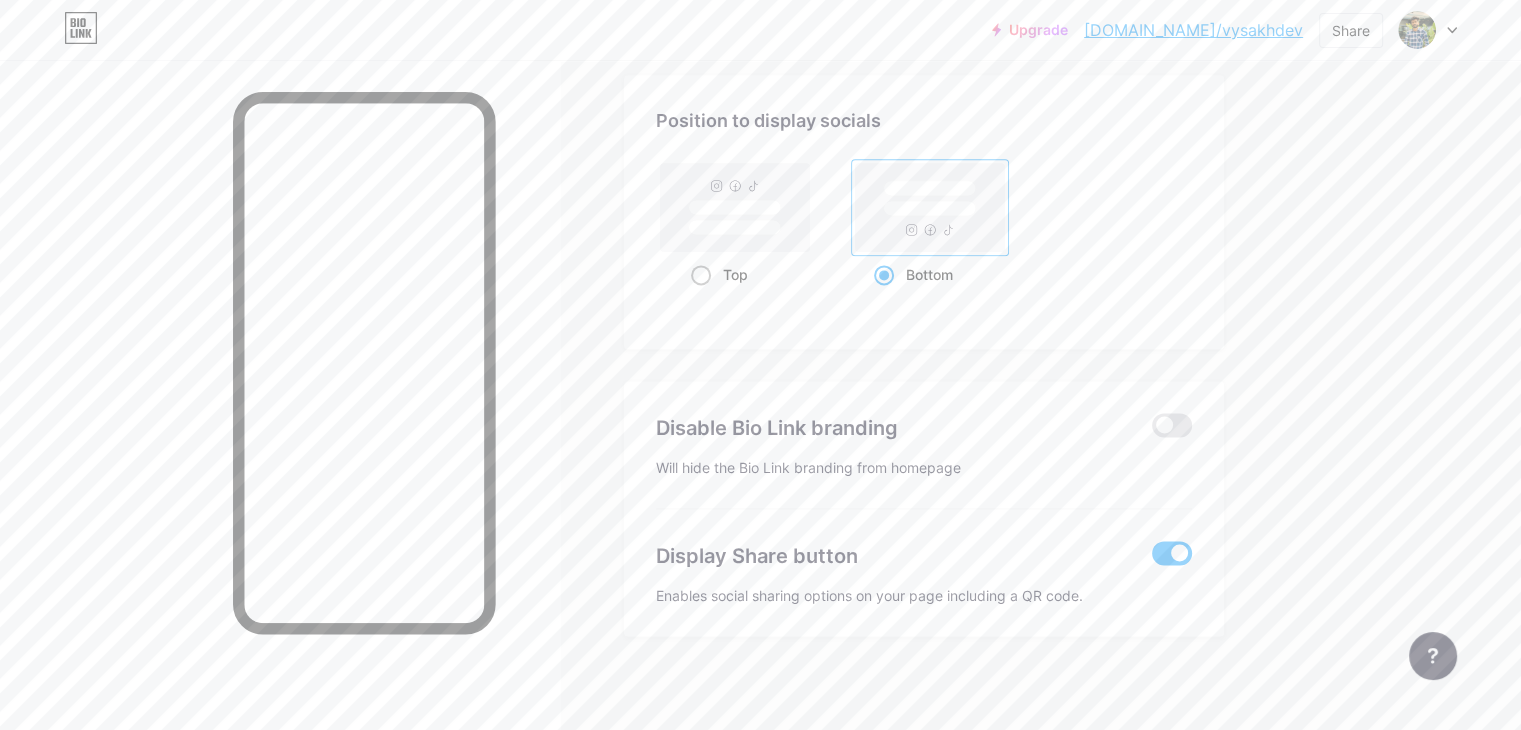 click 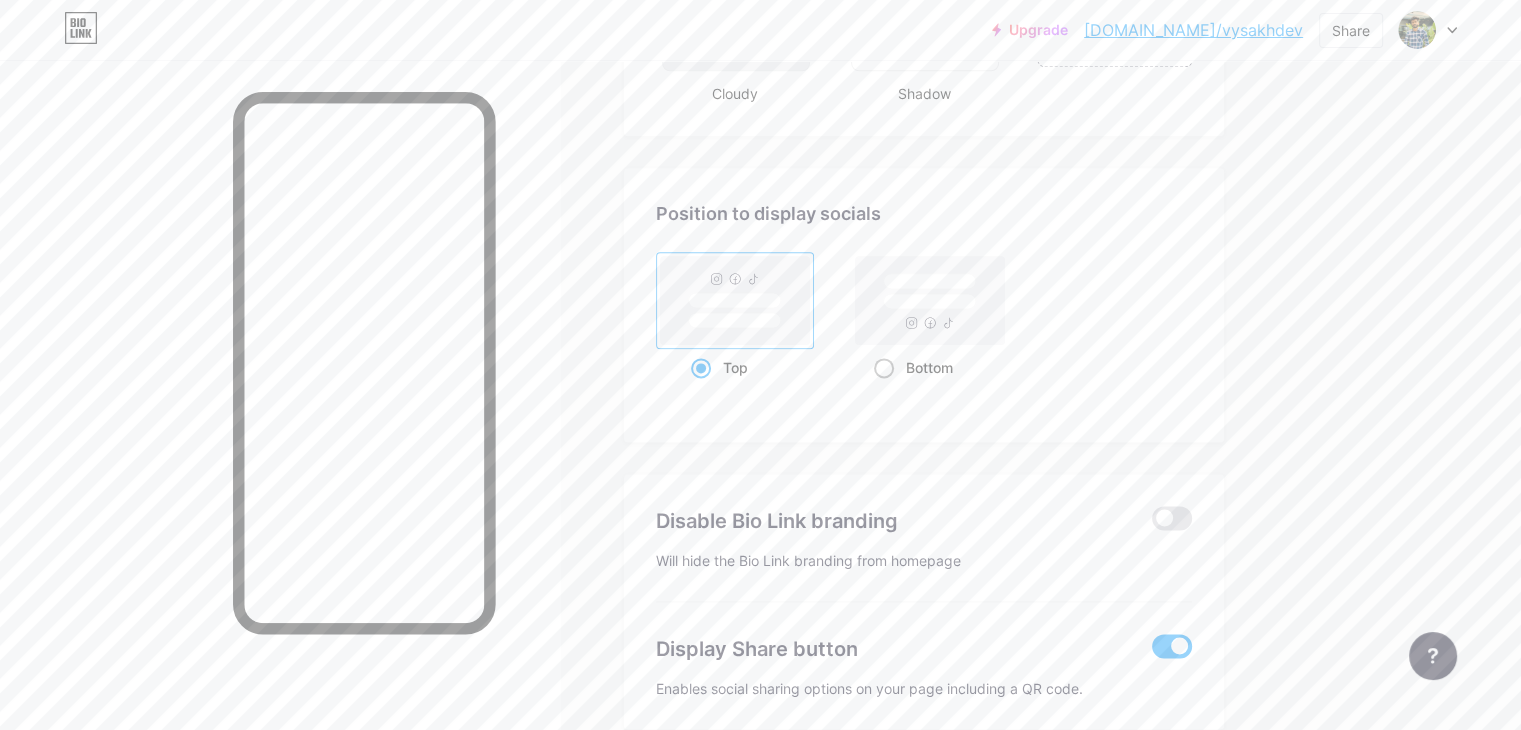 scroll, scrollTop: 2660, scrollLeft: 0, axis: vertical 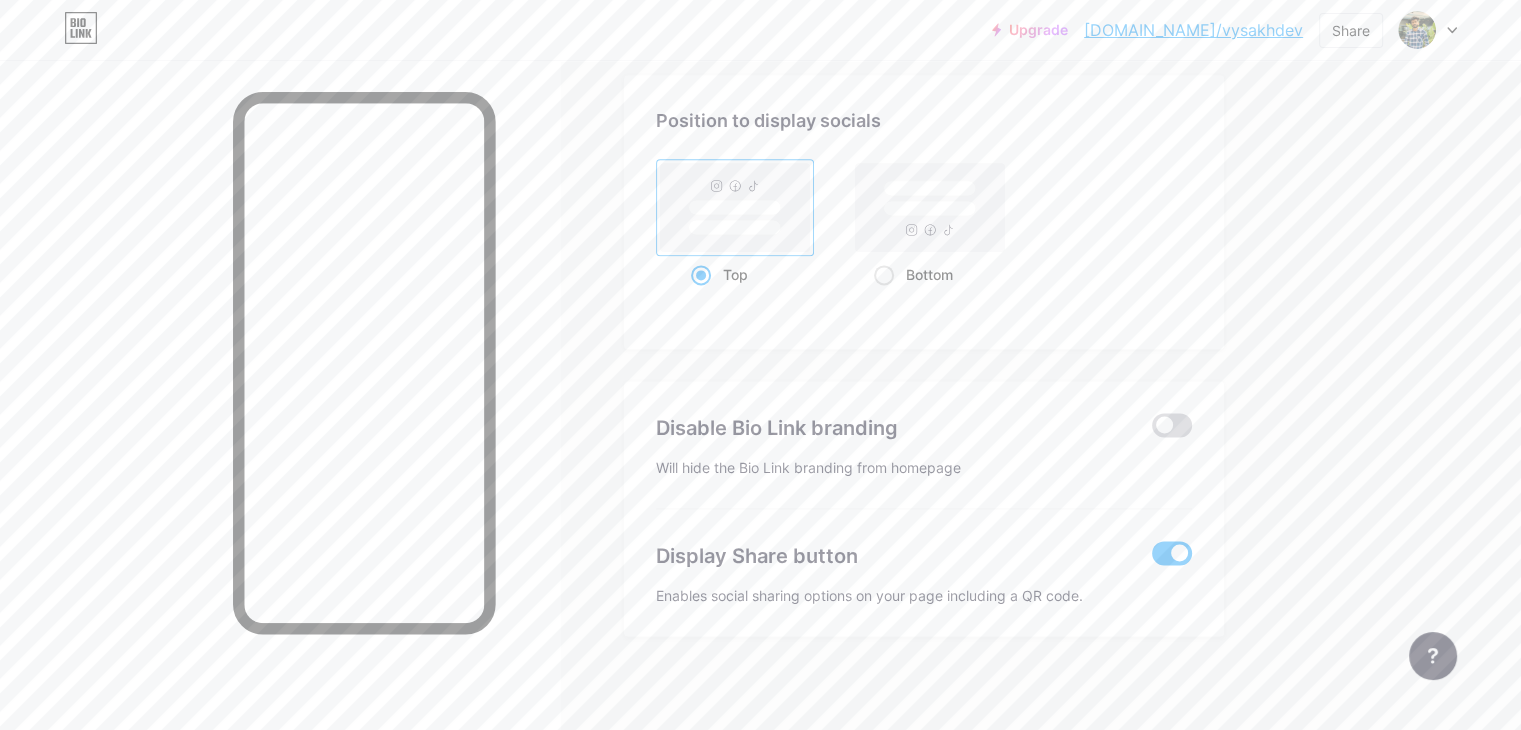 click at bounding box center [1172, 425] 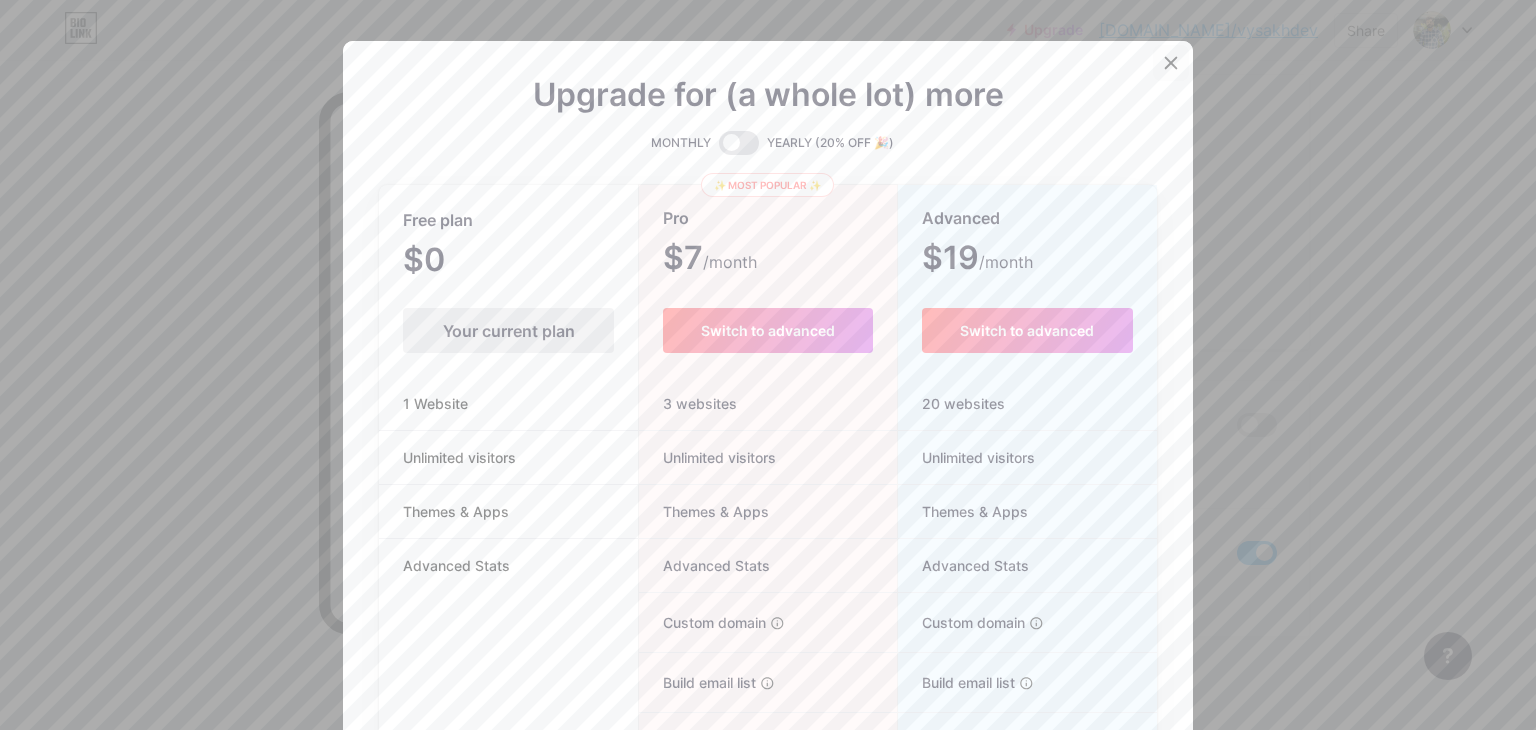 click 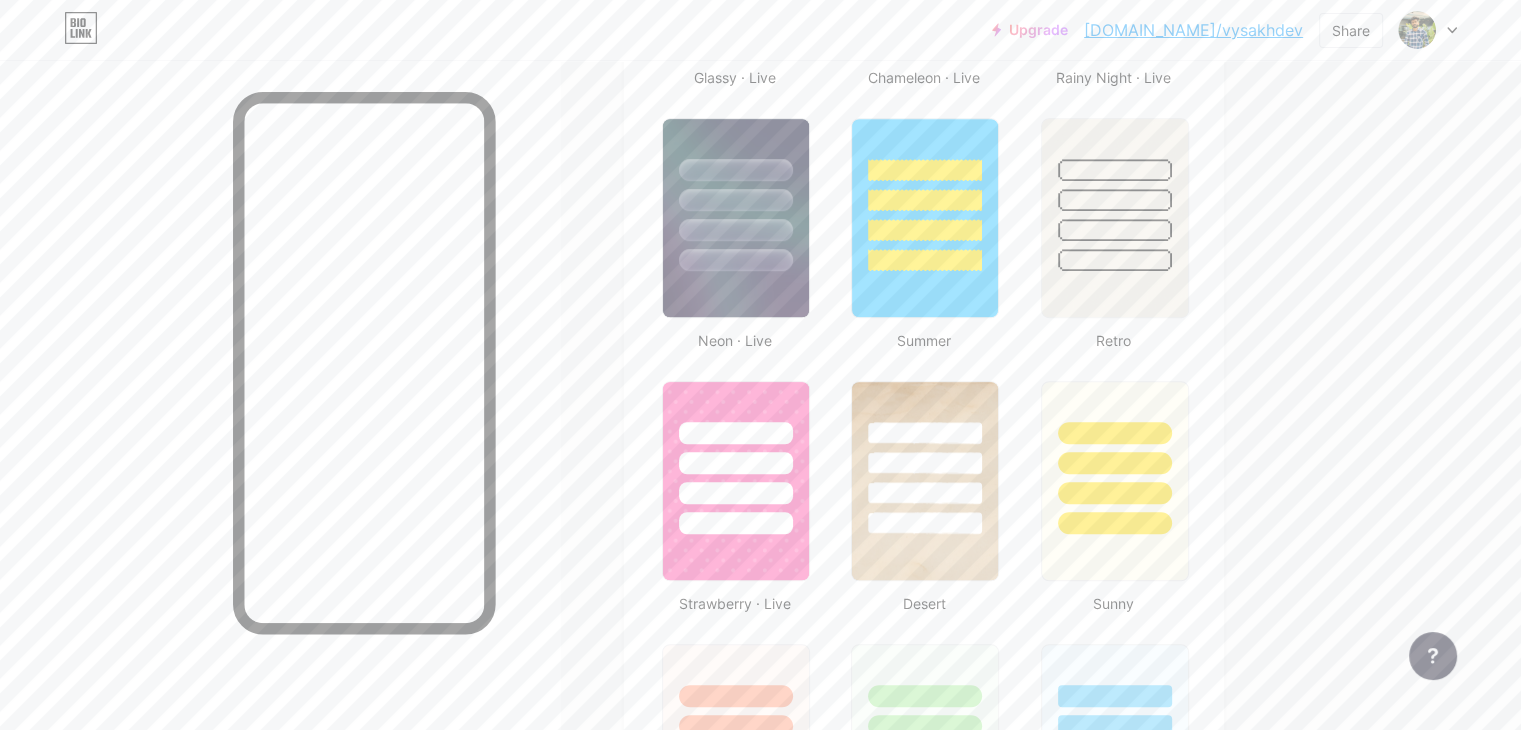 scroll, scrollTop: 0, scrollLeft: 0, axis: both 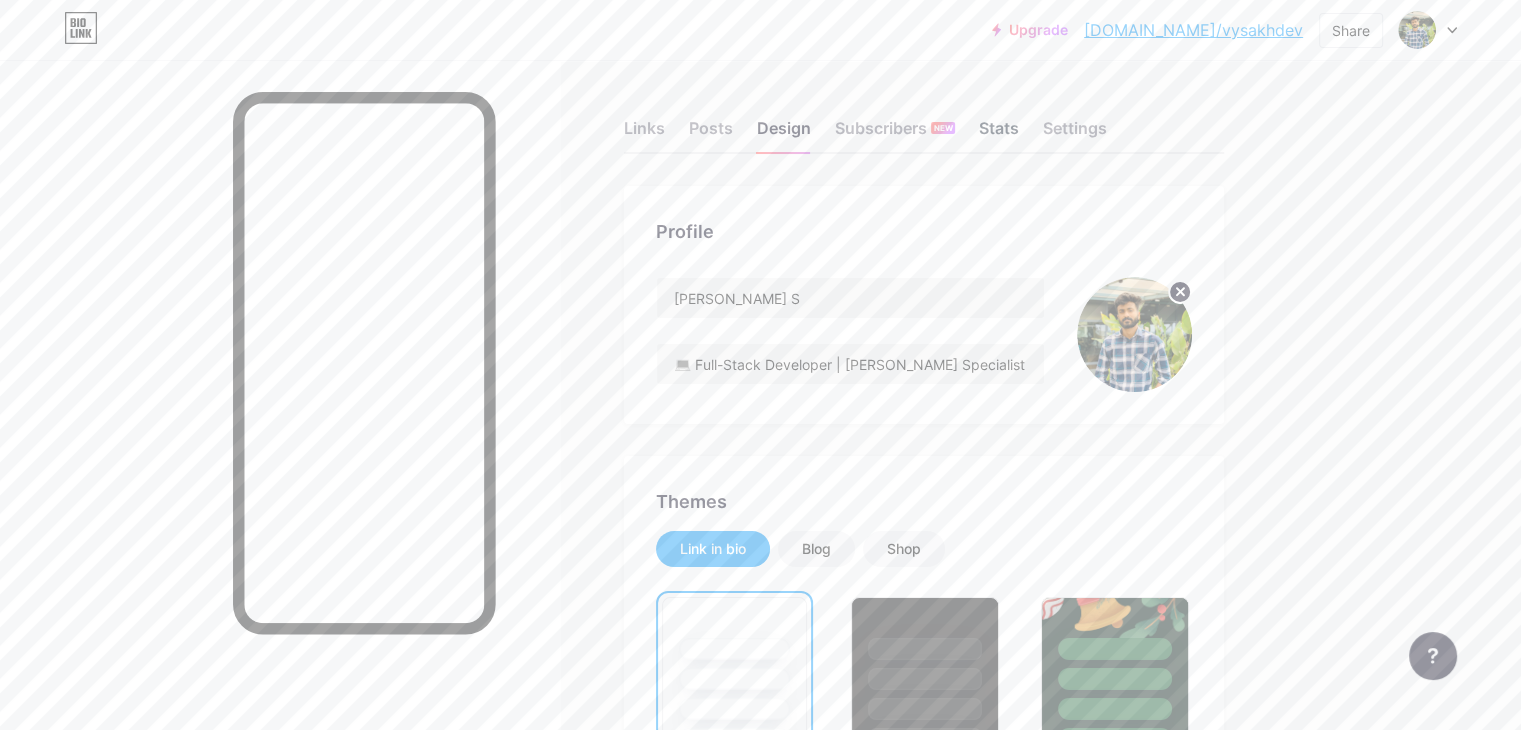 click on "Stats" at bounding box center [999, 134] 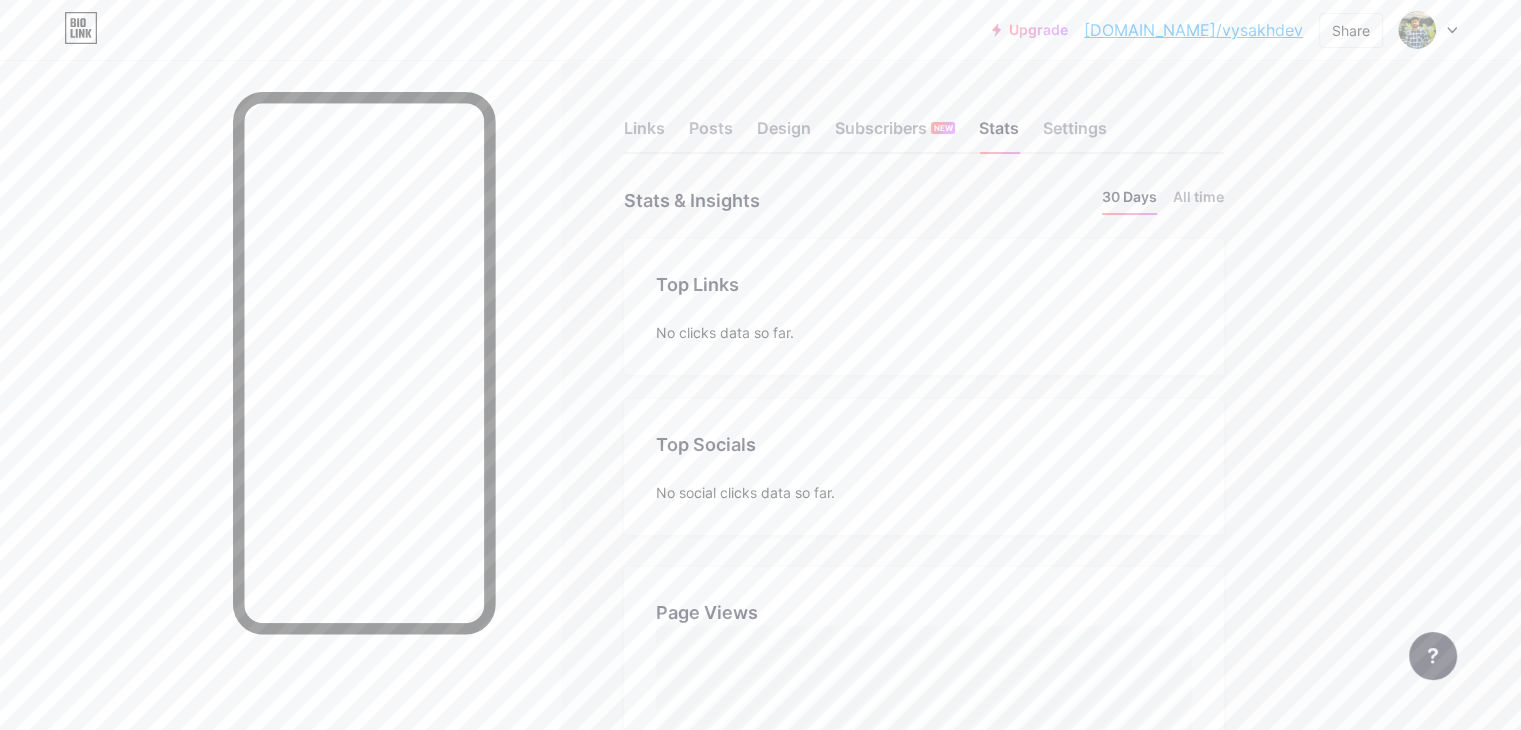scroll, scrollTop: 999270, scrollLeft: 998479, axis: both 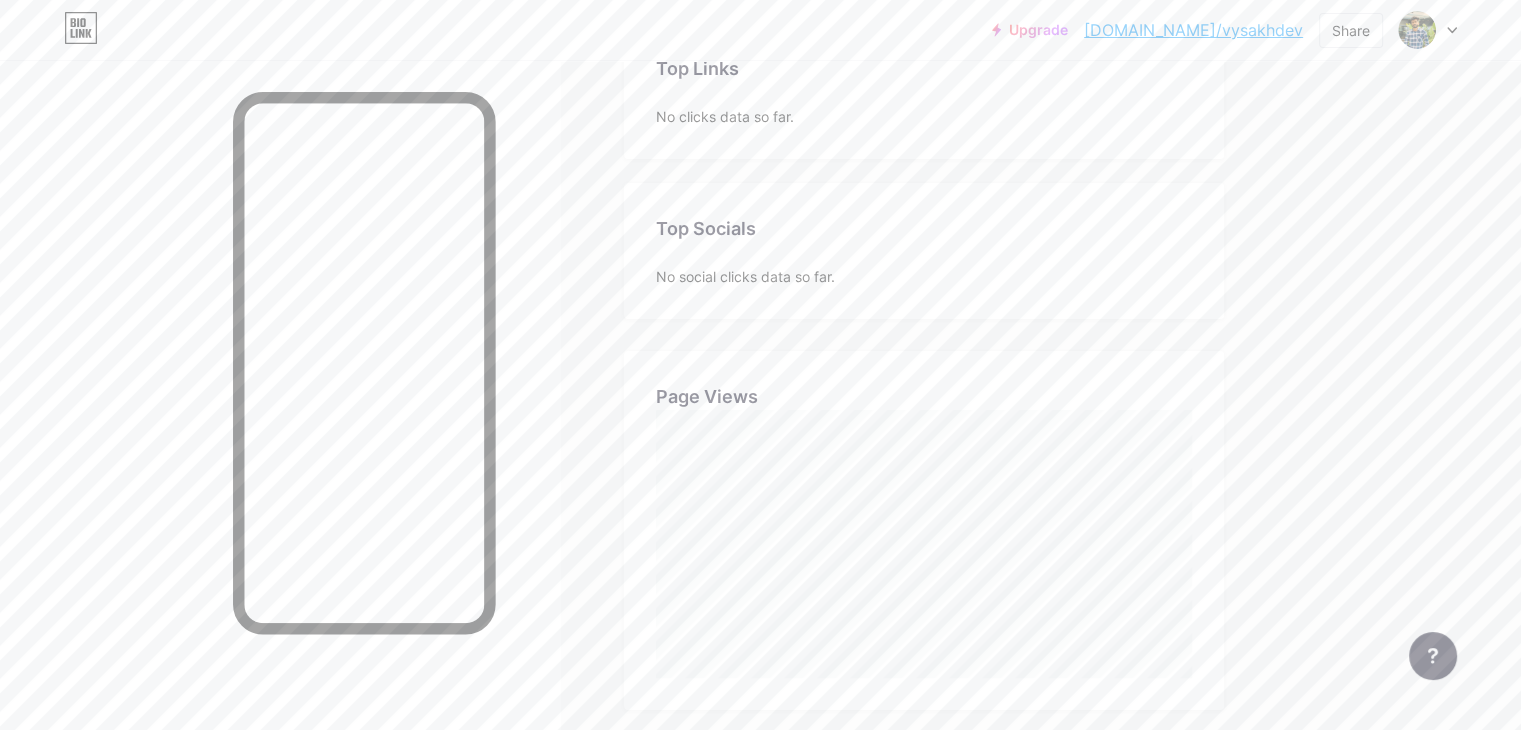 click on "Stats & Insights   Page Stats   30 Days
All
time
Top Links   Links   No clicks data so far.   Top Socials   Top Socials   No social clicks data so far.   Page Views   Page Views     Location   Location   No location data so far.   Traffic Sources   Traffic Sources   No sources data so far." at bounding box center (924, 500) 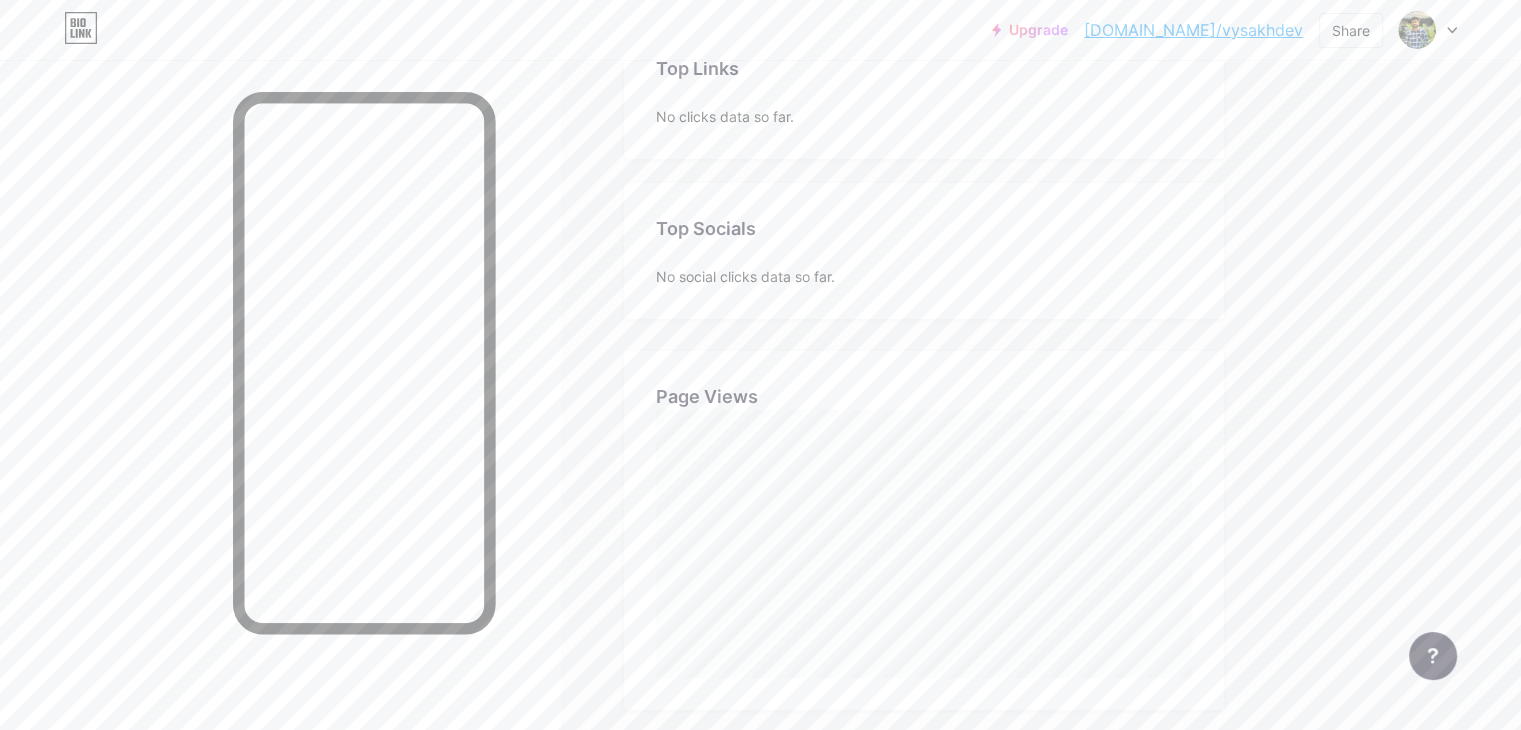 scroll, scrollTop: 0, scrollLeft: 0, axis: both 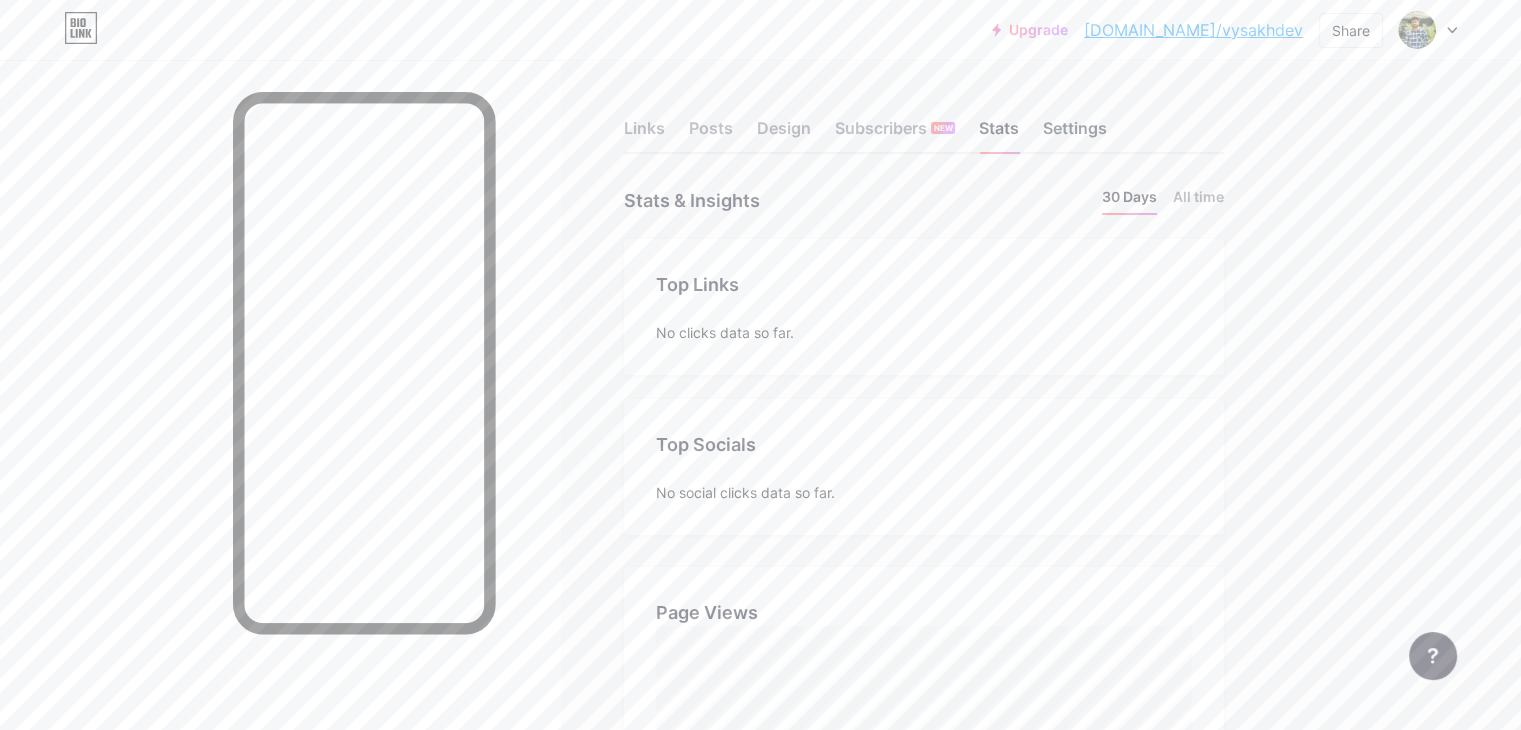 click on "Settings" at bounding box center [1075, 134] 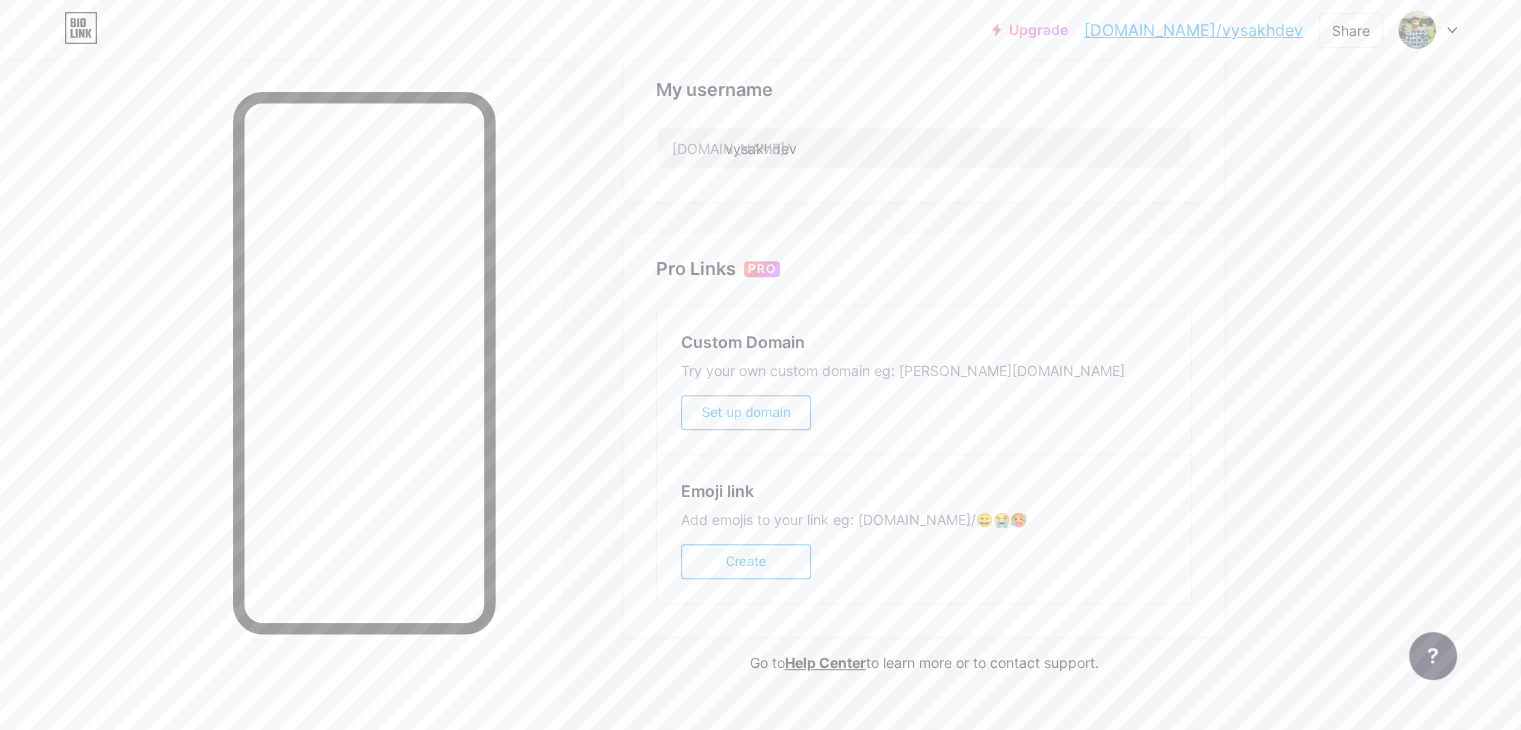 scroll, scrollTop: 794, scrollLeft: 0, axis: vertical 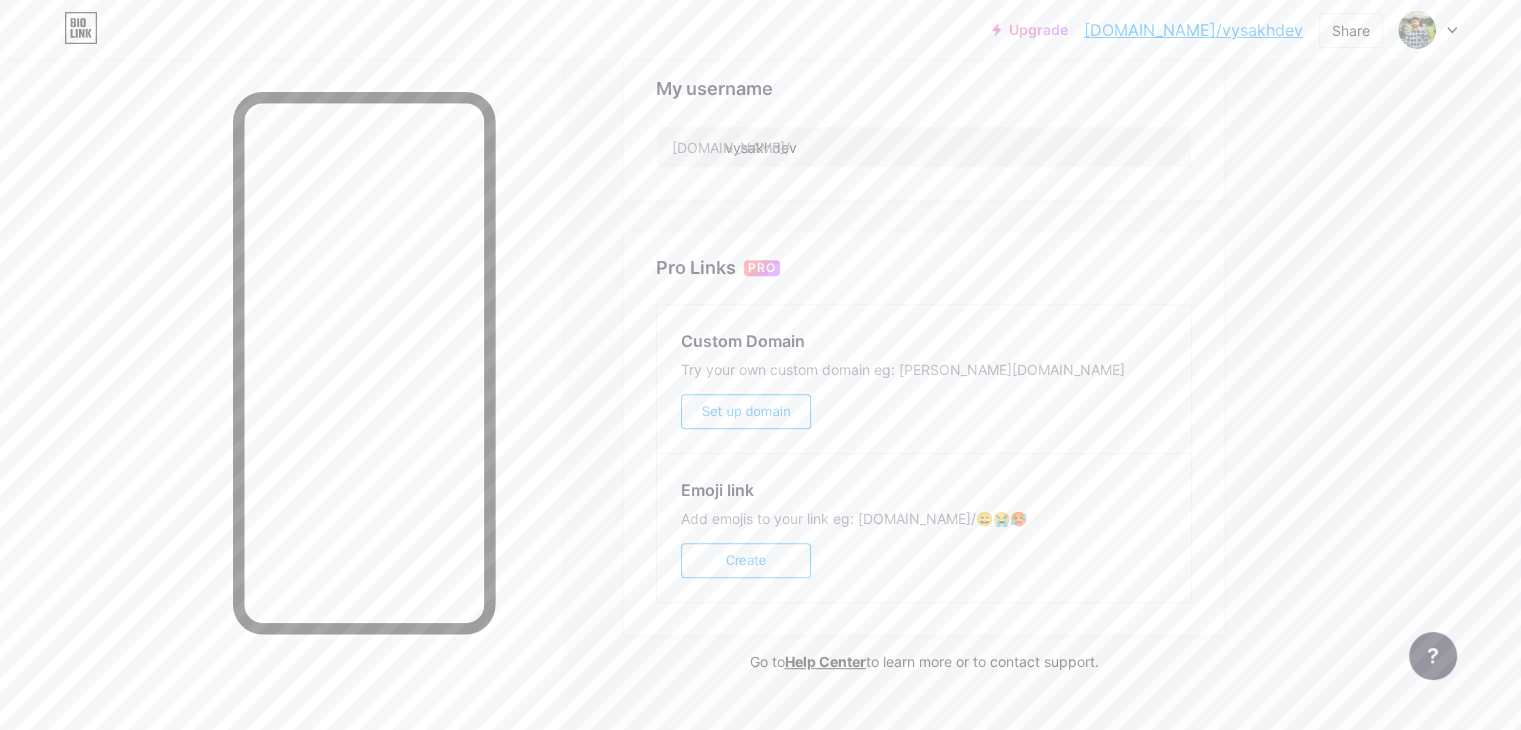 click on "Preferred link   This is an aesthetic choice. Both links are usable.
[DOMAIN_NAME][PERSON_NAME]/ vysakhdev       vysakhdev .[DOMAIN_NAME]
NSFW warning       Show a warning before displaying your page.     SEO   Choose the title and description to appear on search engines and social posts.           Google Analytics       My username   [DOMAIN_NAME]/   vysakhdev           Pro Links   PRO   Custom Domain   Try your own custom domain eg: [PERSON_NAME][DOMAIN_NAME]   Set
up domain             Emoji link   Add emojis to your link eg: [DOMAIN_NAME]/😄😭🥵   Create
Go to  Help Center  to learn more or to contact support.   Changes saved" at bounding box center [924, 32] 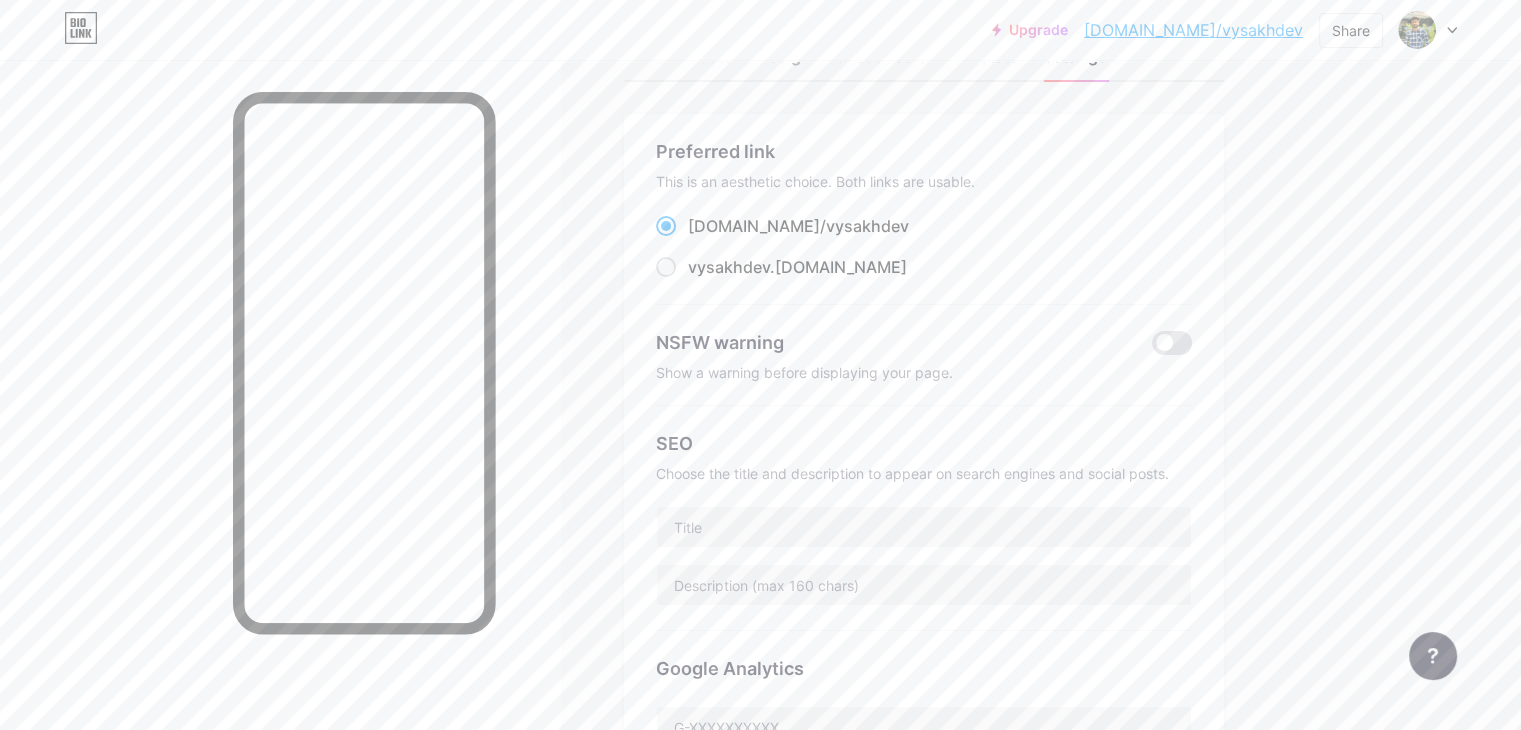 scroll, scrollTop: 72, scrollLeft: 0, axis: vertical 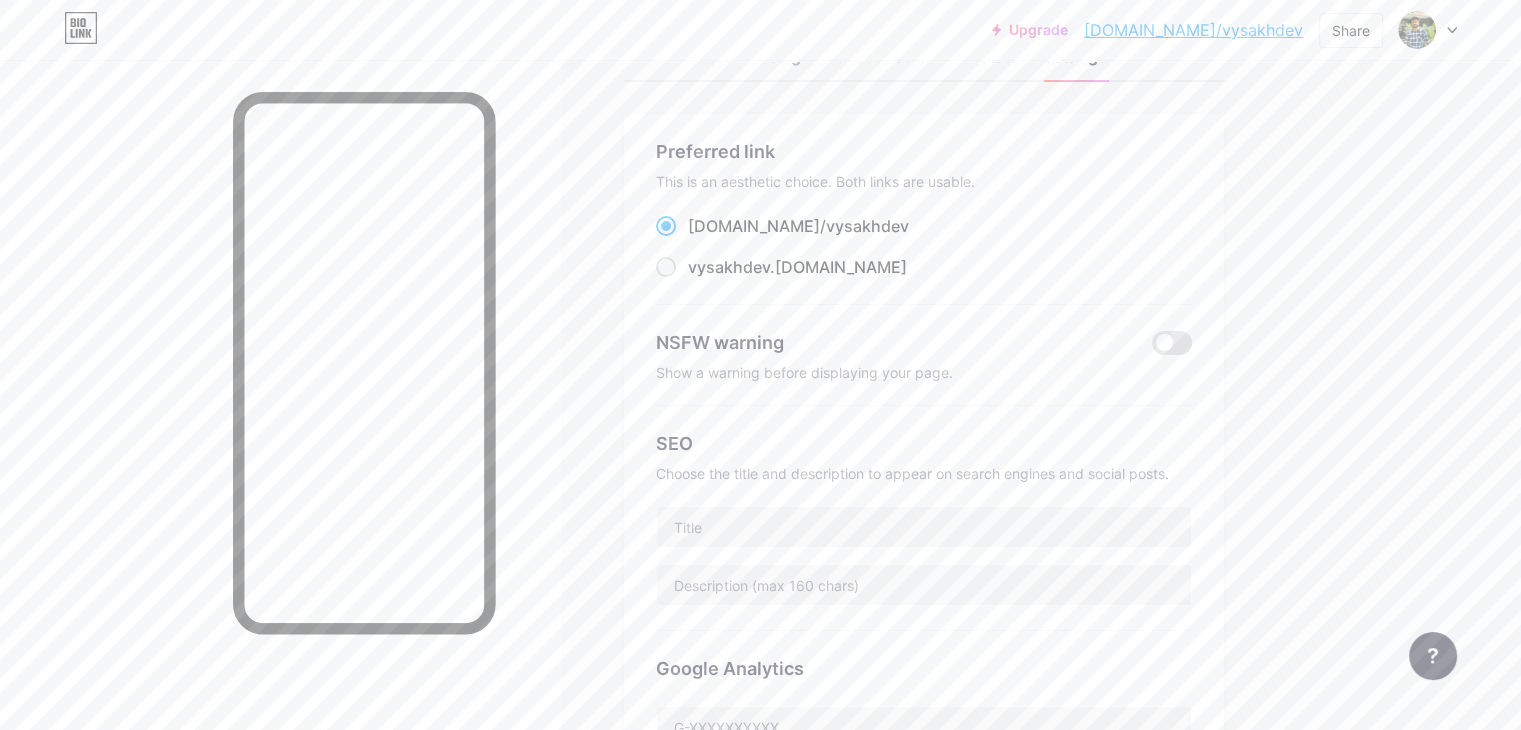 click on "Preferred link   This is an aesthetic choice. Both links are usable.
[DOMAIN_NAME][PERSON_NAME]/ vysakhdev       vysakhdev .[DOMAIN_NAME]
NSFW warning       Show a warning before displaying your page.     SEO   Choose the title and description to appear on search engines and social posts.           Google Analytics       My username   [DOMAIN_NAME]/   vysakhdev" at bounding box center [924, 518] 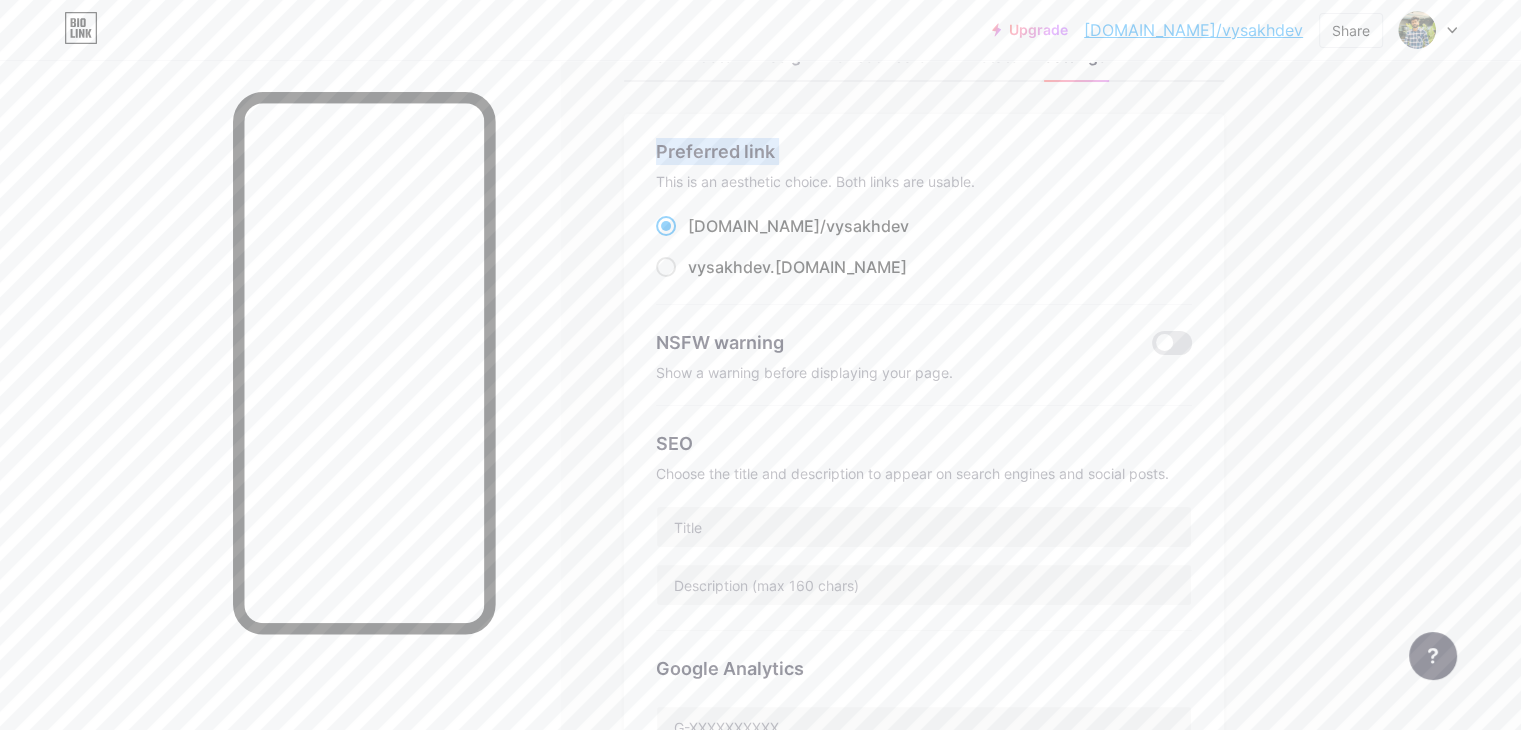 click on "Preferred link   This is an aesthetic choice. Both links are usable.
[DOMAIN_NAME][PERSON_NAME]/ vysakhdev       vysakhdev .[DOMAIN_NAME]
NSFW warning       Show a warning before displaying your page.     SEO   Choose the title and description to appear on search engines and social posts.           Google Analytics       My username   [DOMAIN_NAME]/   vysakhdev" at bounding box center (924, 518) 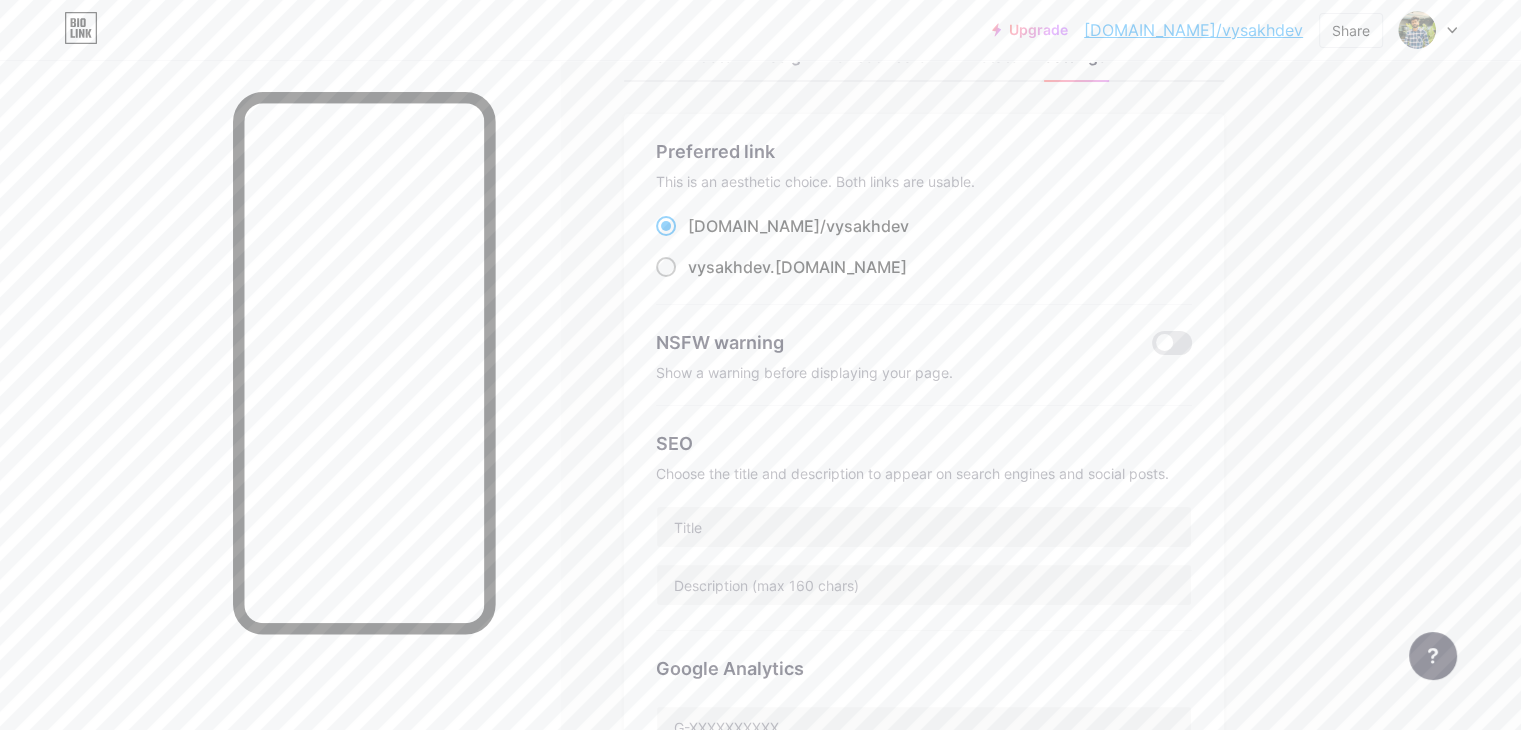 click at bounding box center (666, 267) 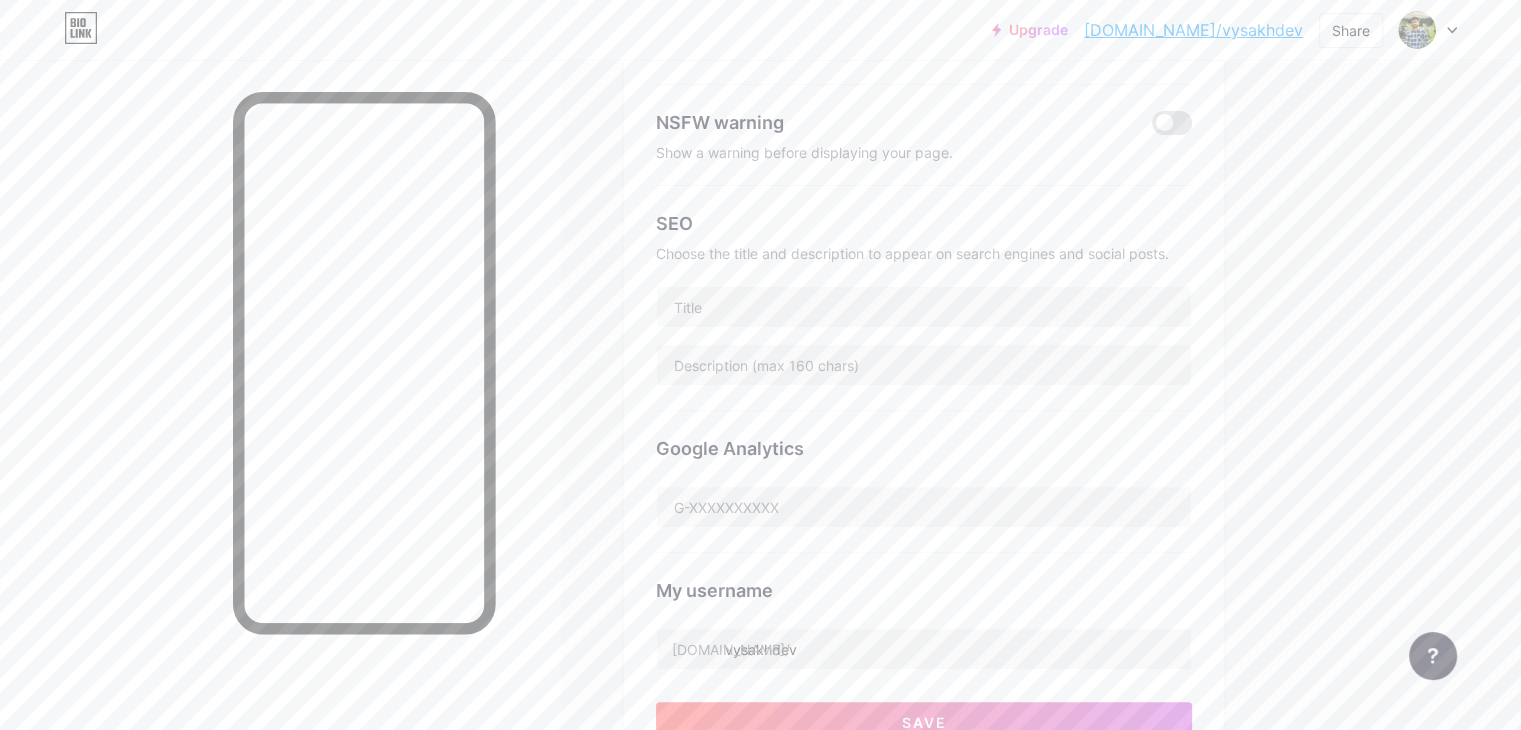 scroll, scrollTop: 252, scrollLeft: 0, axis: vertical 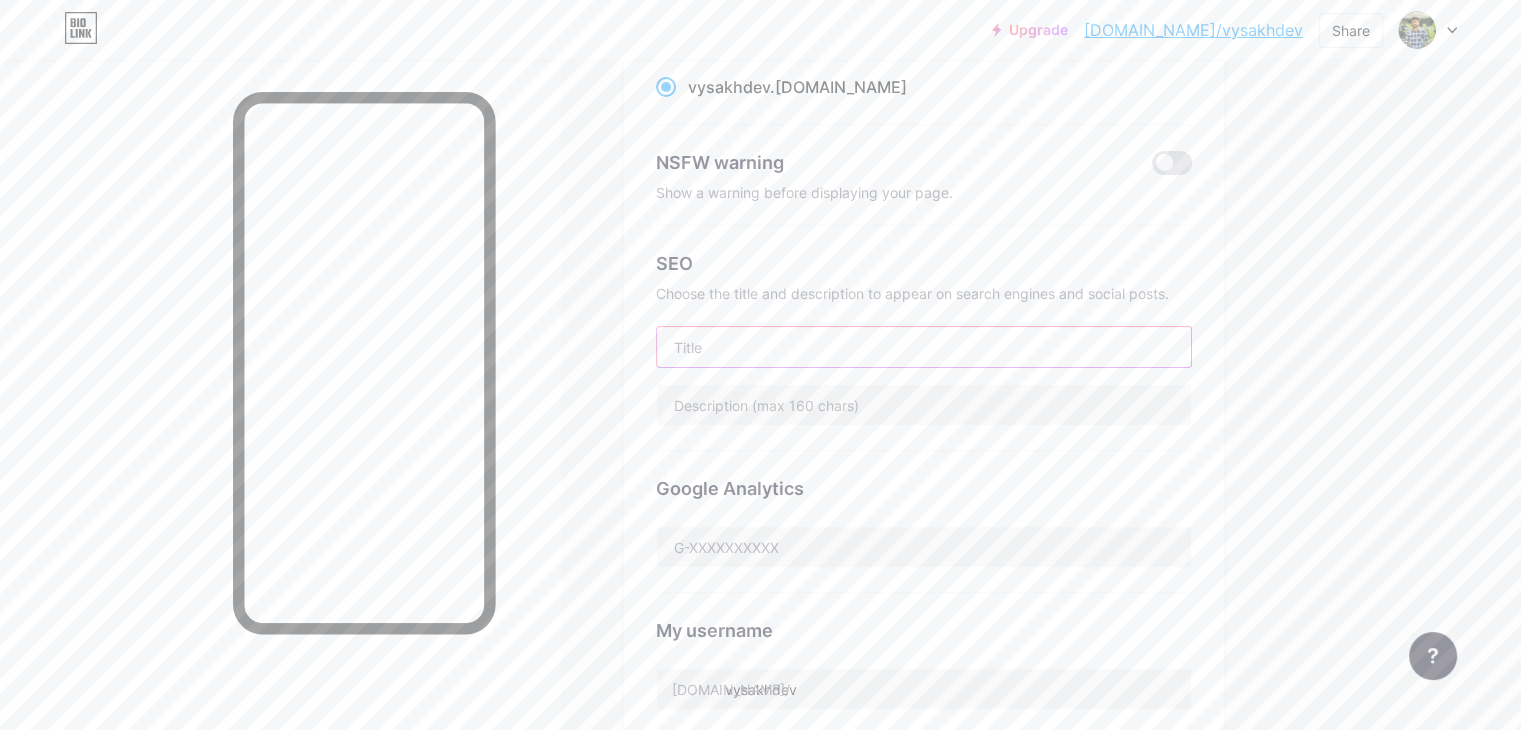 click at bounding box center [924, 347] 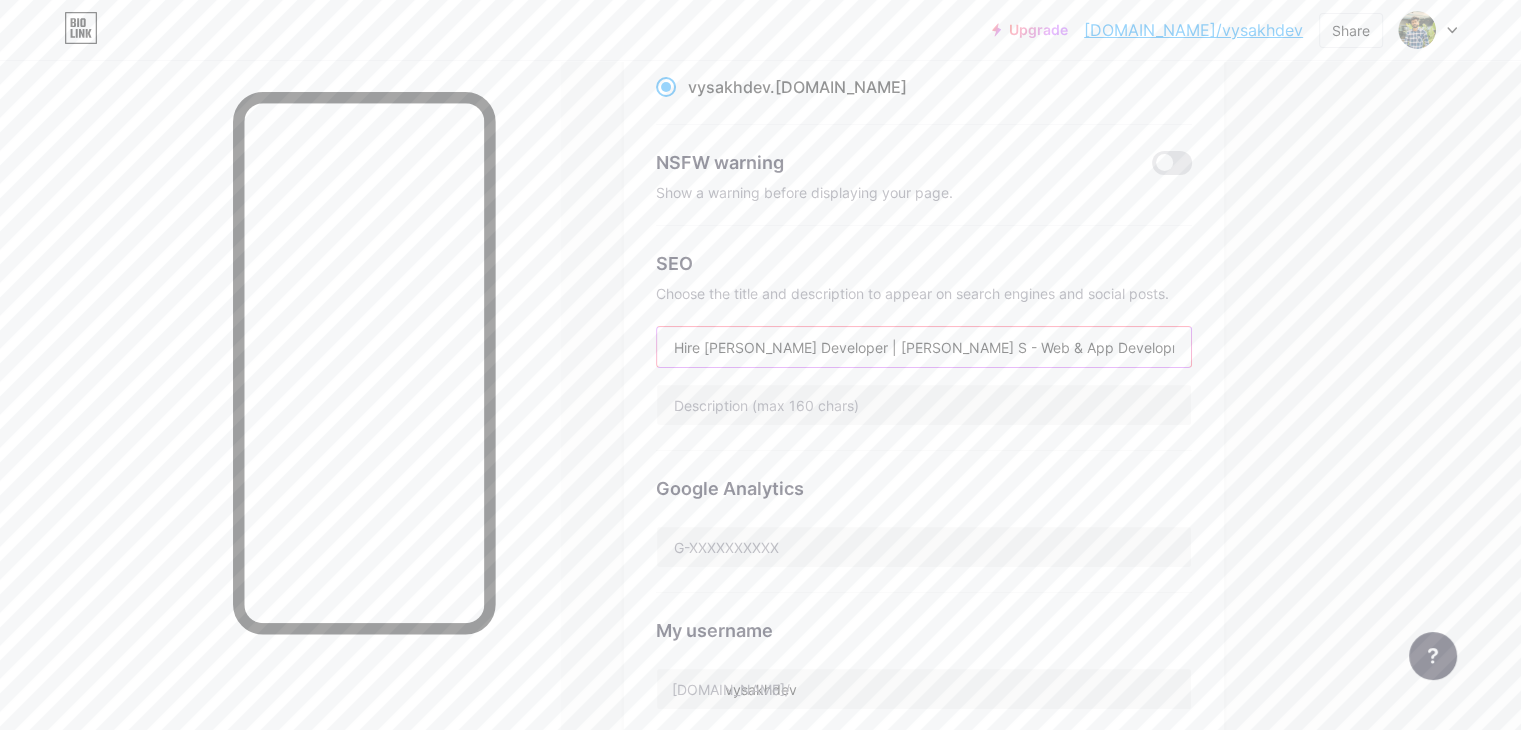 type on "Hire [PERSON_NAME] Developer | [PERSON_NAME] S - Web & App Development Expert" 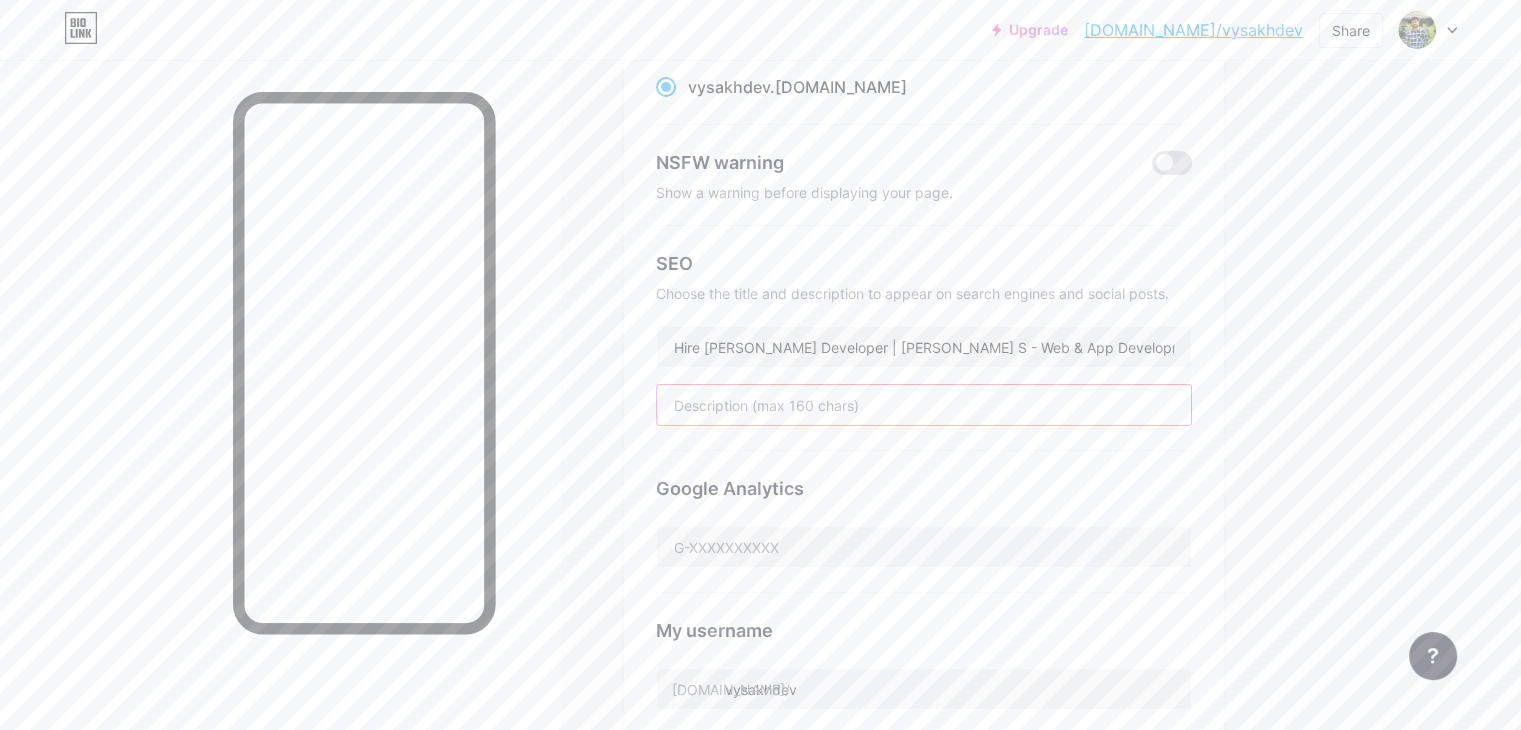 click at bounding box center [924, 405] 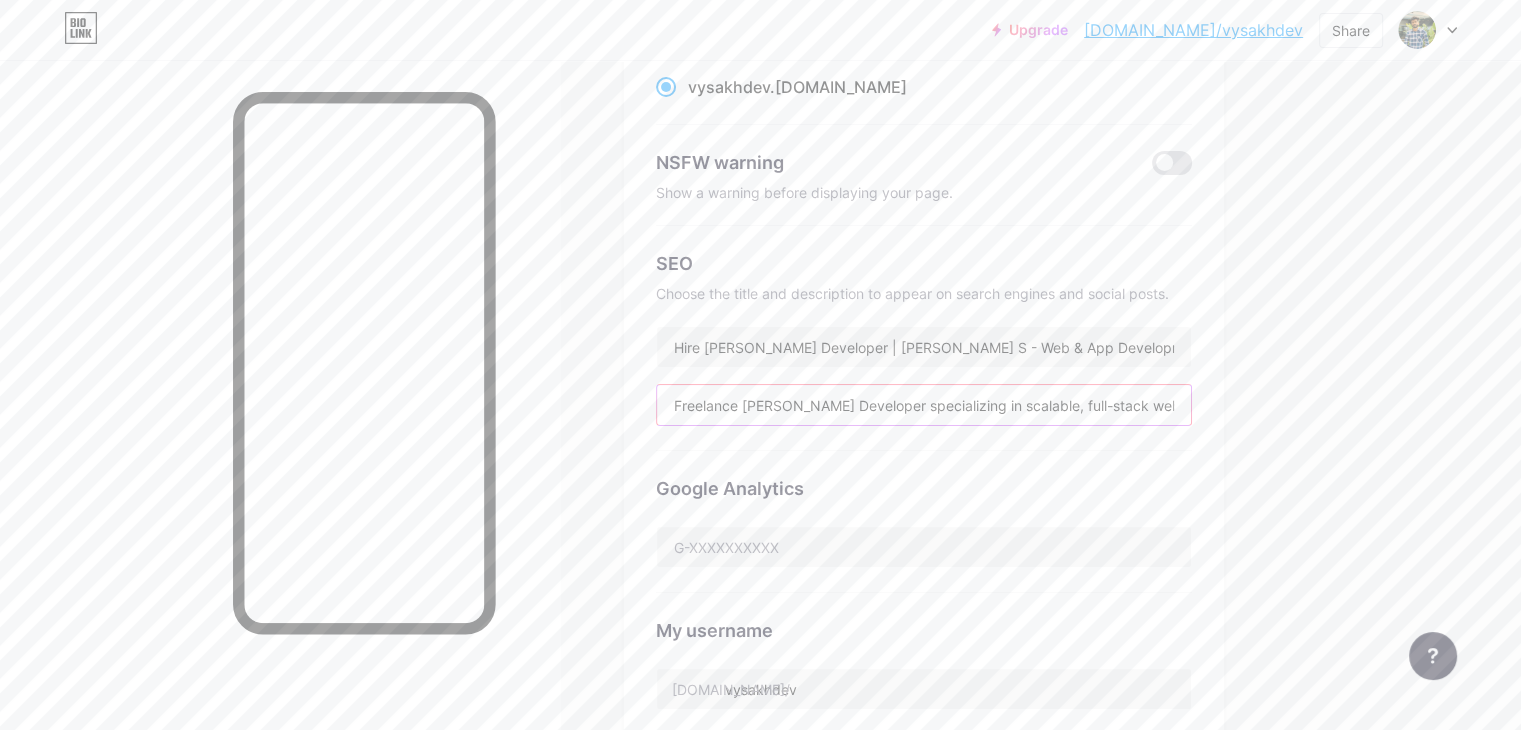 scroll, scrollTop: 0, scrollLeft: 365, axis: horizontal 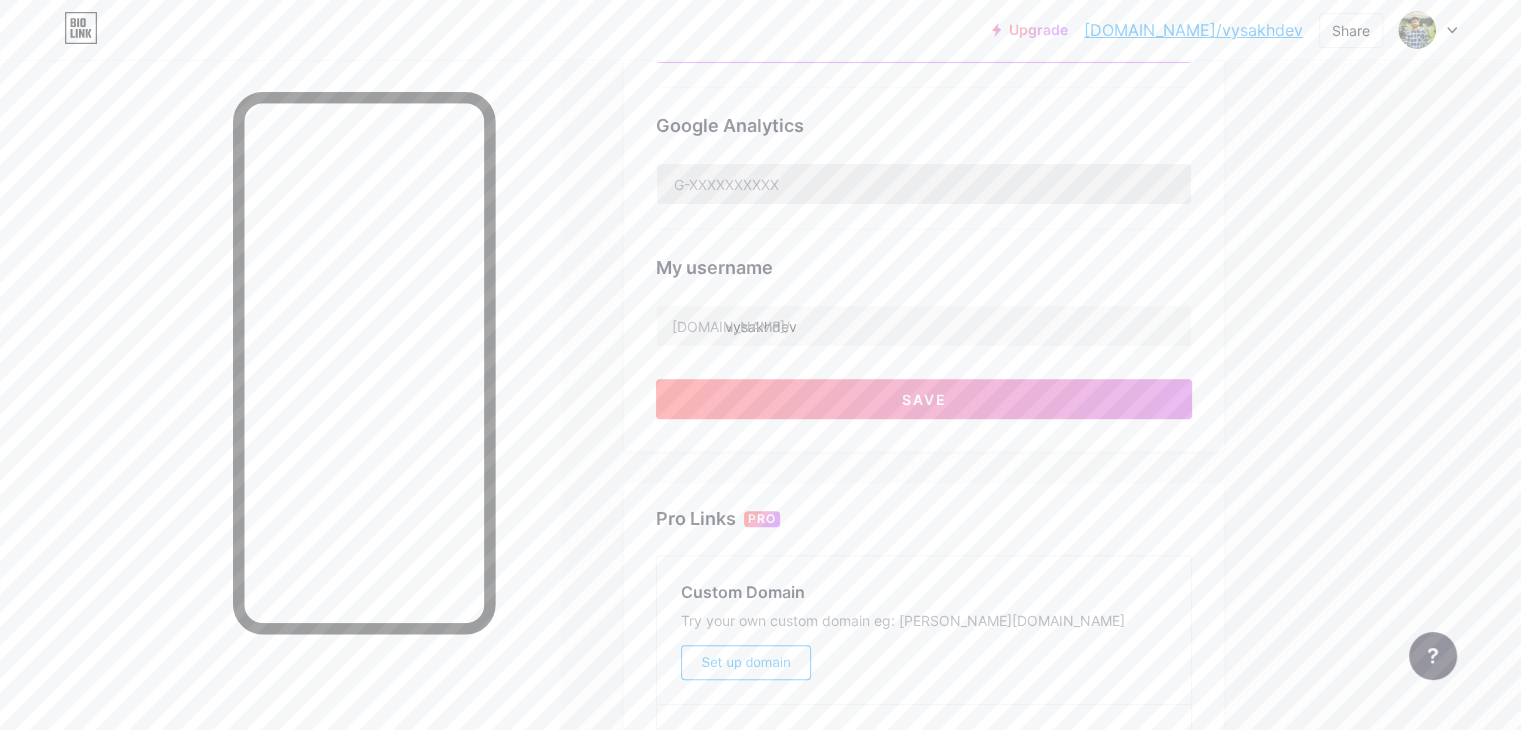 type on "Freelance [PERSON_NAME] Developer specializing in scalable, full-stack web & mobile applications. Let’s build your next digital product!" 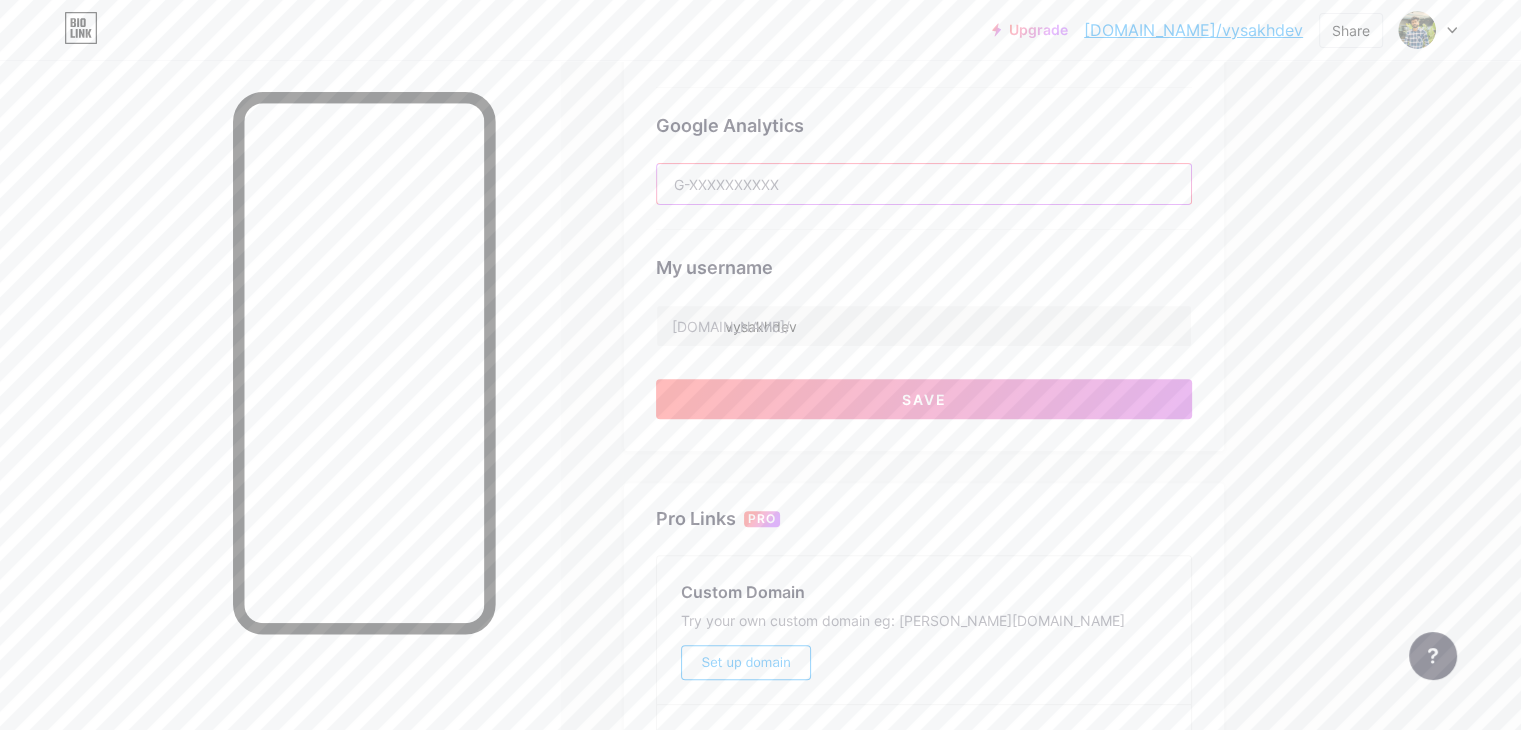scroll, scrollTop: 0, scrollLeft: 0, axis: both 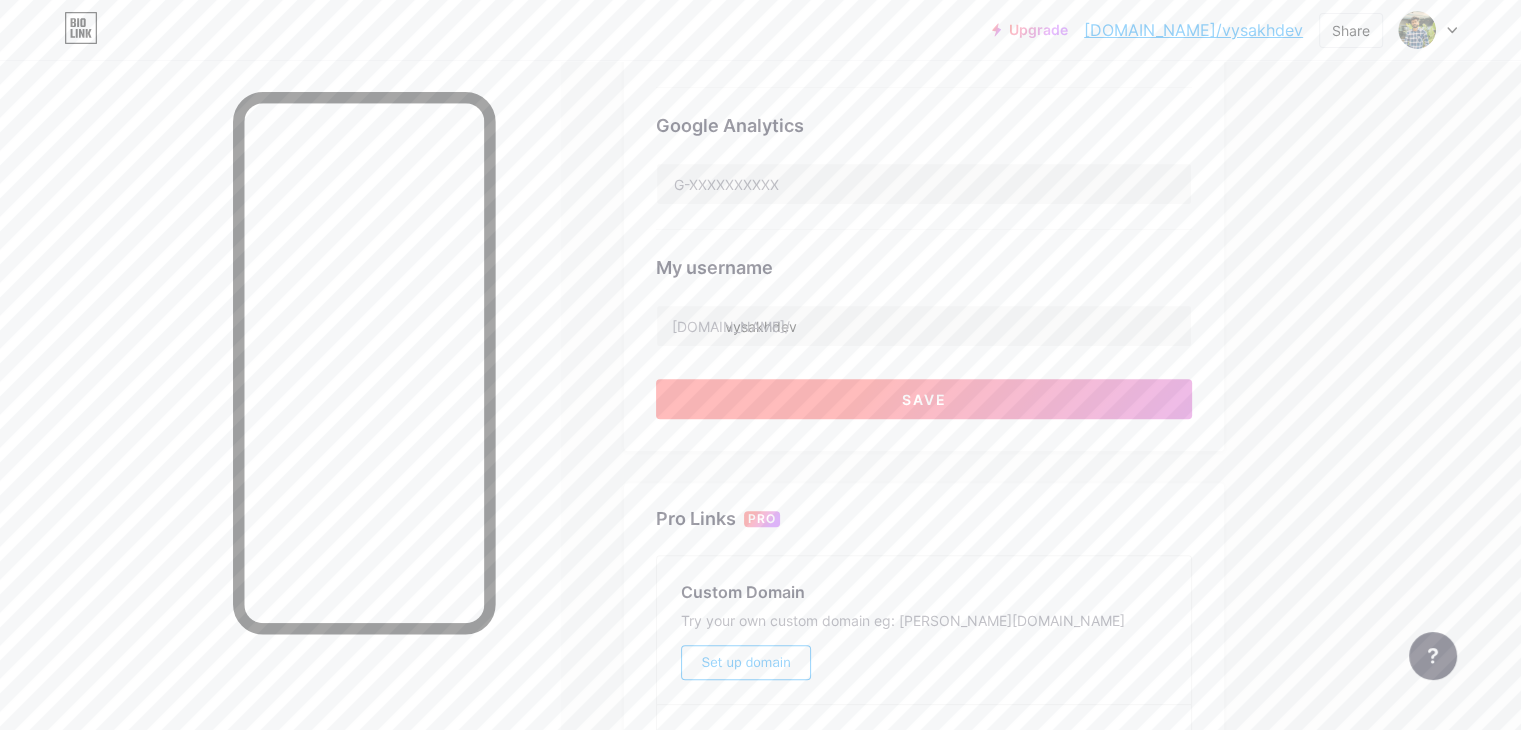 click on "Save" at bounding box center (924, 399) 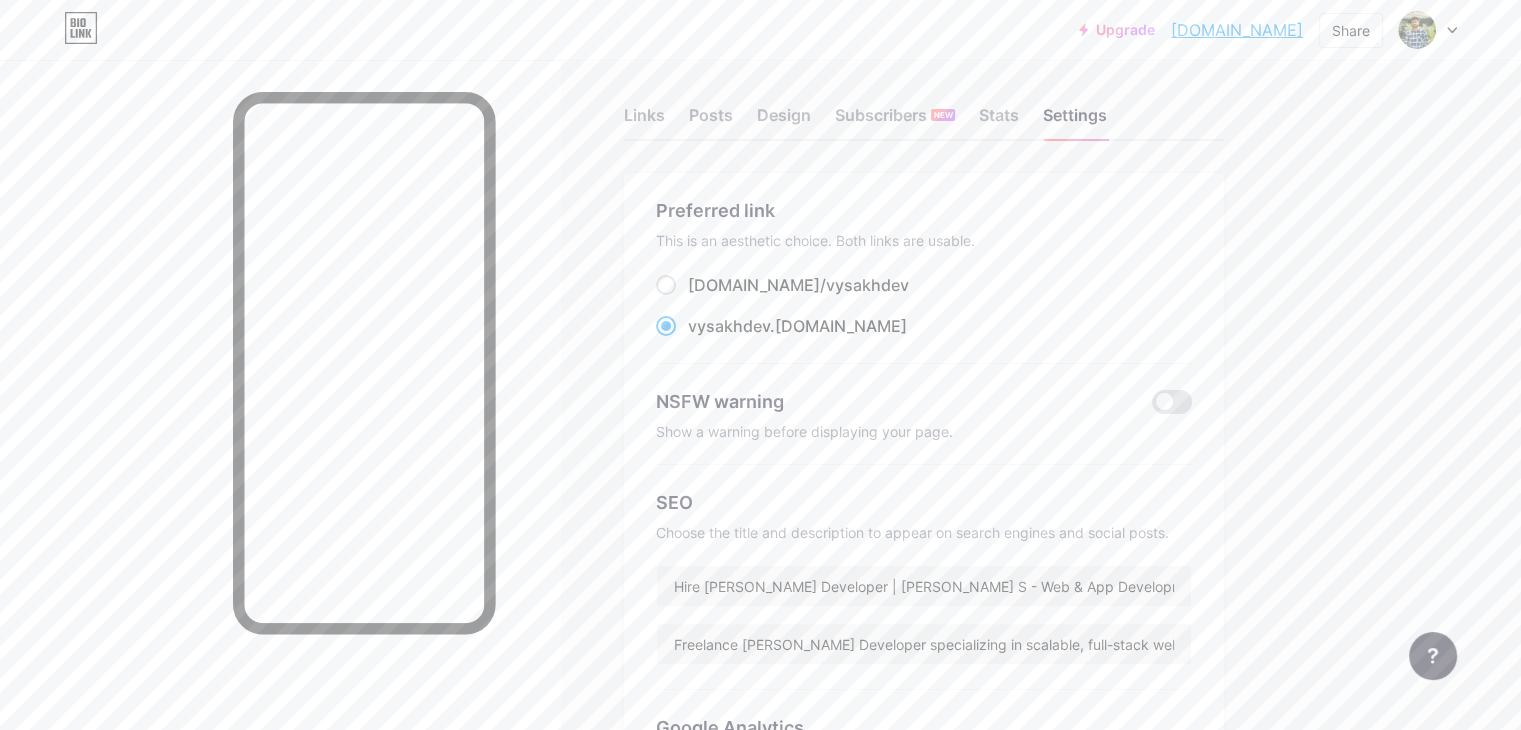 scroll, scrollTop: 0, scrollLeft: 0, axis: both 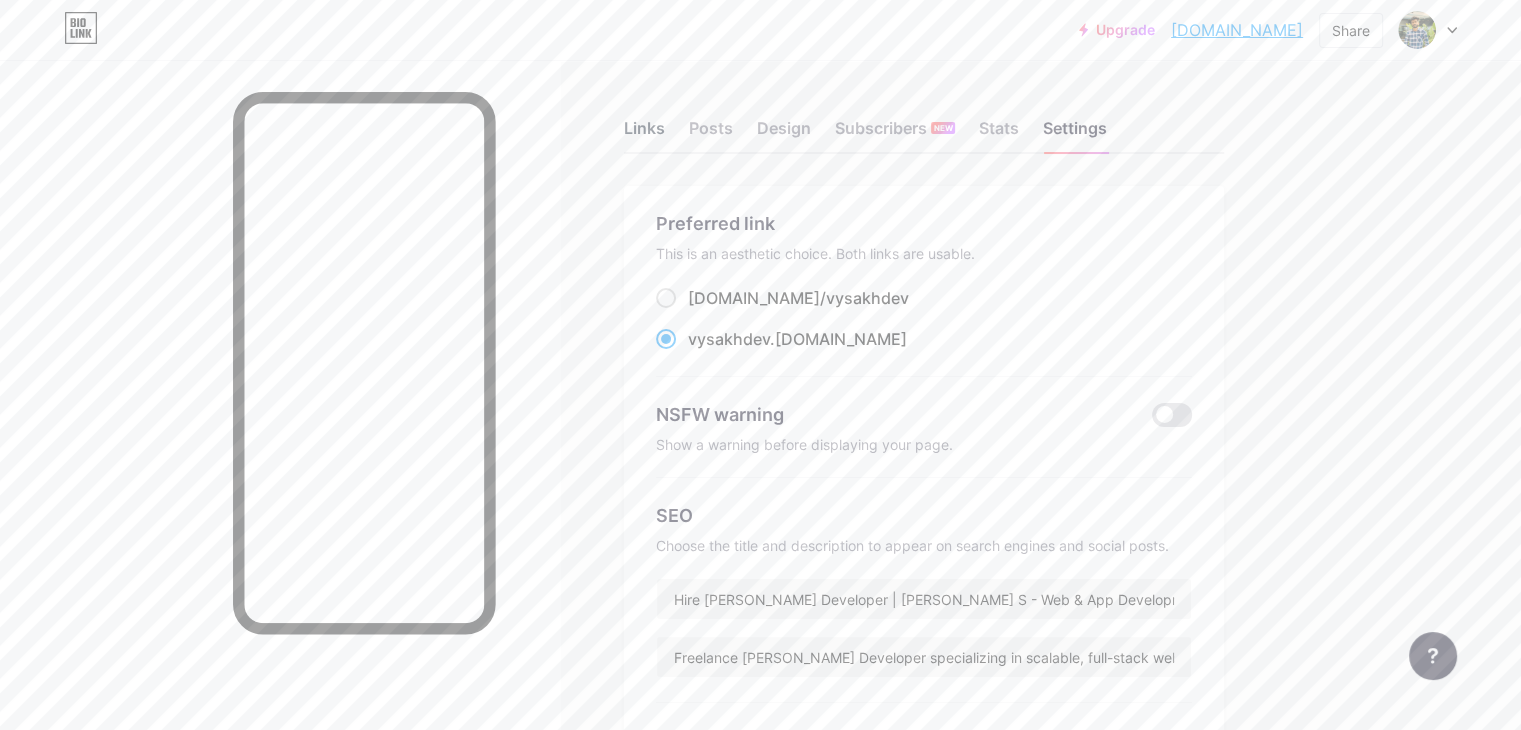 click on "Links" at bounding box center [644, 134] 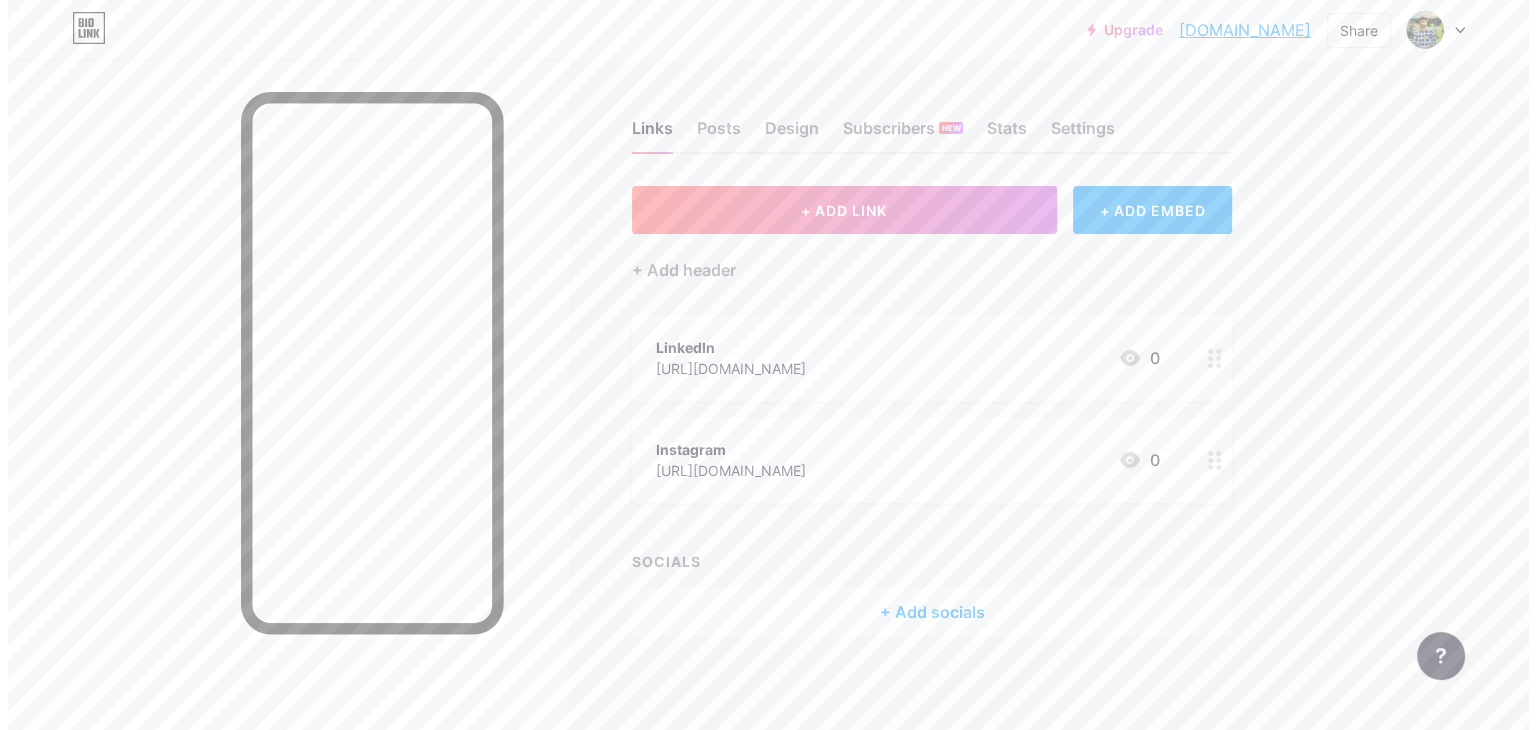 scroll, scrollTop: 4, scrollLeft: 0, axis: vertical 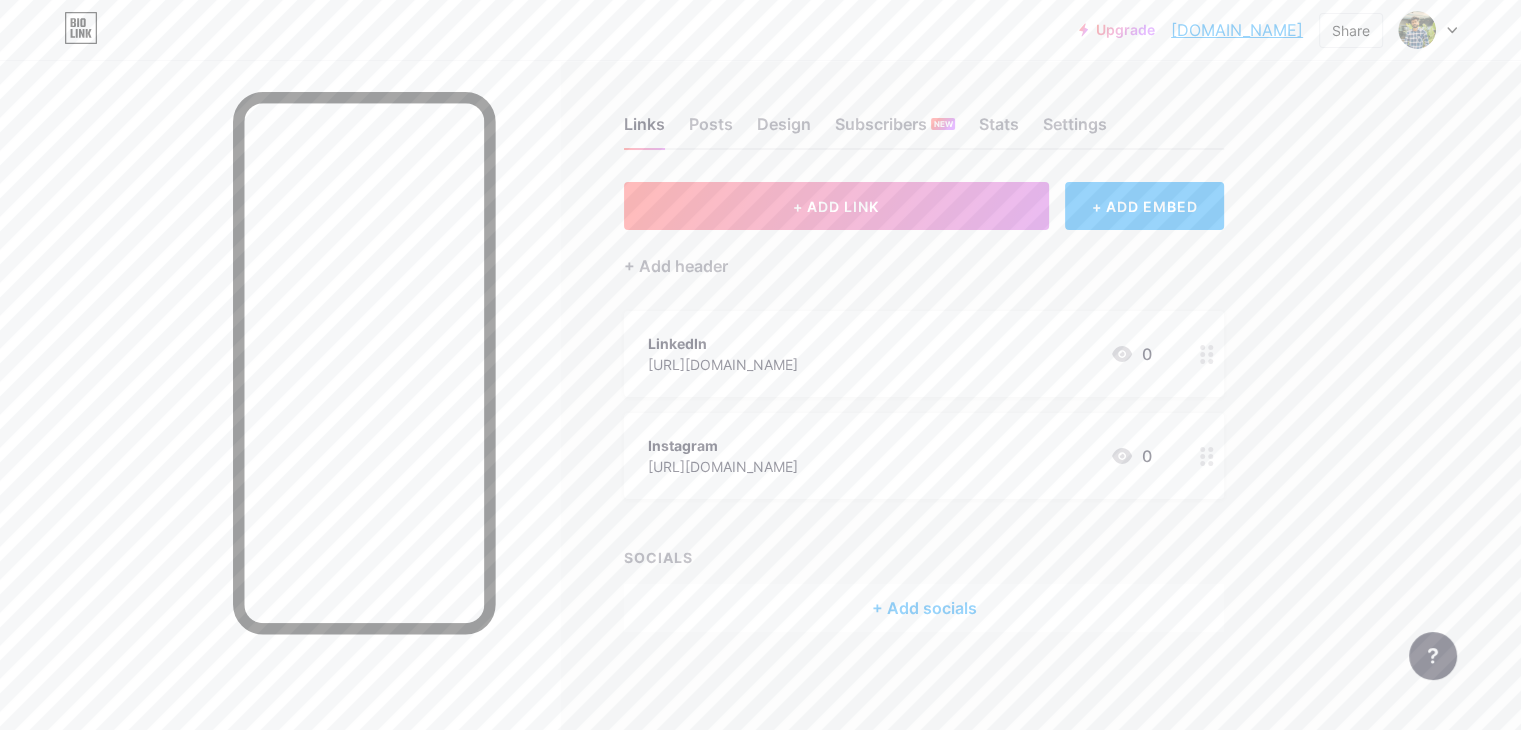 click on "+ Add socials" at bounding box center (924, 608) 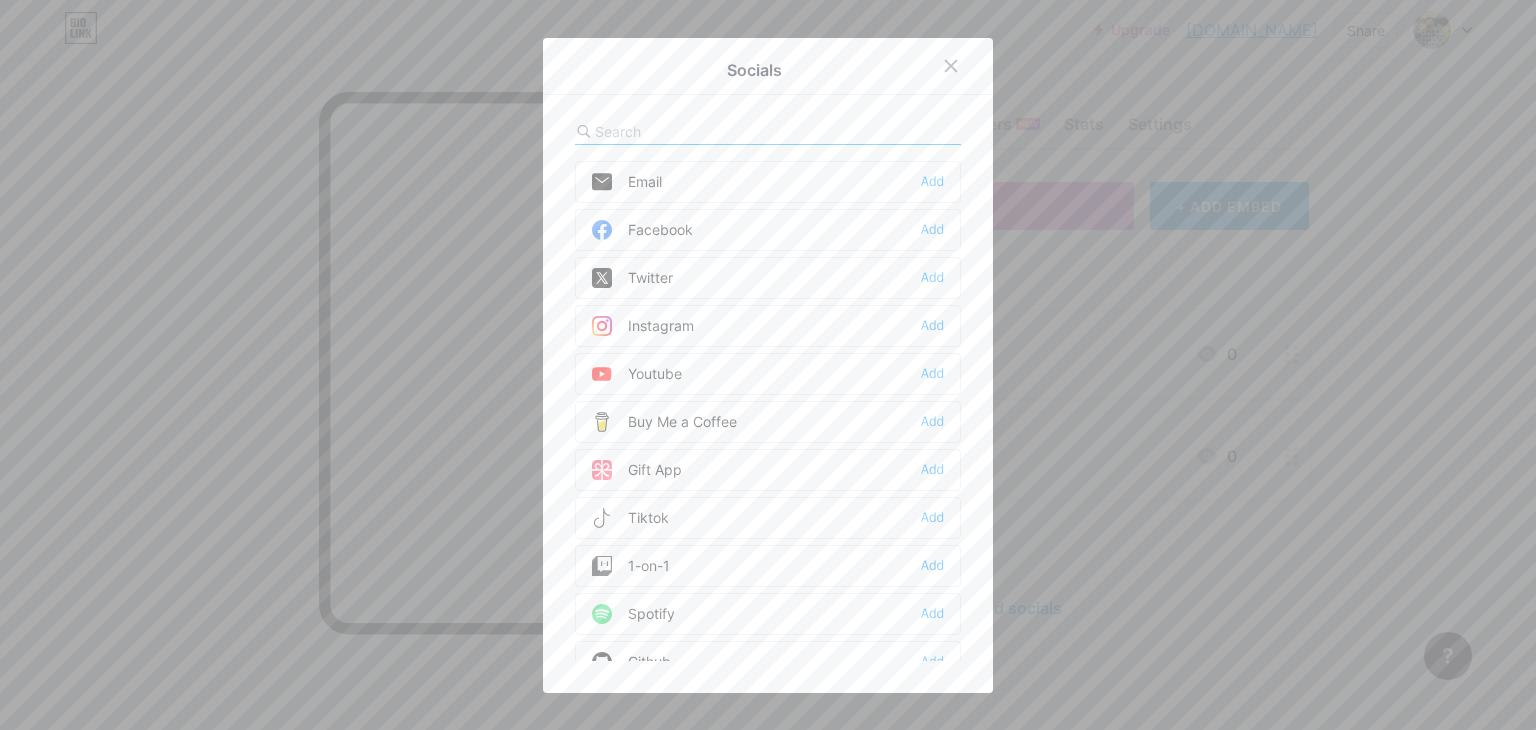 click on "Email" at bounding box center [627, 182] 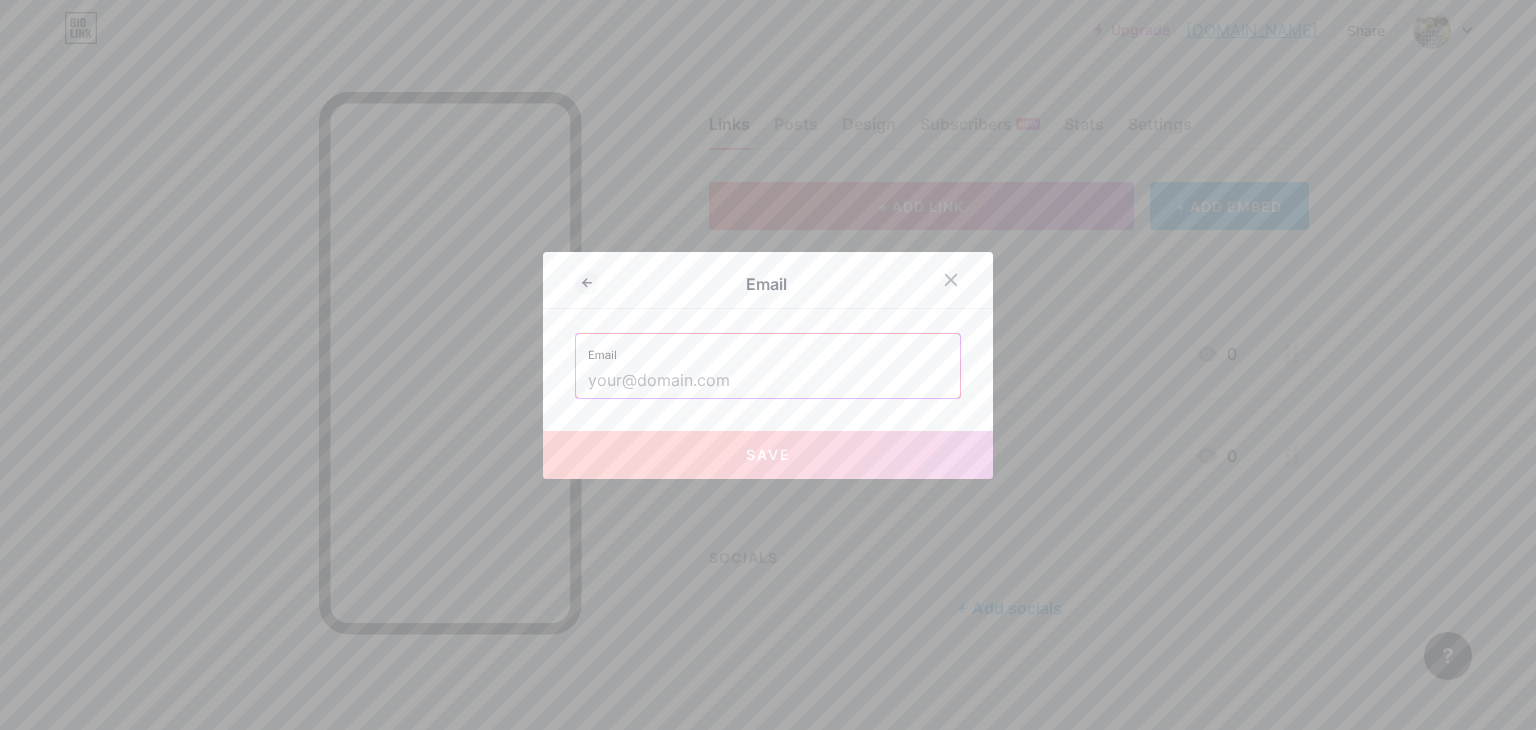 click at bounding box center (768, 381) 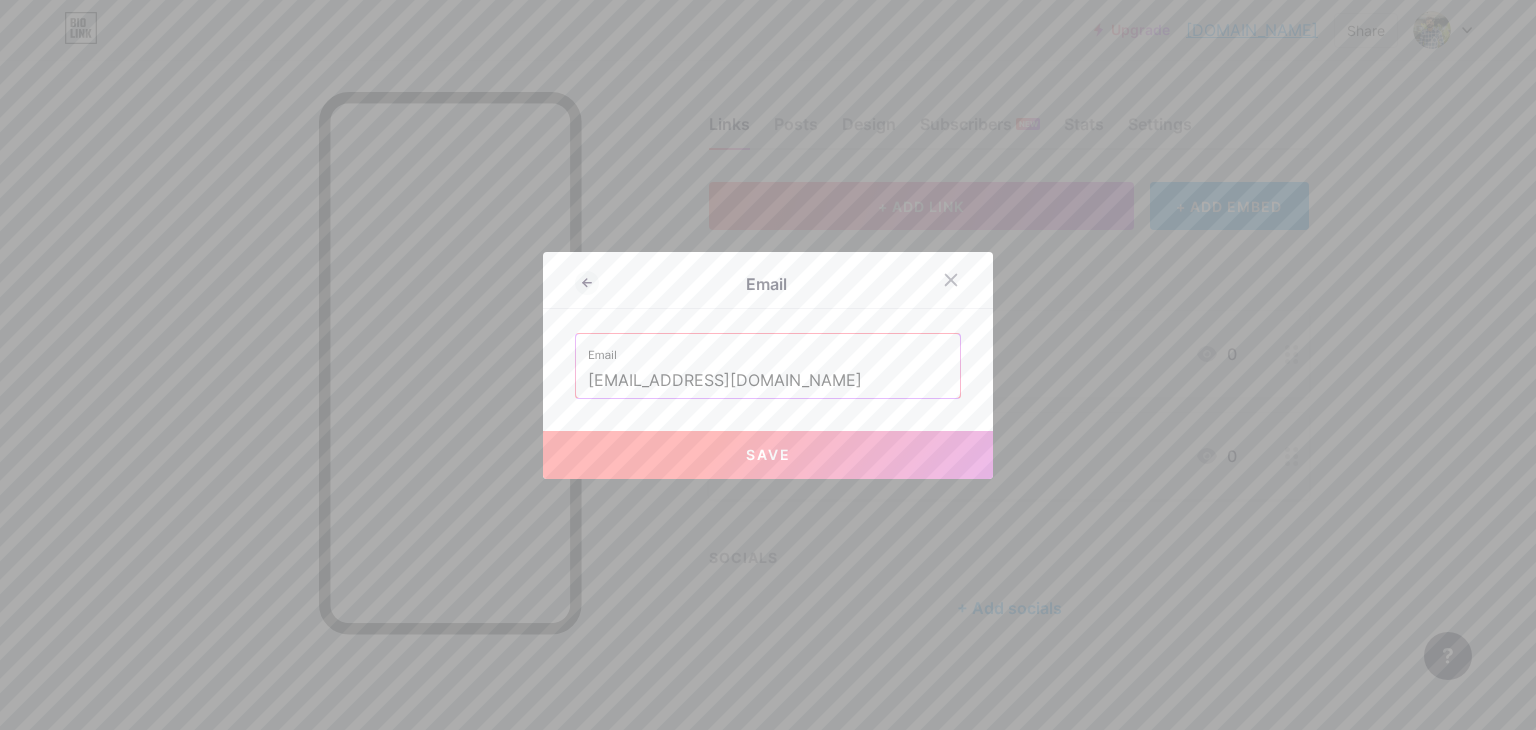 click on "Save" at bounding box center [768, 455] 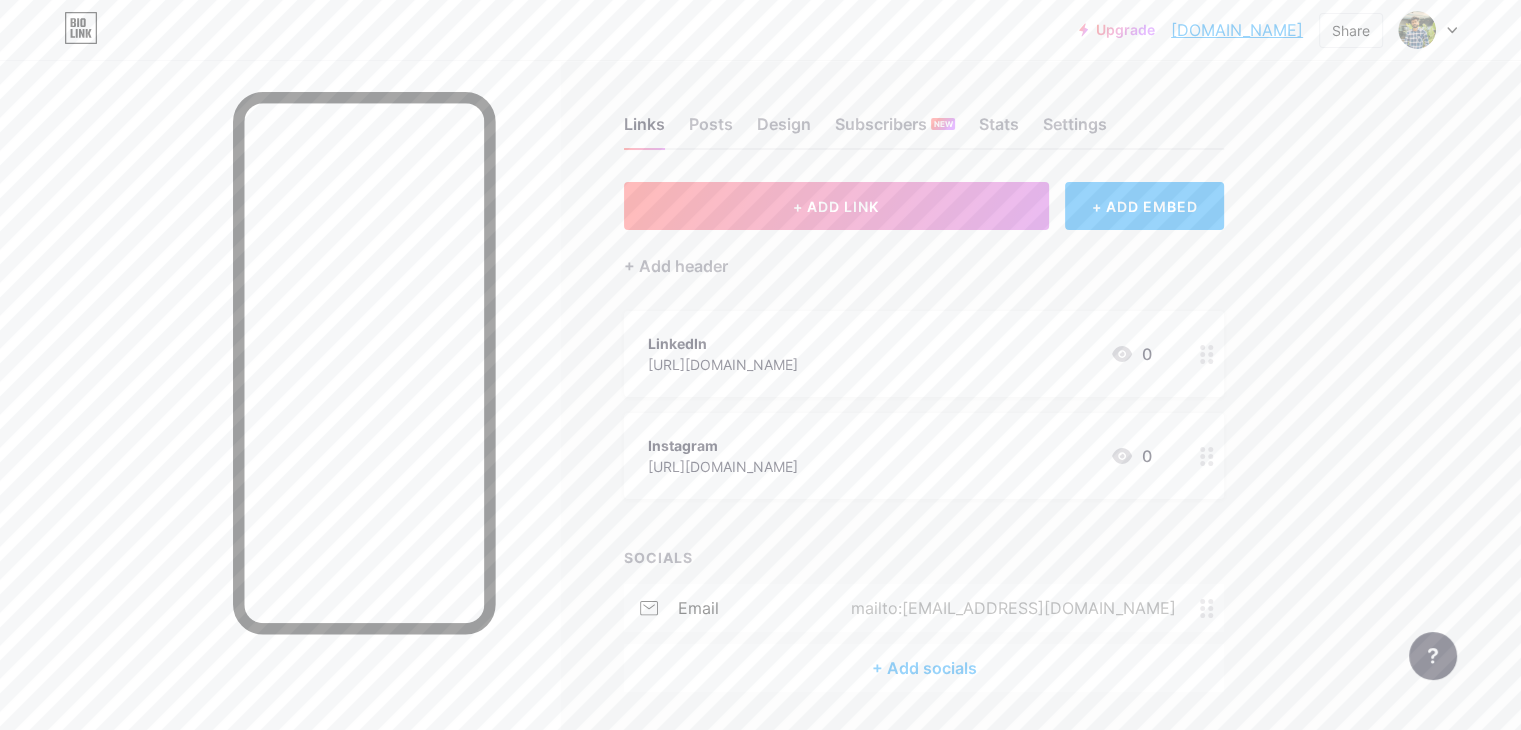click on "+ Add socials" at bounding box center [924, 668] 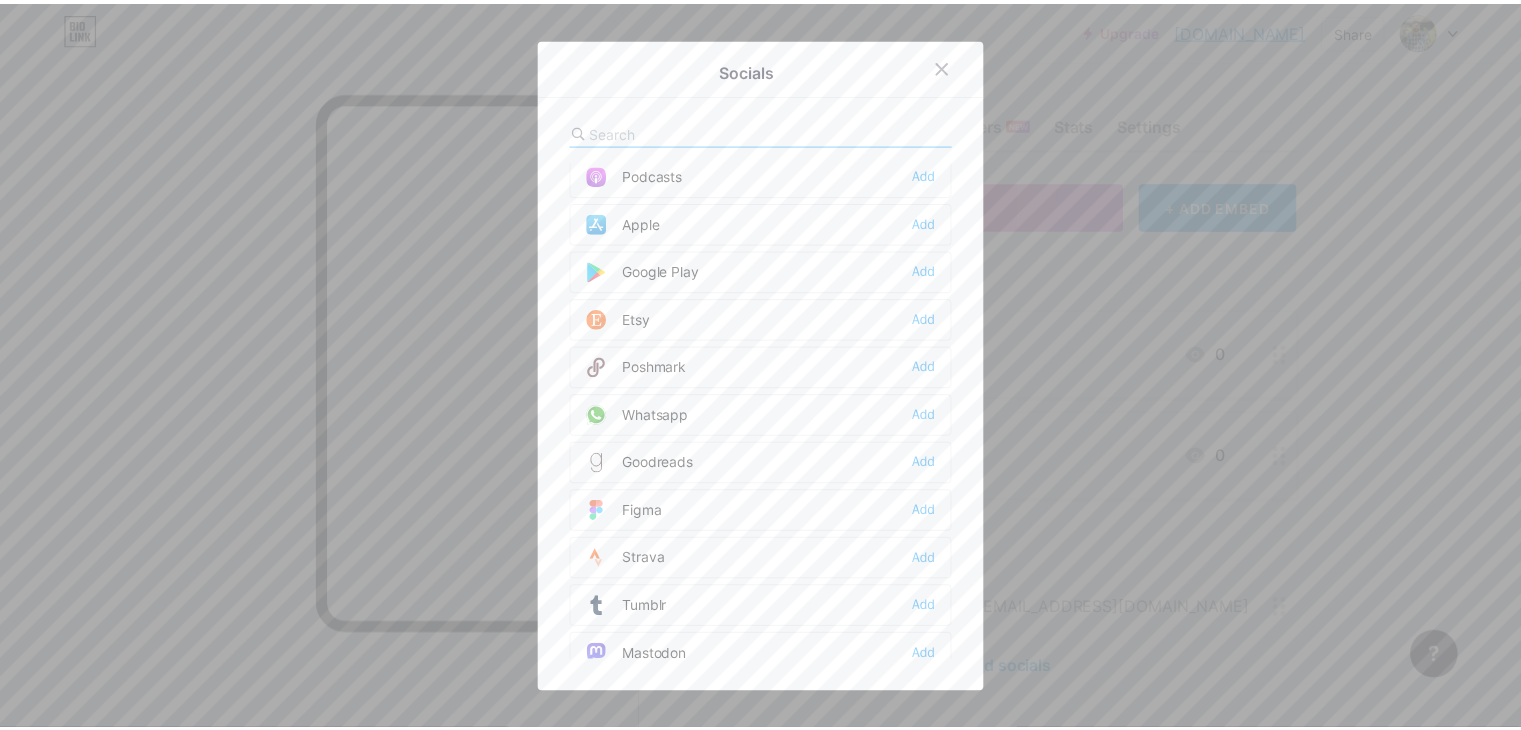 scroll, scrollTop: 1498, scrollLeft: 0, axis: vertical 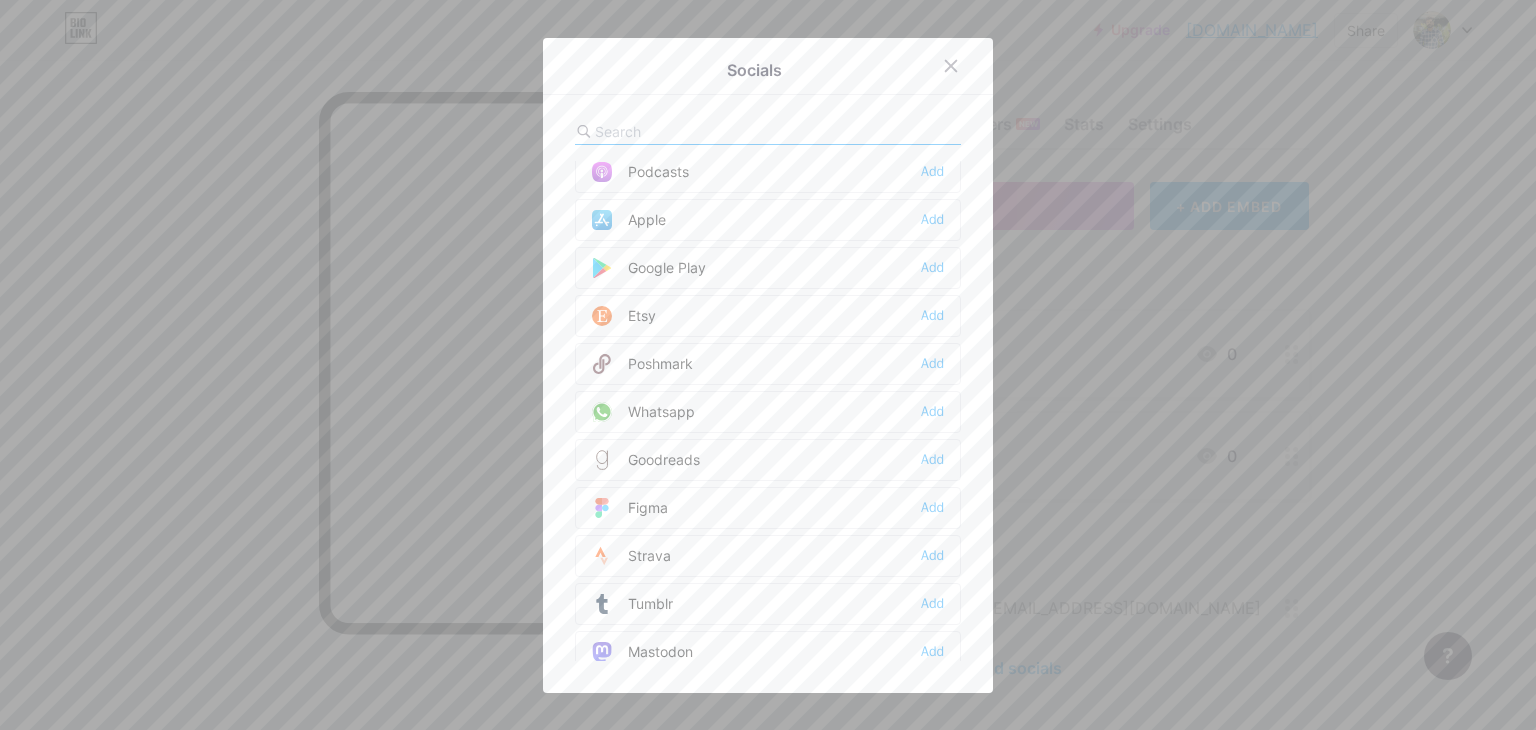 click on "Whatsapp
Add" at bounding box center (768, 412) 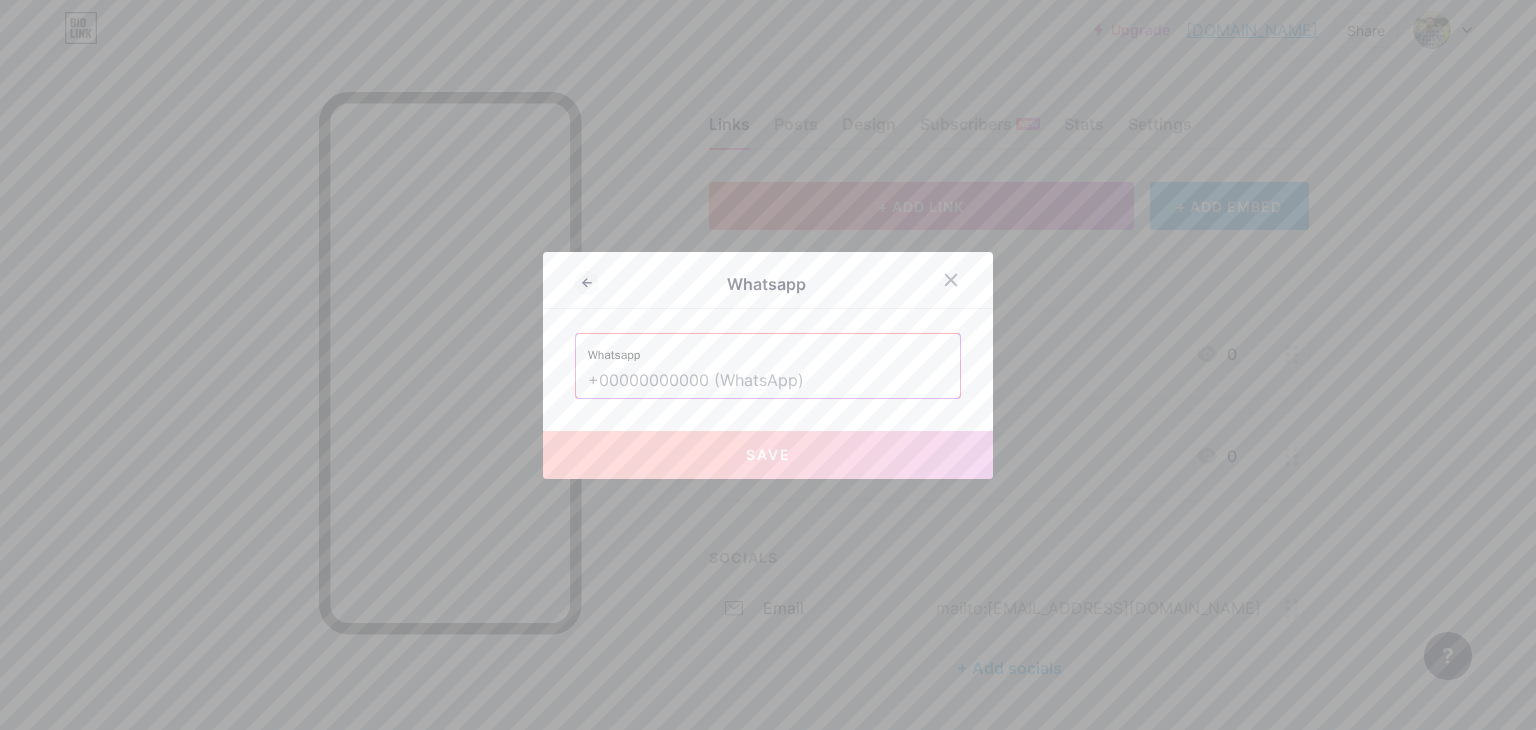 click at bounding box center (768, 381) 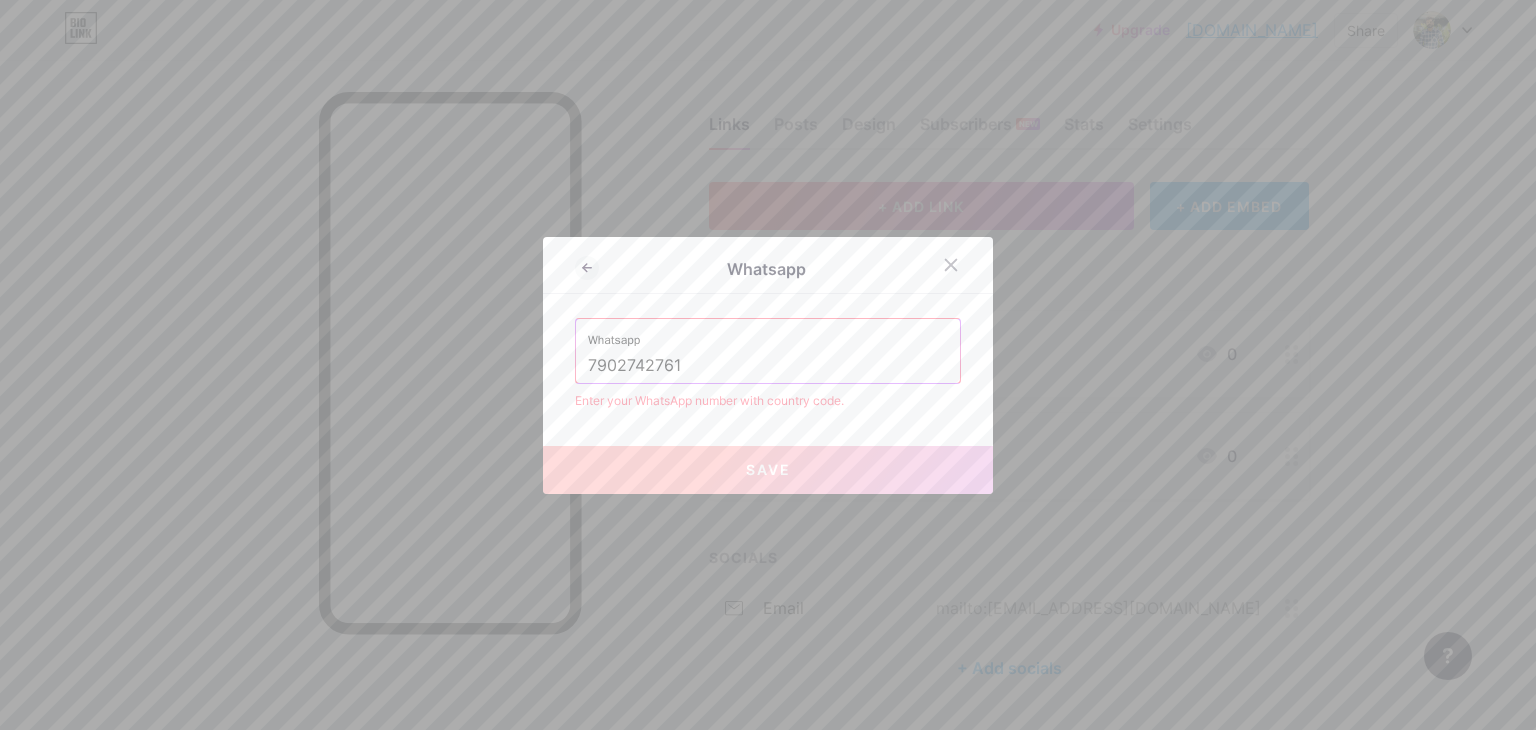 click on "7902742761" at bounding box center (768, 366) 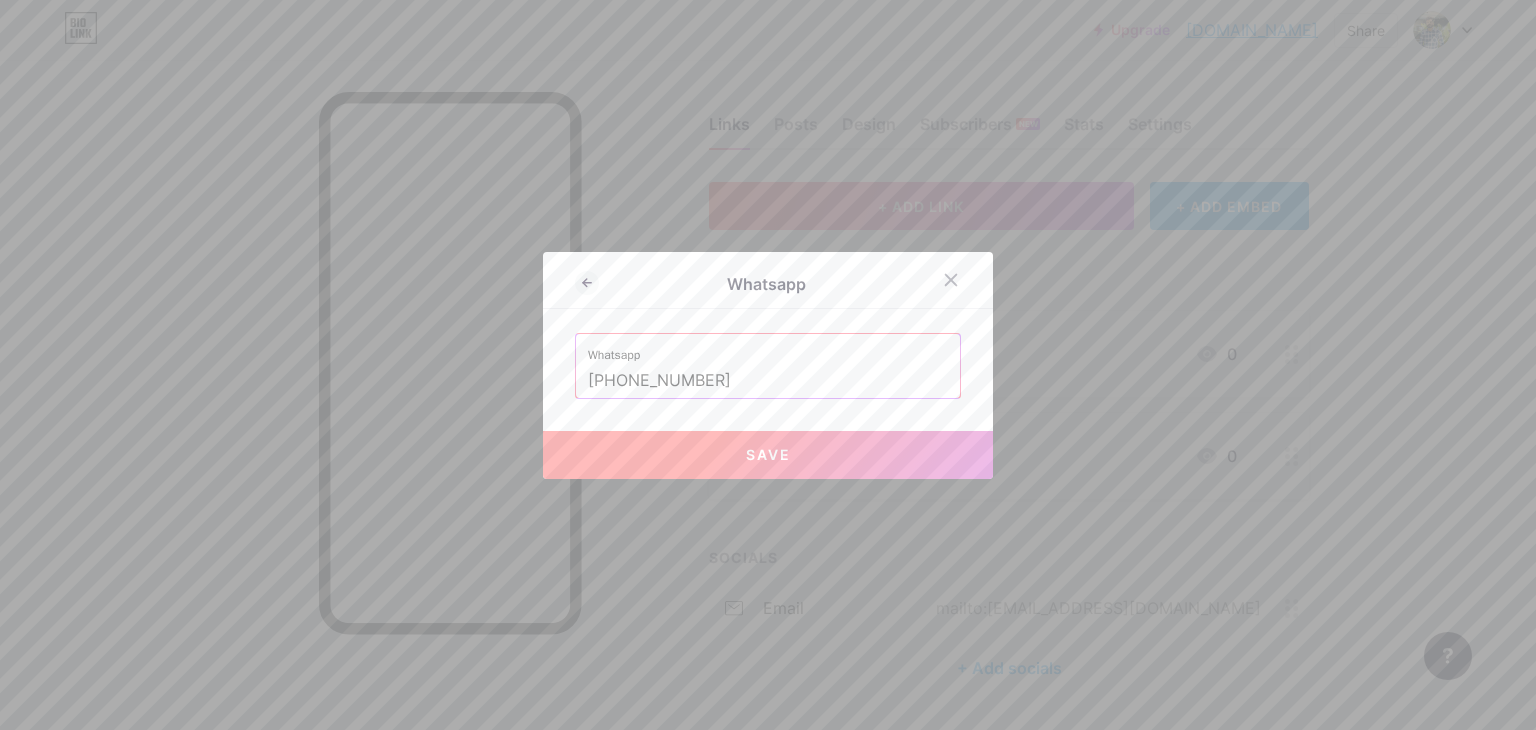 click on "Save" at bounding box center (768, 455) 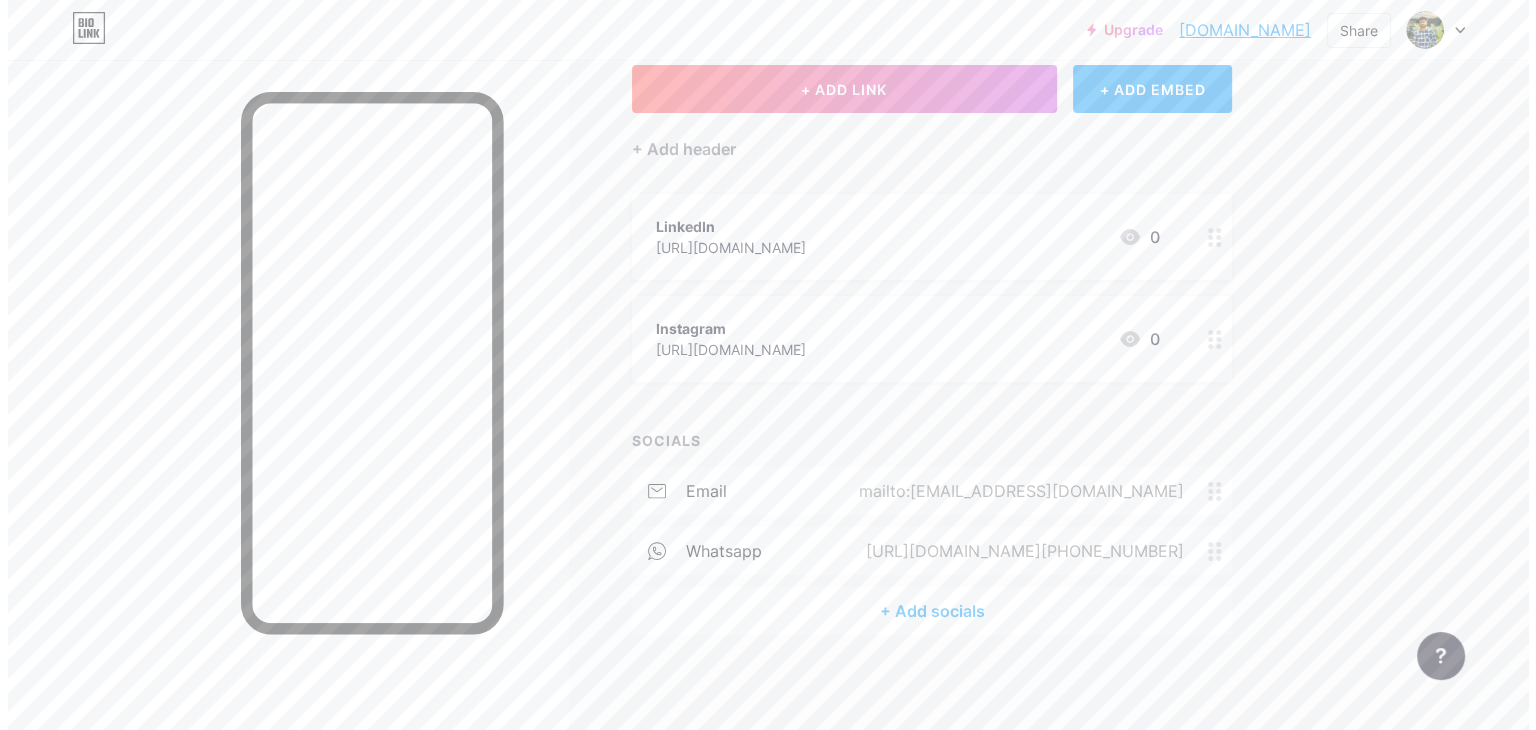 scroll, scrollTop: 124, scrollLeft: 0, axis: vertical 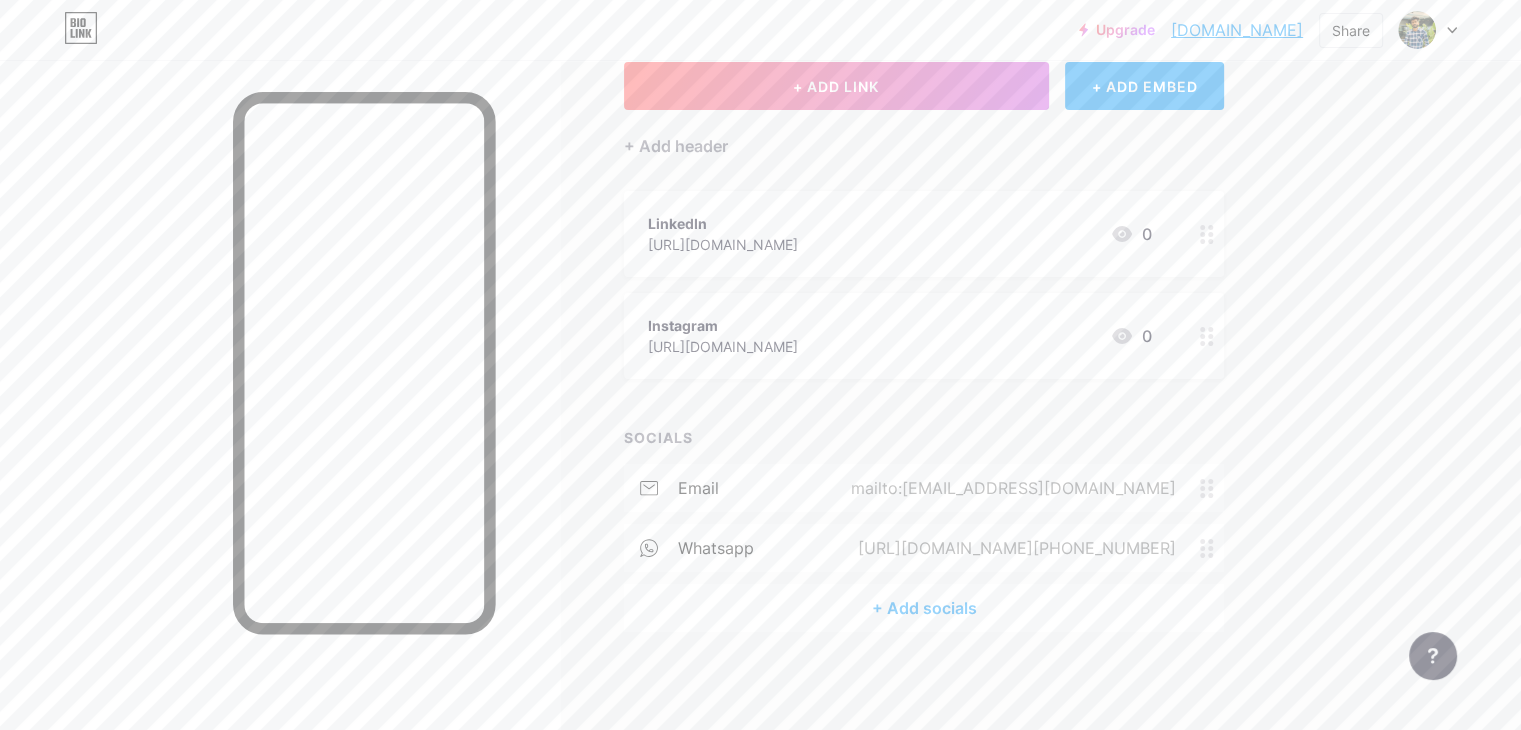 click on "+ Add socials" at bounding box center [924, 608] 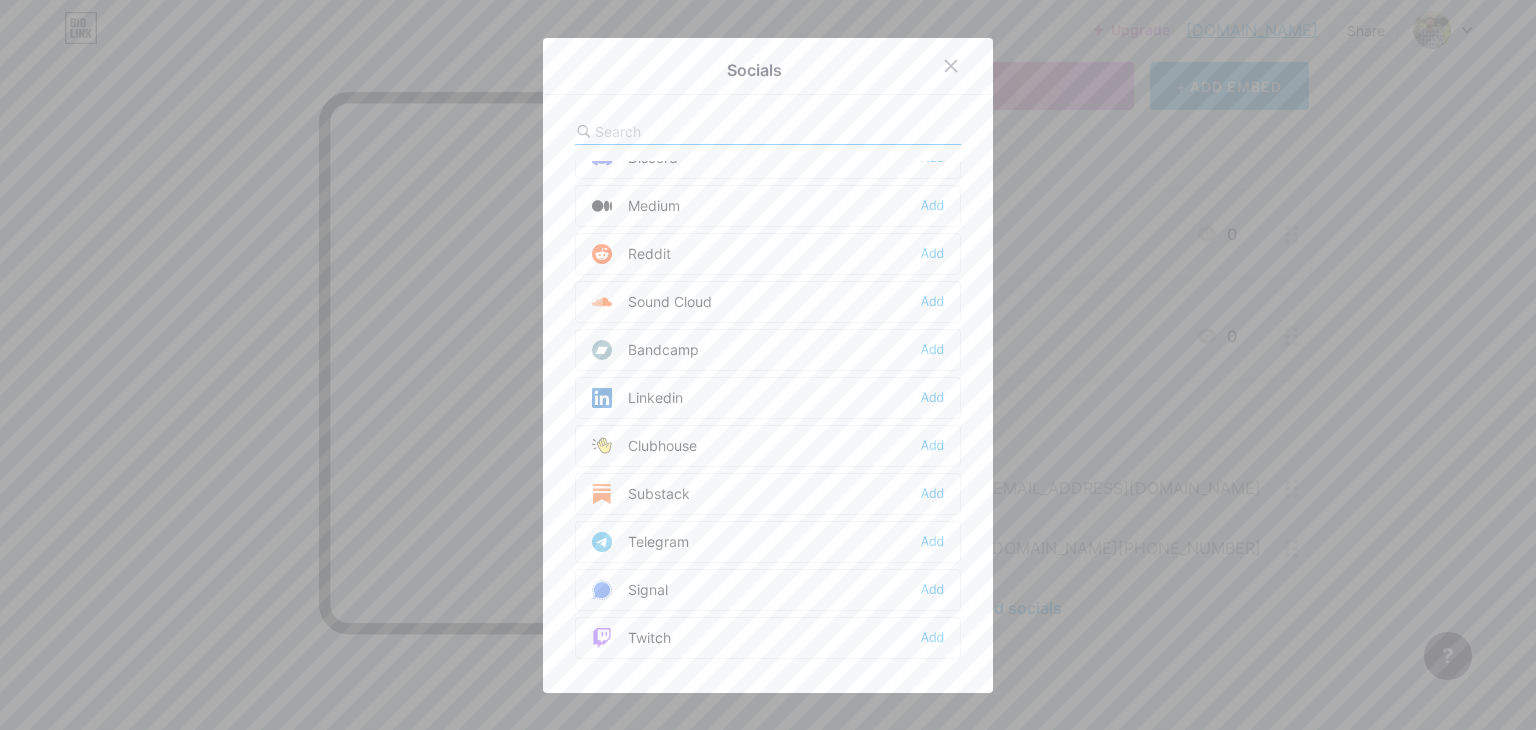scroll, scrollTop: 650, scrollLeft: 0, axis: vertical 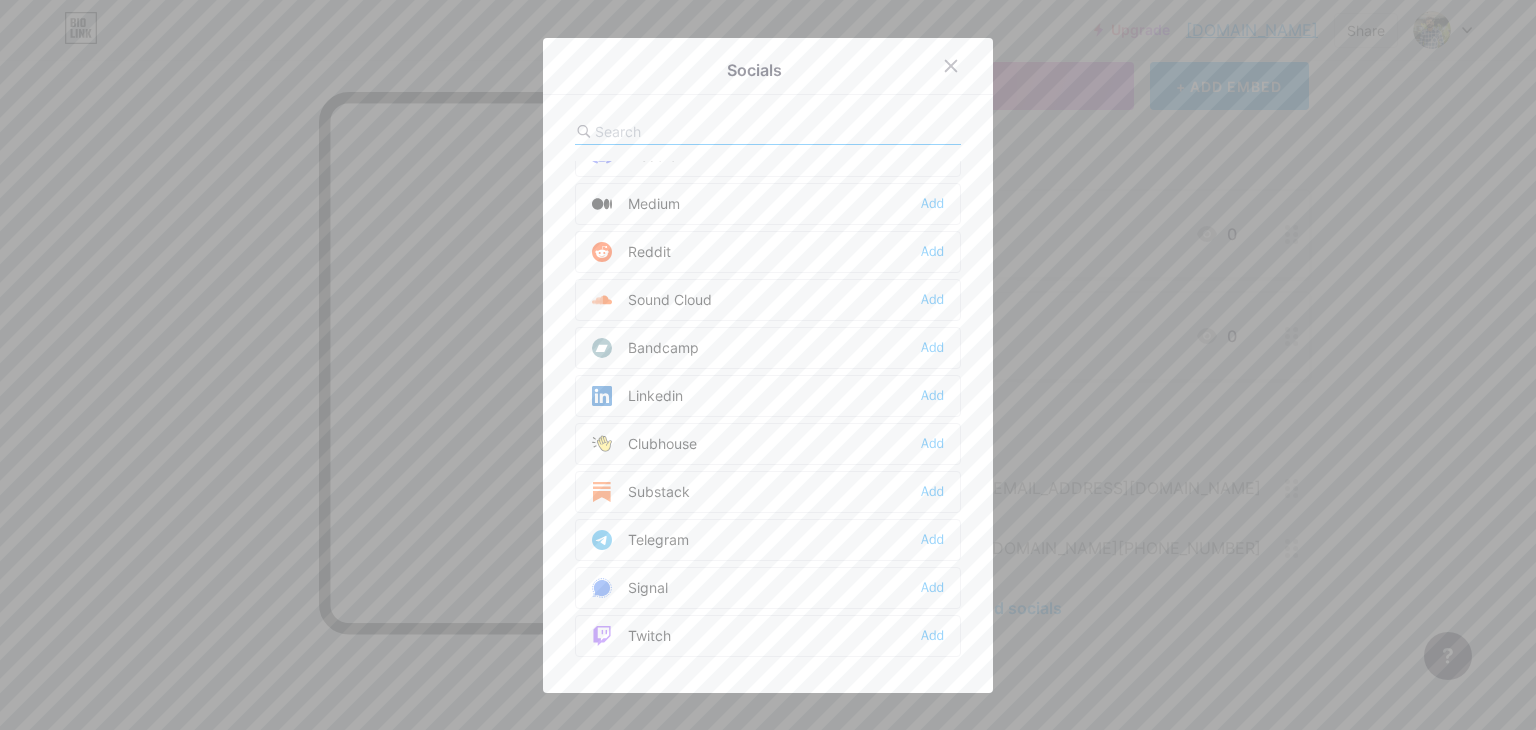click on "Linkedin
Add" at bounding box center (768, 396) 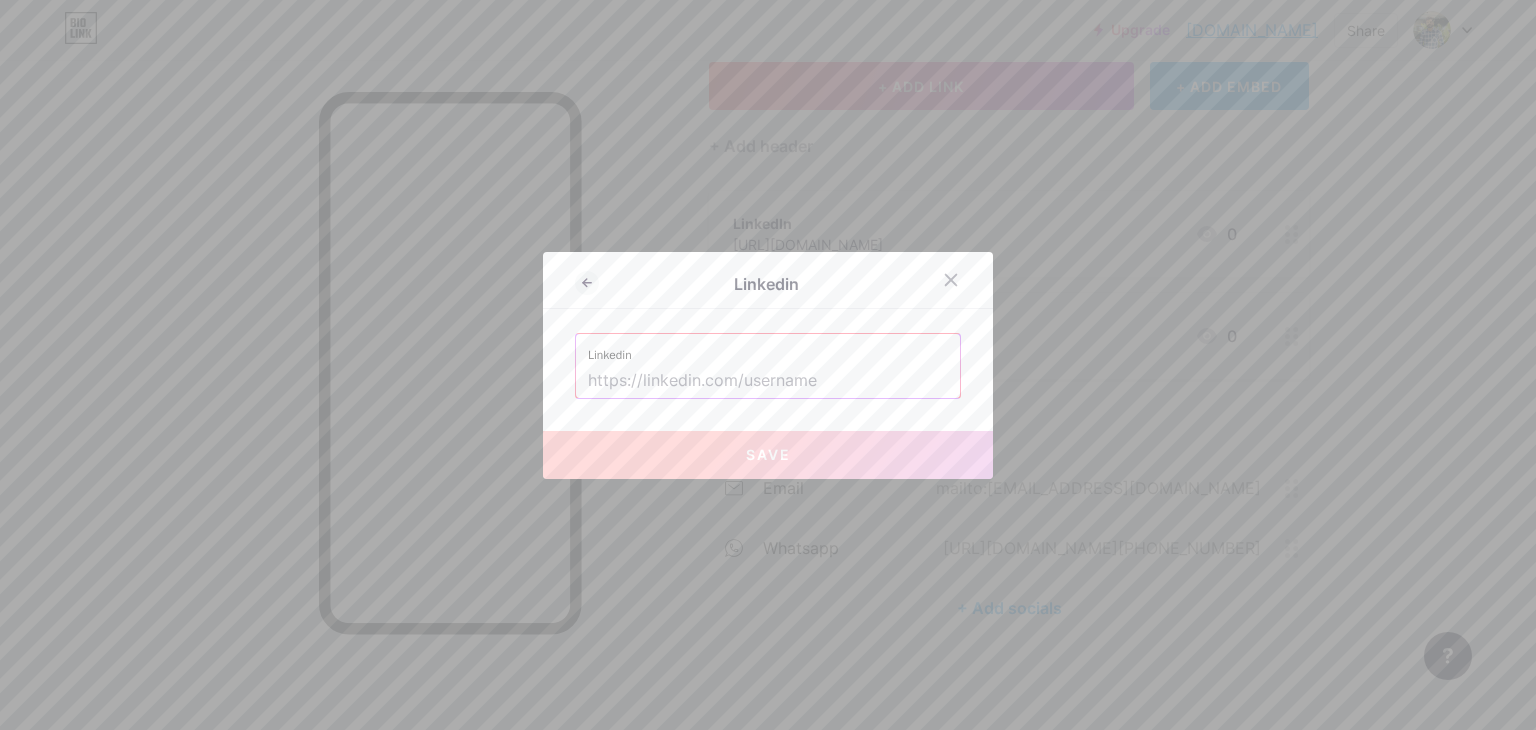 click at bounding box center (768, 381) 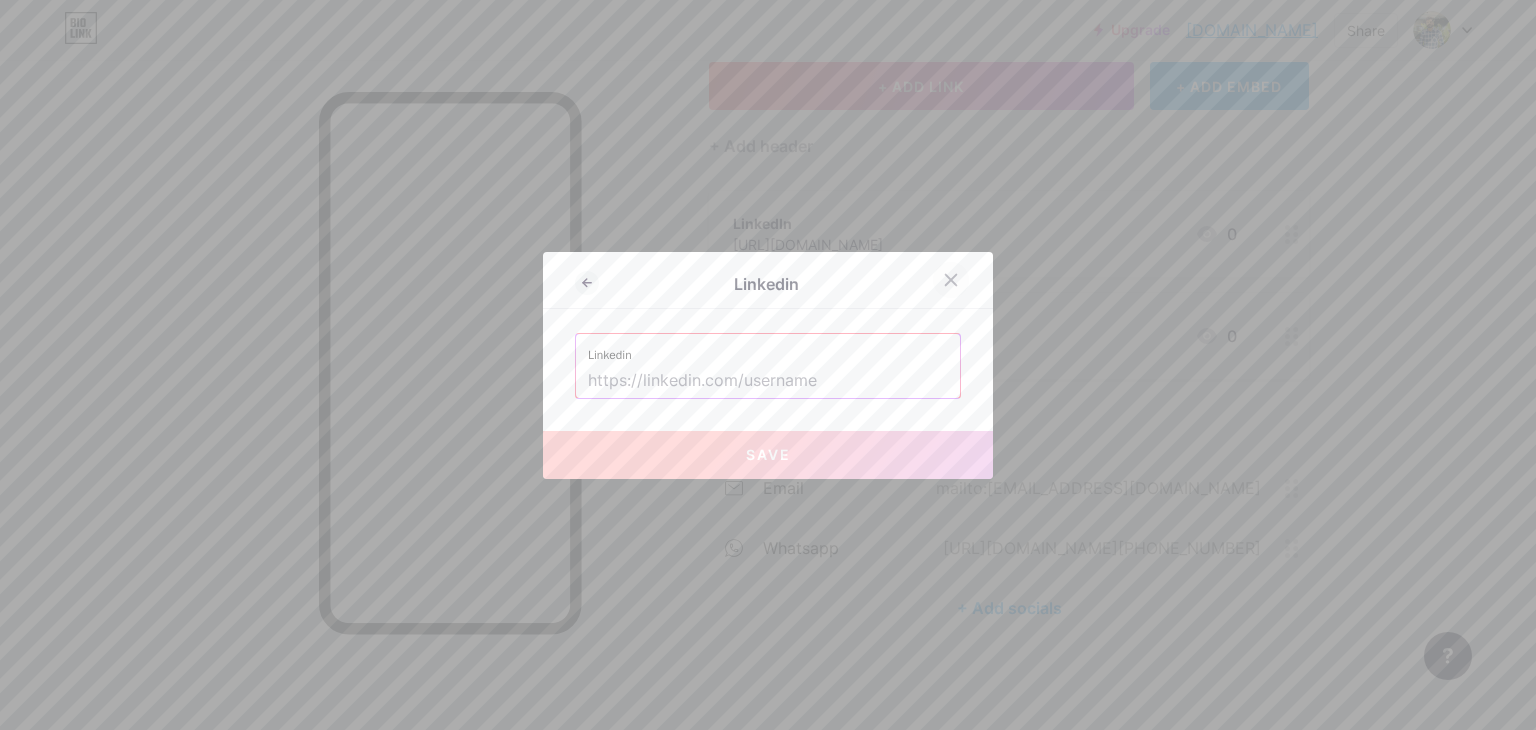 click 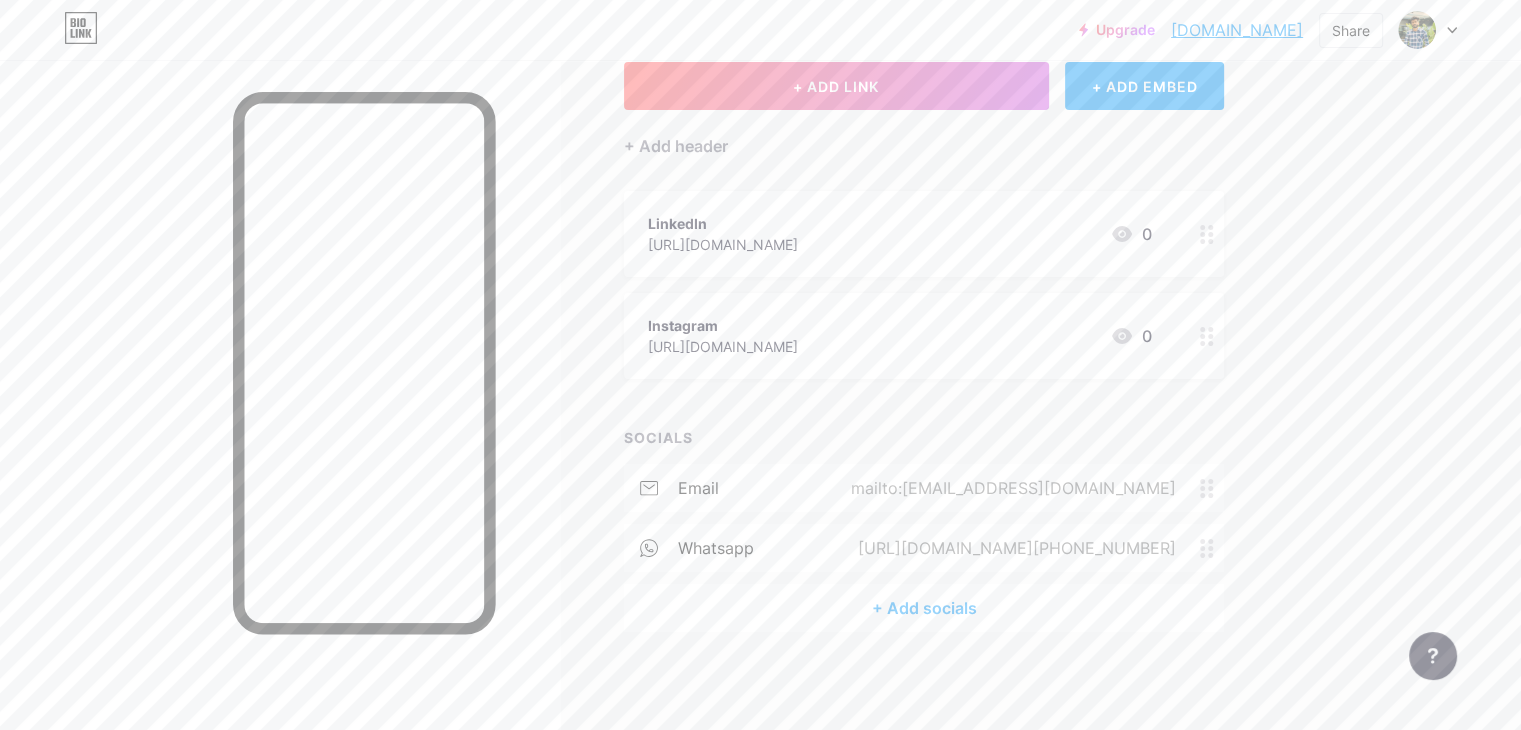 drag, startPoint x: 1039, startPoint y: 234, endPoint x: 722, endPoint y: 242, distance: 317.10092 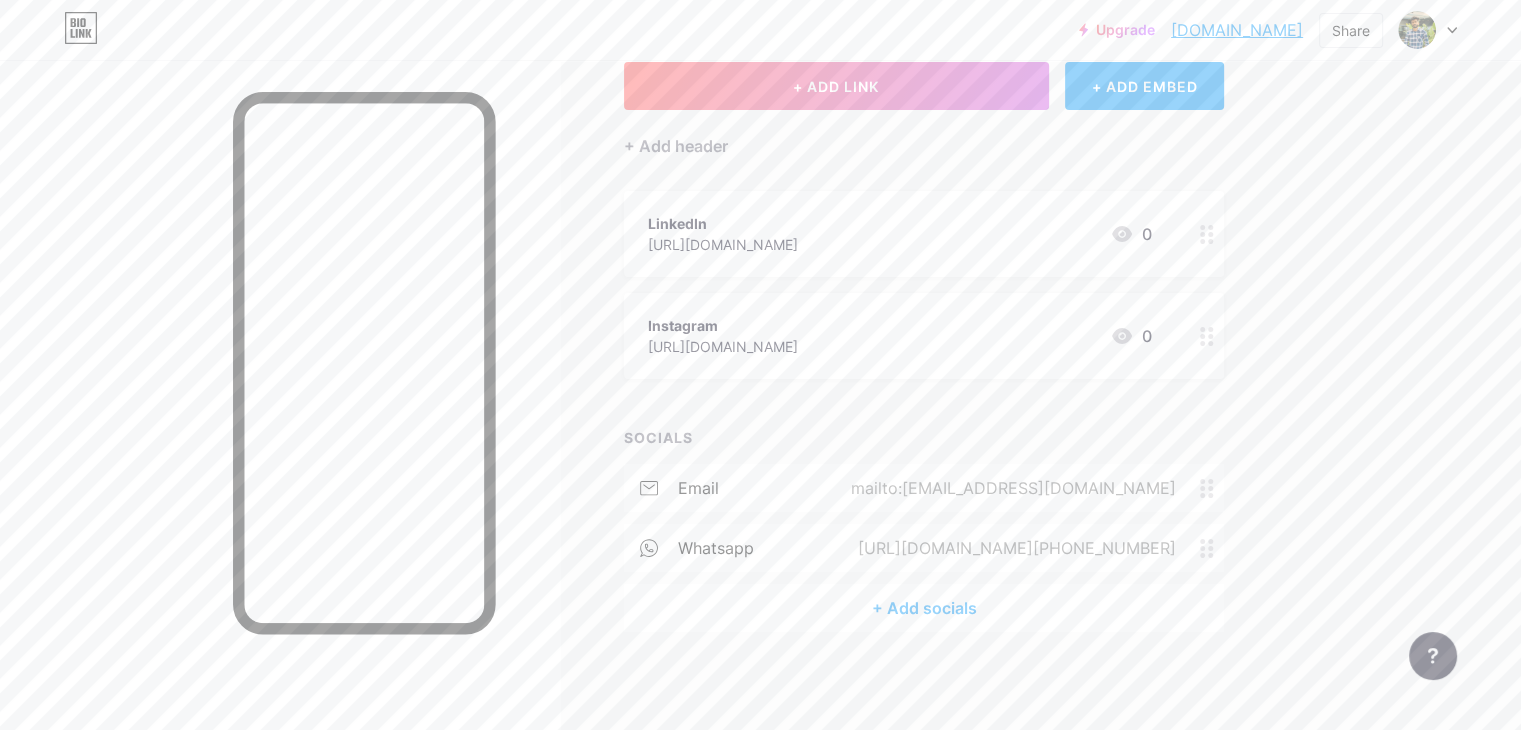 click on "LinkedIn
[URL][DOMAIN_NAME]
0" at bounding box center [924, 234] 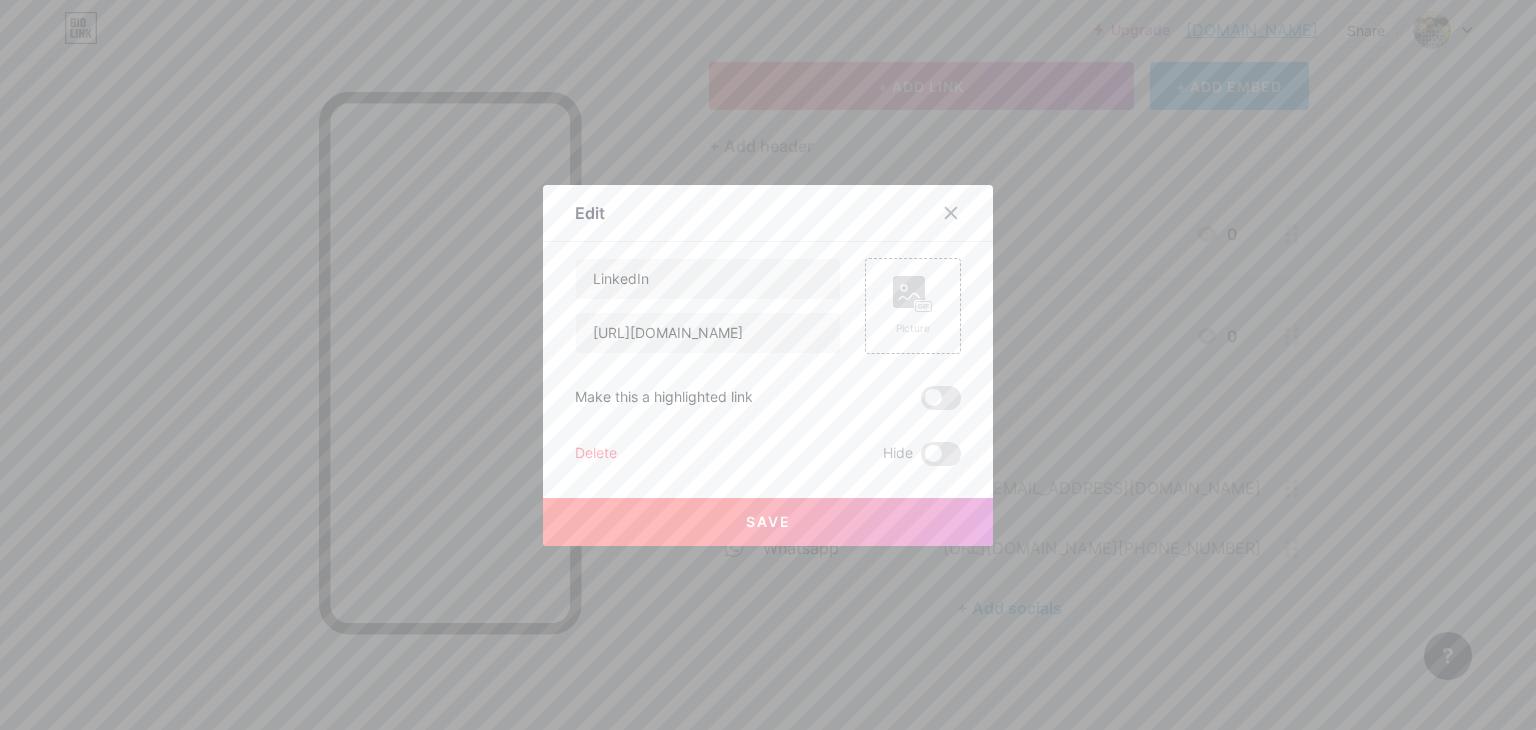 click on "Delete" at bounding box center [596, 454] 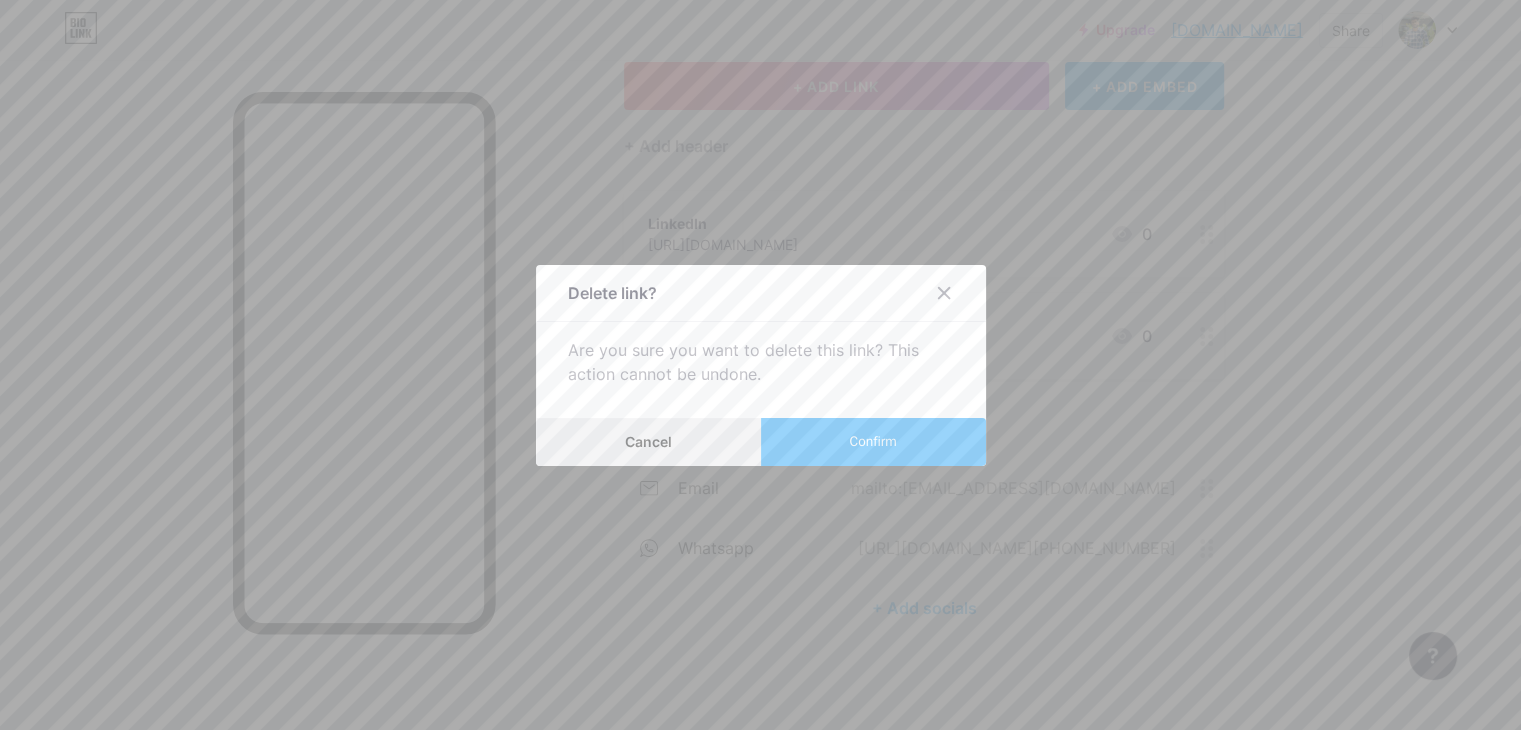 click on "Cancel" at bounding box center (648, 442) 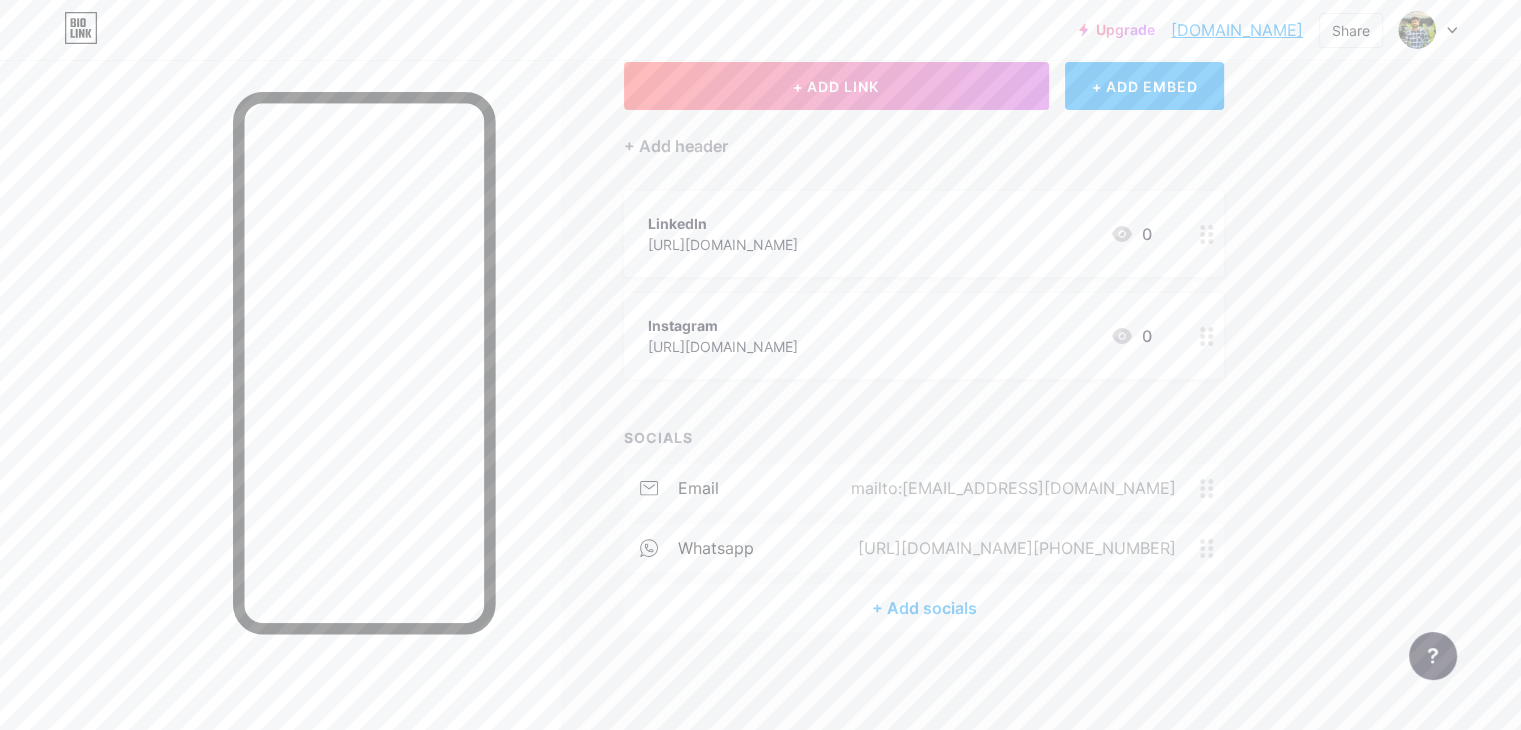 drag, startPoint x: 1040, startPoint y: 244, endPoint x: 732, endPoint y: 244, distance: 308 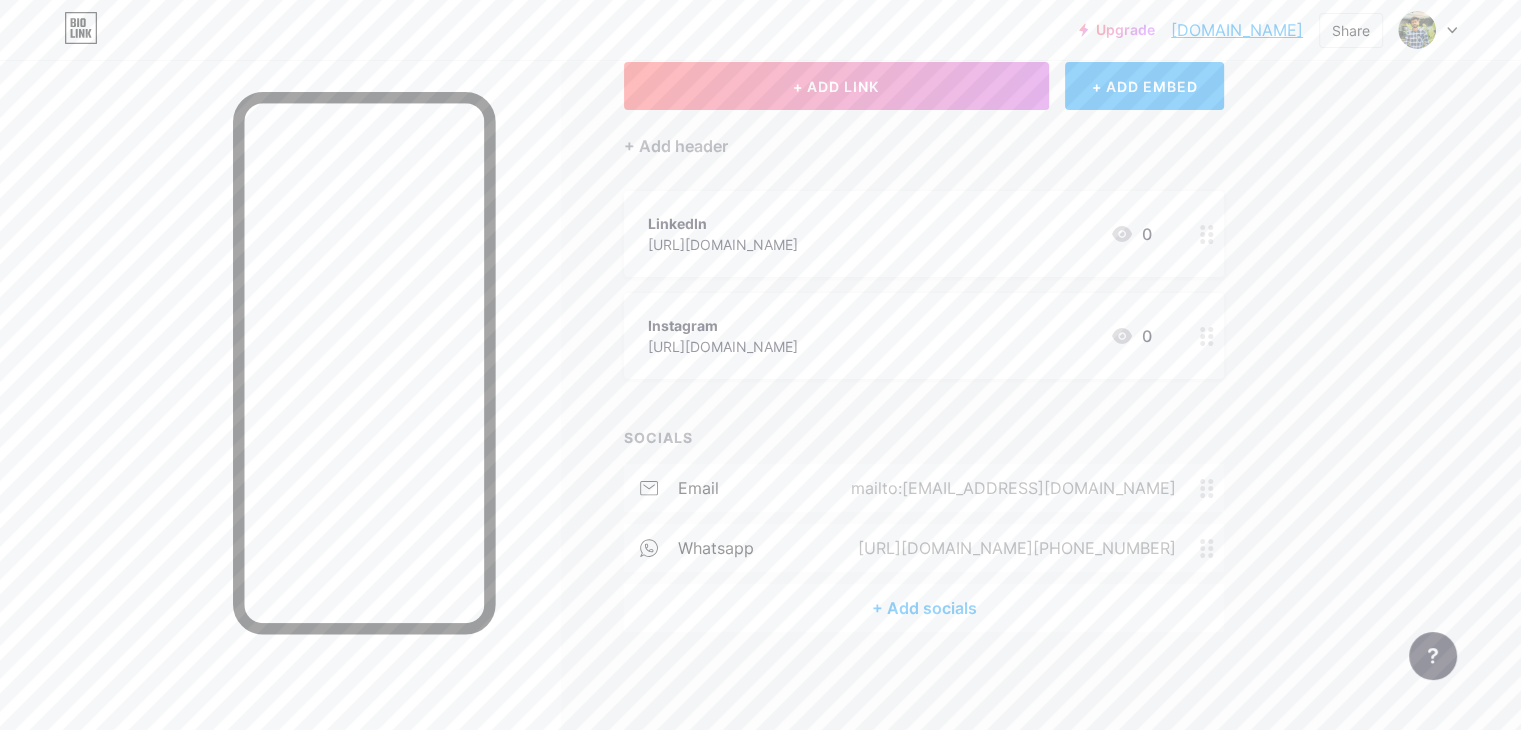click on "LinkedIn
[URL][DOMAIN_NAME]
0" at bounding box center [924, 234] 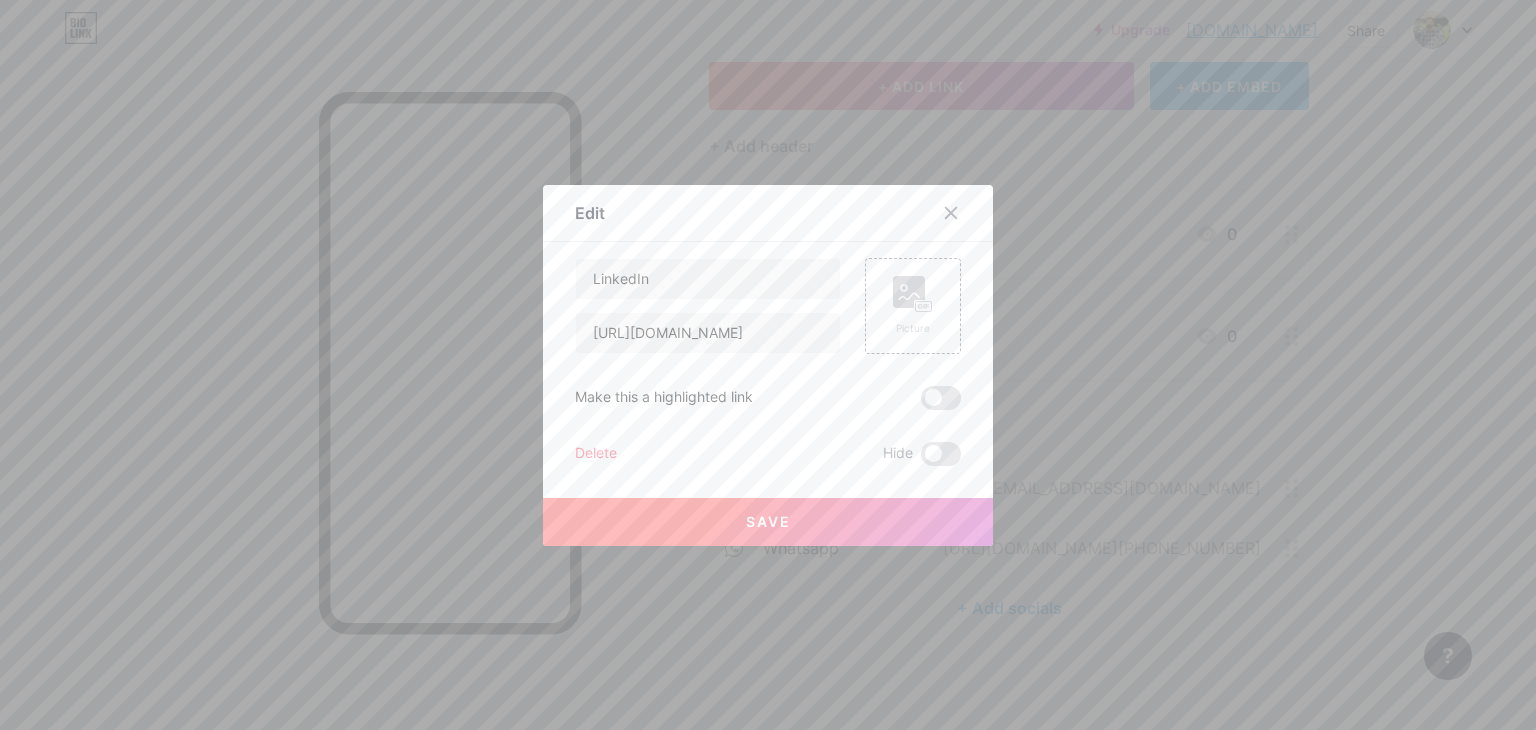 copy on "[URL][DOMAIN_NAME]" 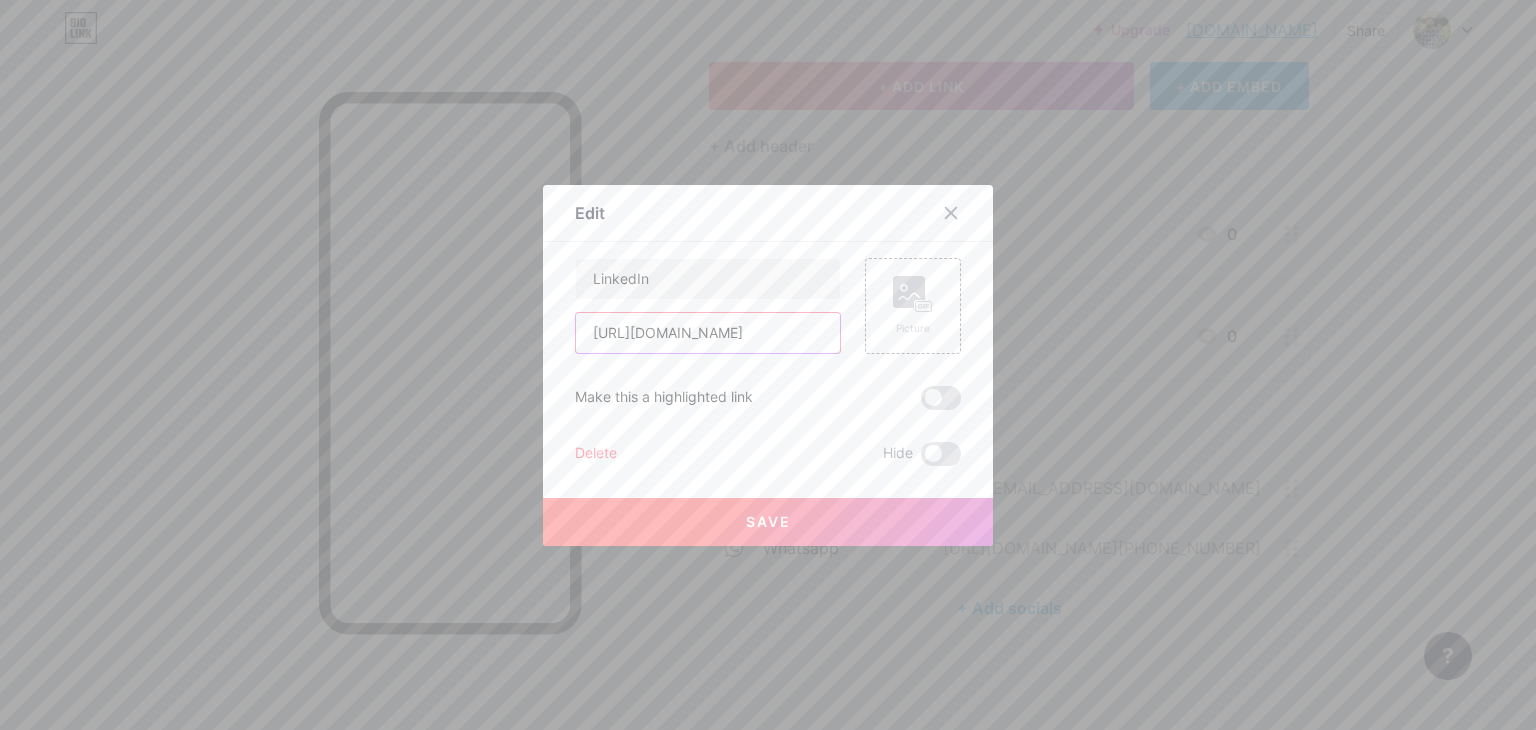 scroll, scrollTop: 0, scrollLeft: 66, axis: horizontal 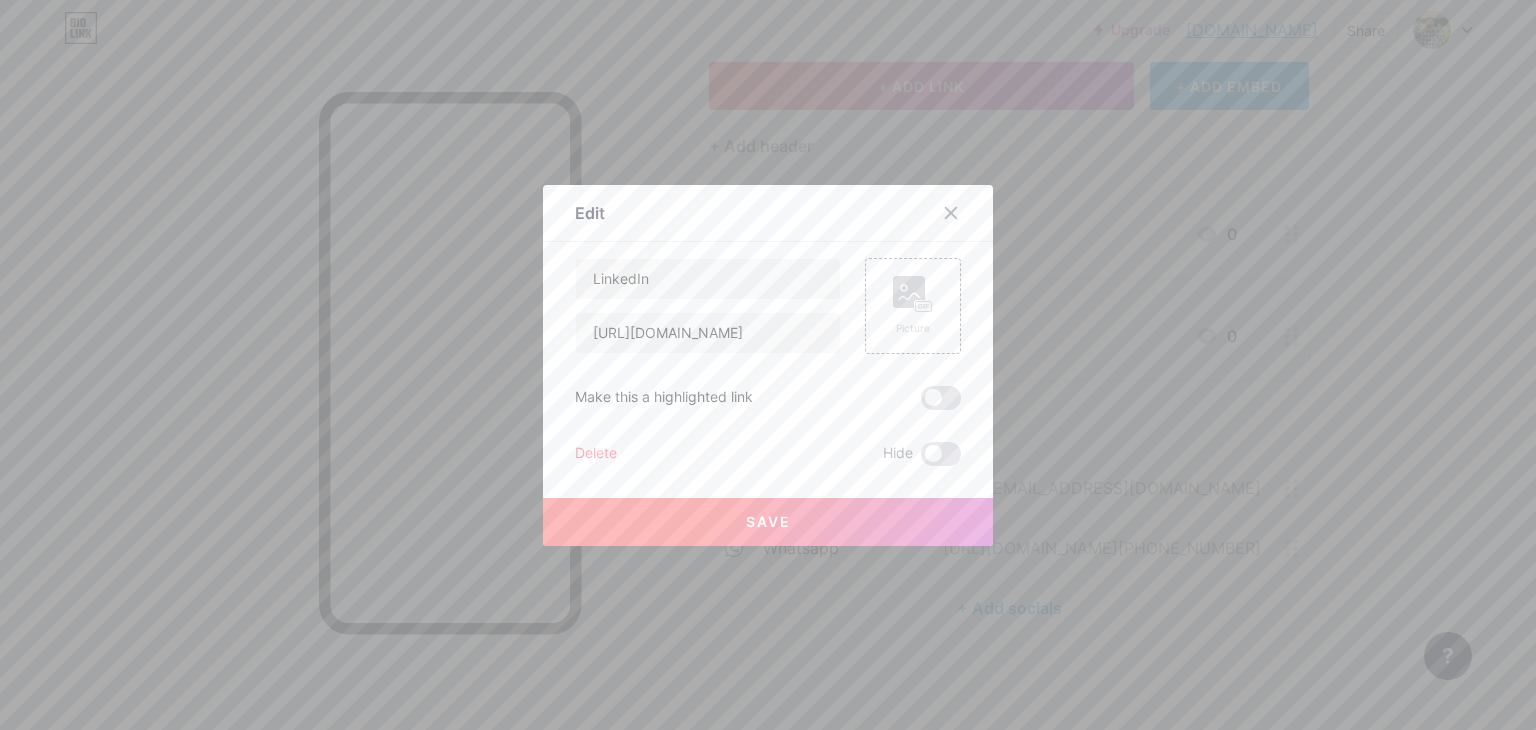 click on "Edit           Content
YouTube
Play YouTube video without leaving your page.
ADD
Vimeo
Play Vimeo video without leaving your page.
ADD
Tiktok
Grow your TikTok following
ADD
Tweet
Embed a tweet.
ADD
Reddit
Showcase your Reddit profile
ADD
Spotify
Embed Spotify to play the preview of a track.
ADD
Twitch
Play Twitch video without leaving your page.
ADD
SoundCloud" at bounding box center [768, 365] 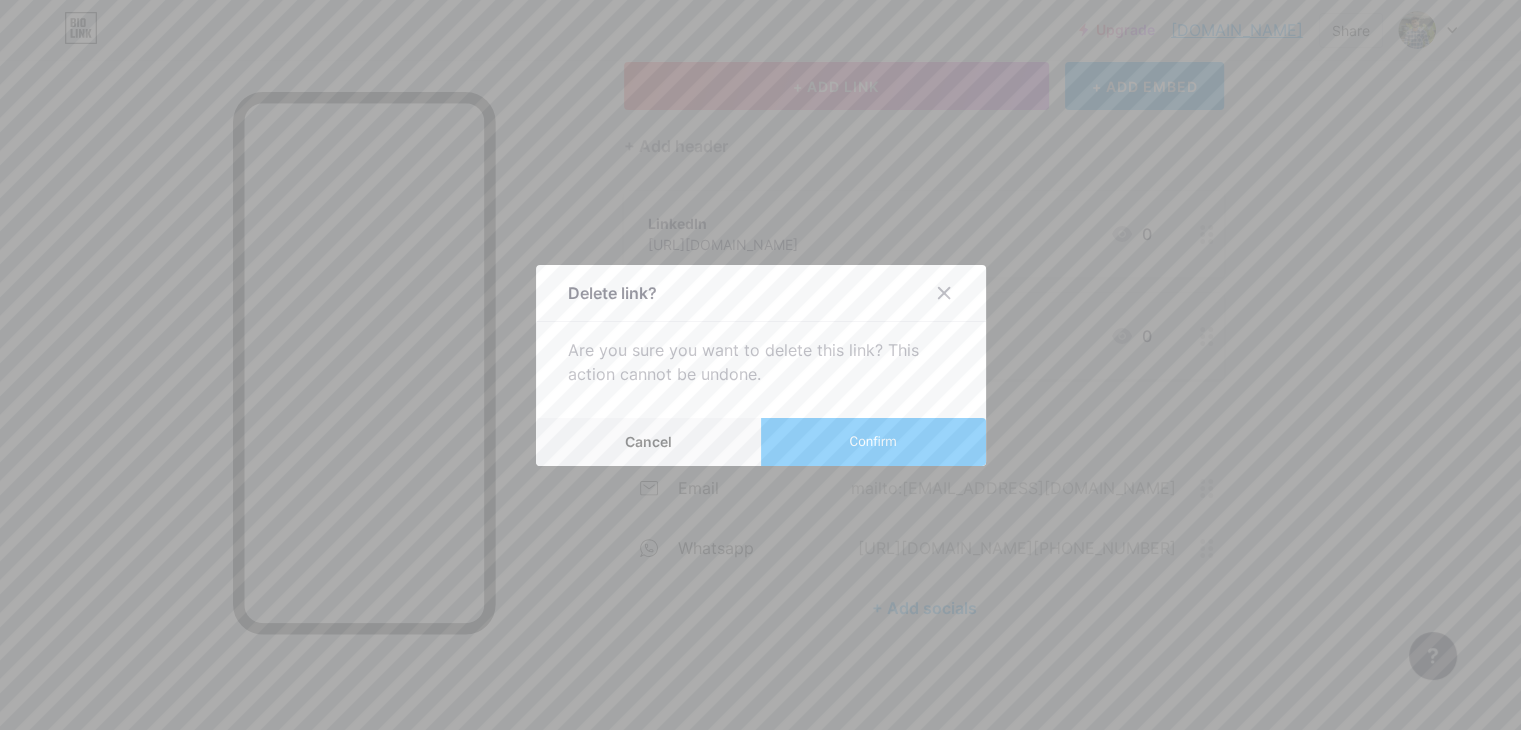 click on "Confirm" at bounding box center [873, 442] 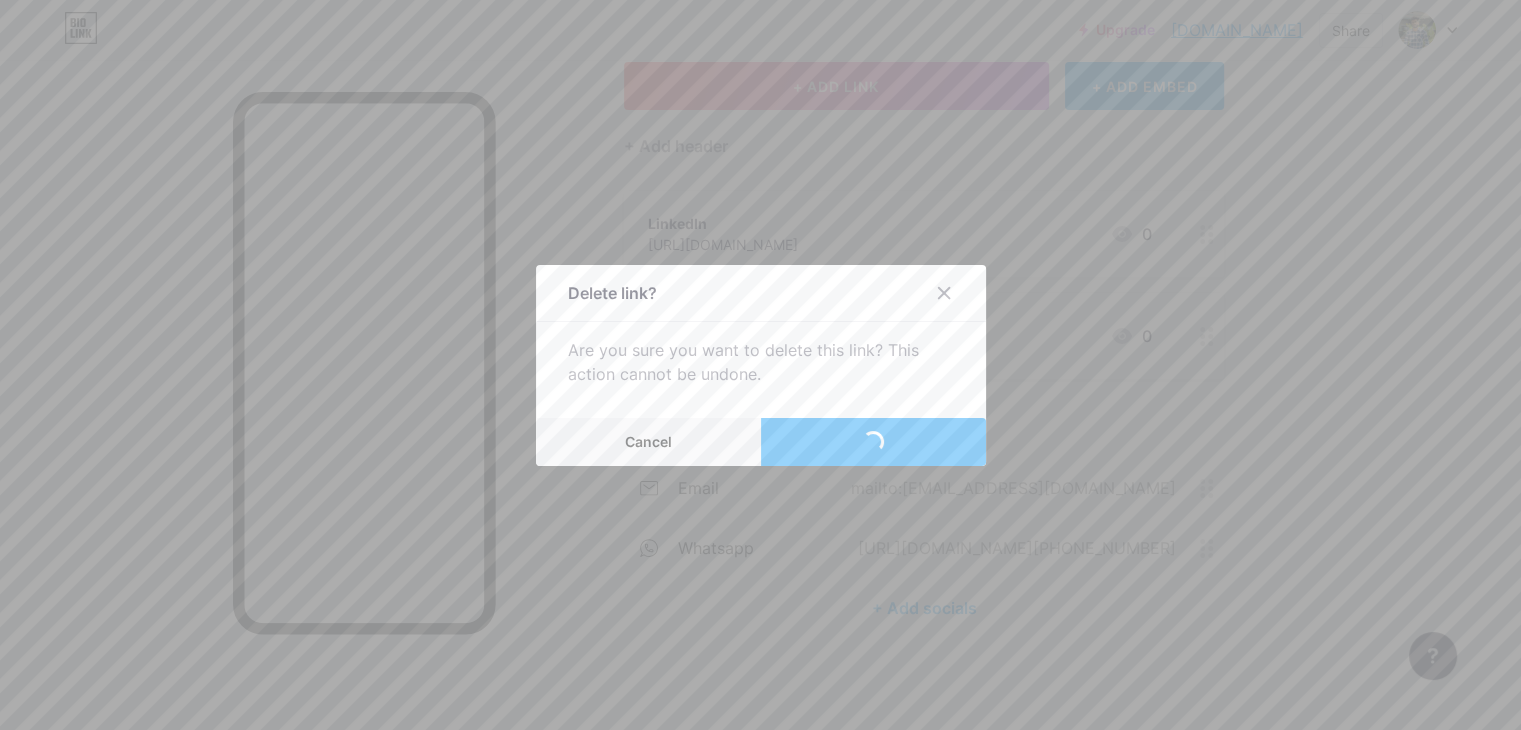 scroll, scrollTop: 23, scrollLeft: 0, axis: vertical 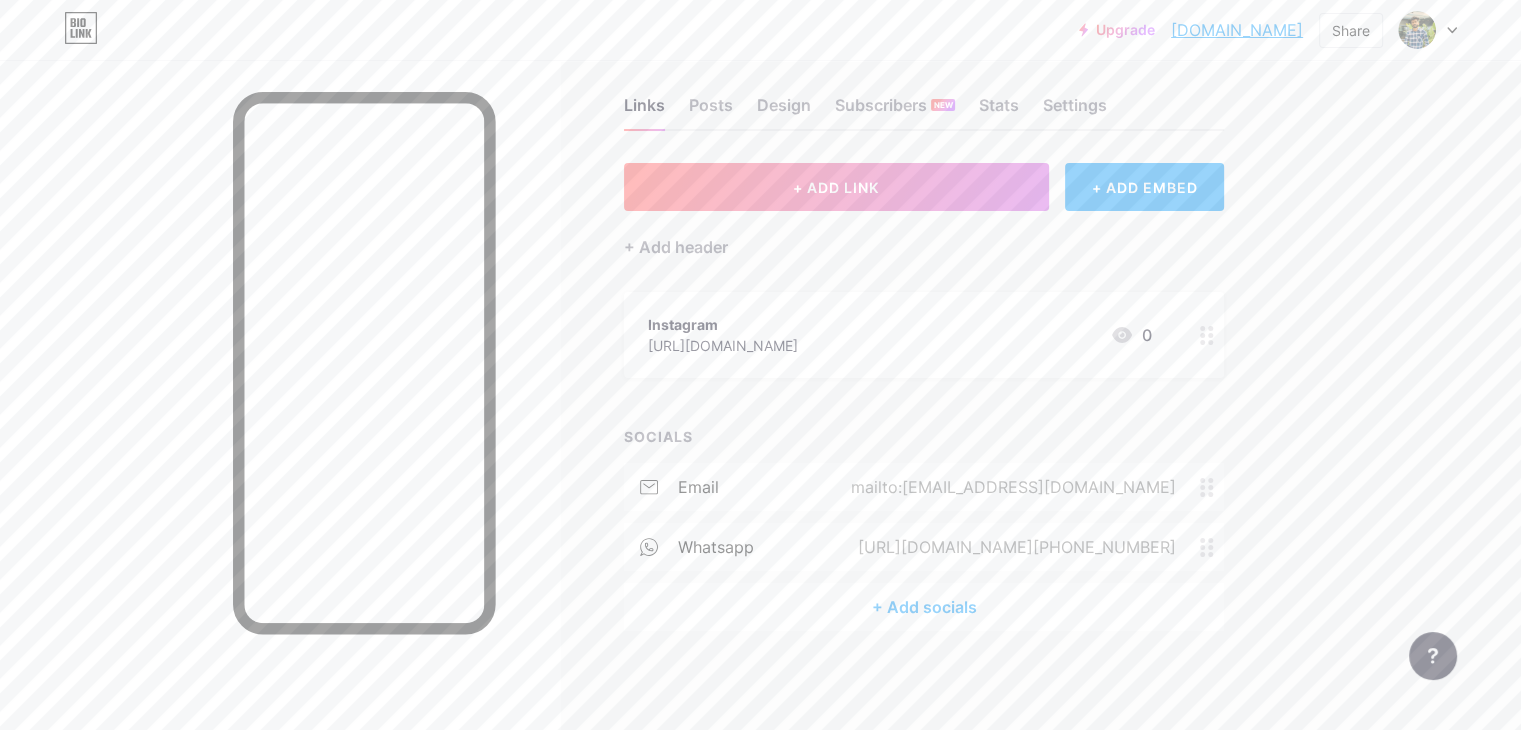 click on "+ Add socials" at bounding box center [924, 607] 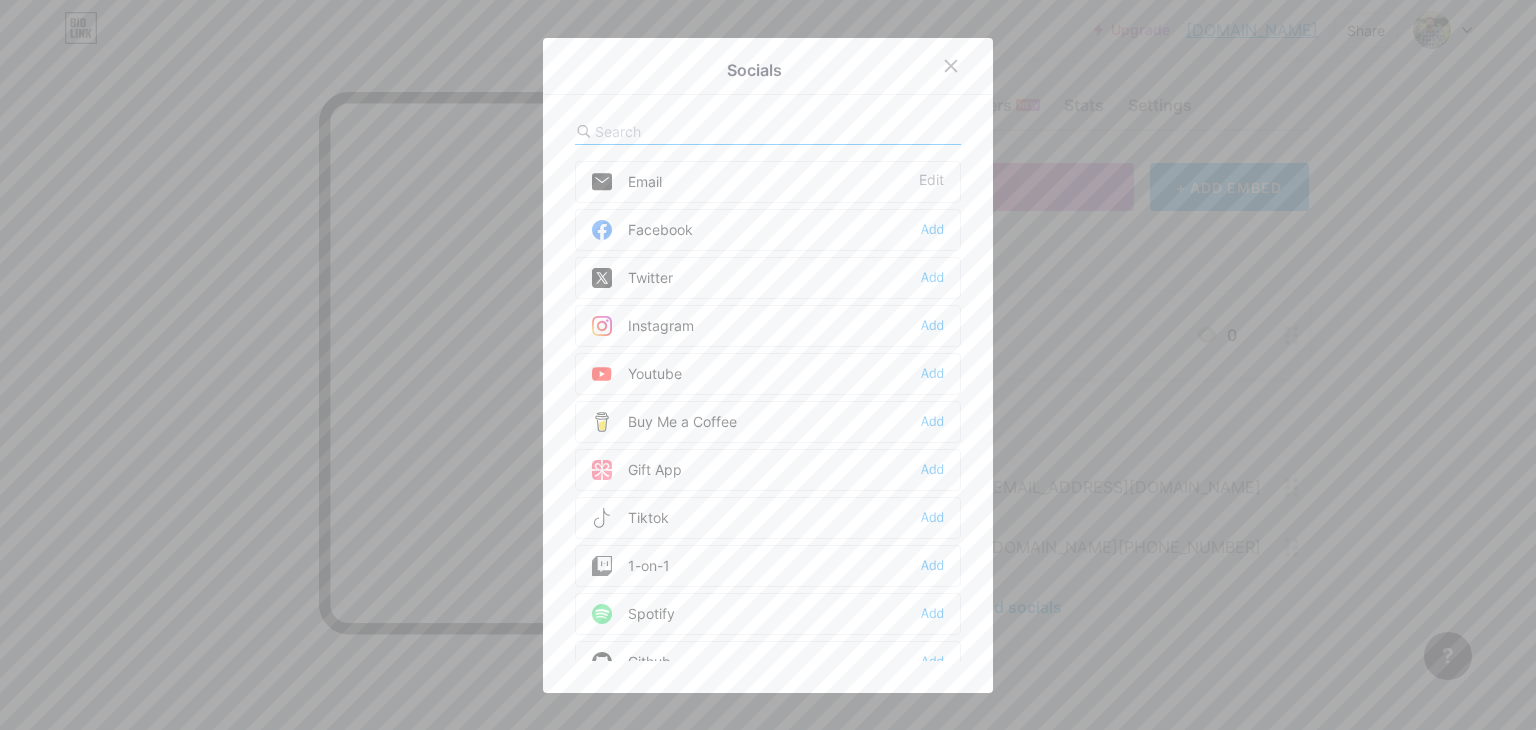 click at bounding box center (705, 131) 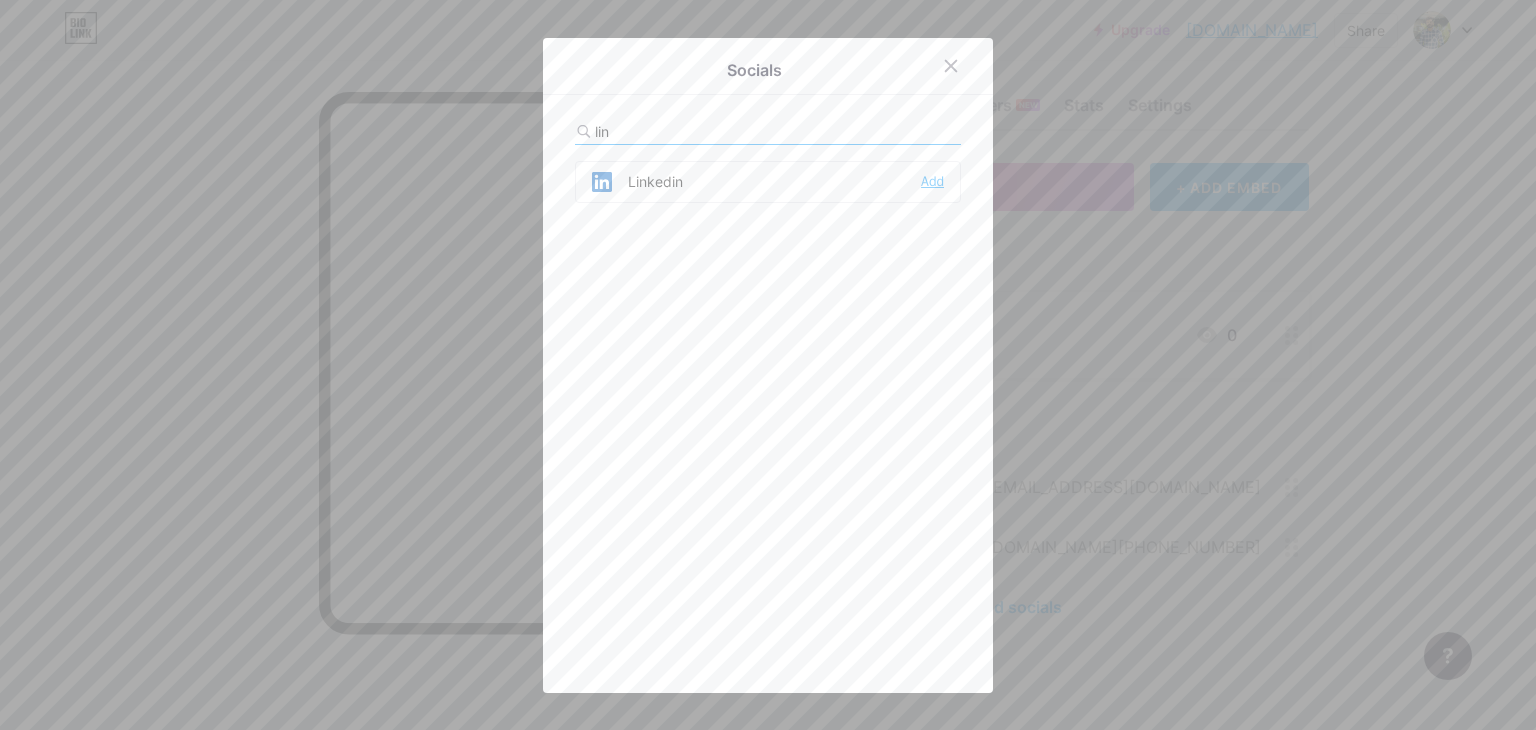 type on "lin" 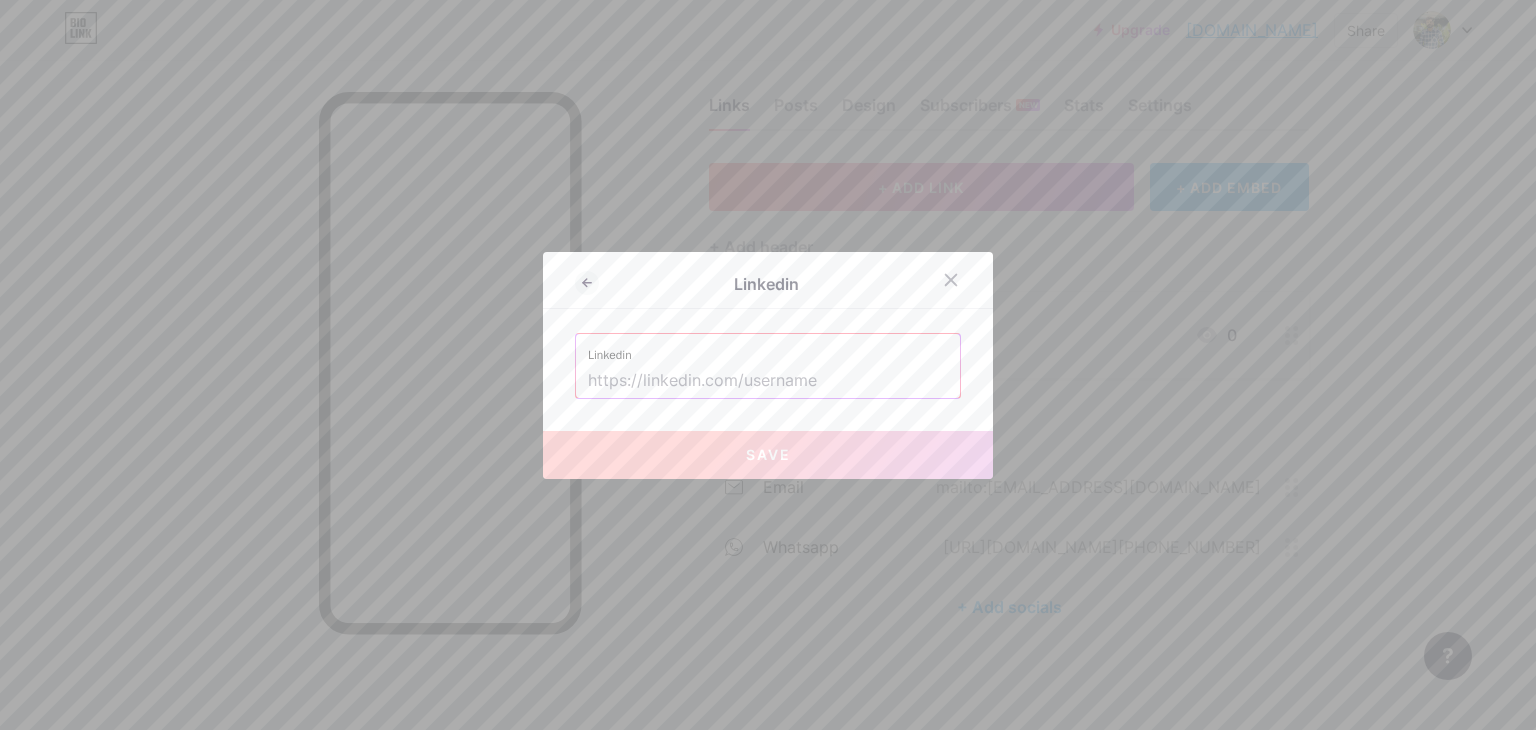 click at bounding box center [768, 381] 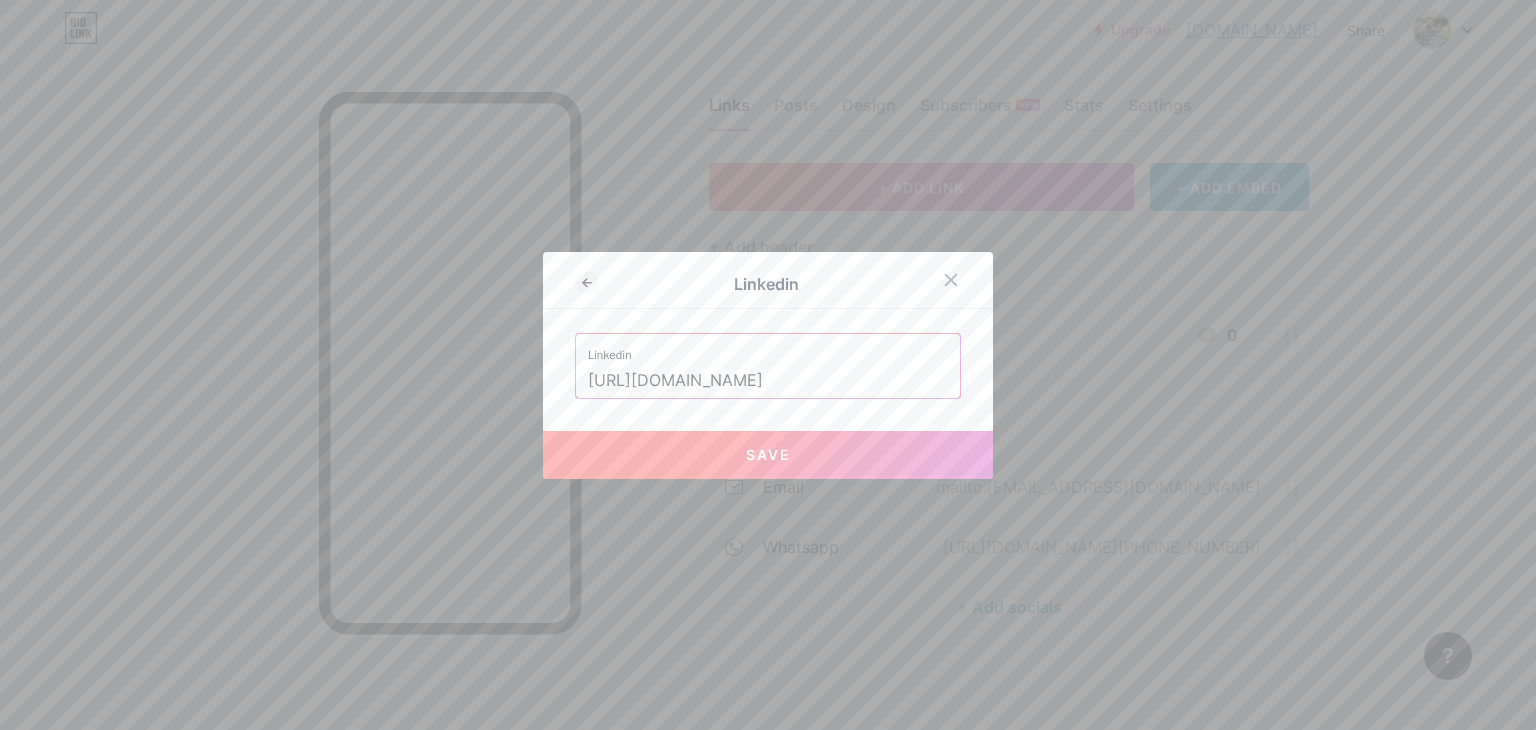 type on "[URL][DOMAIN_NAME]" 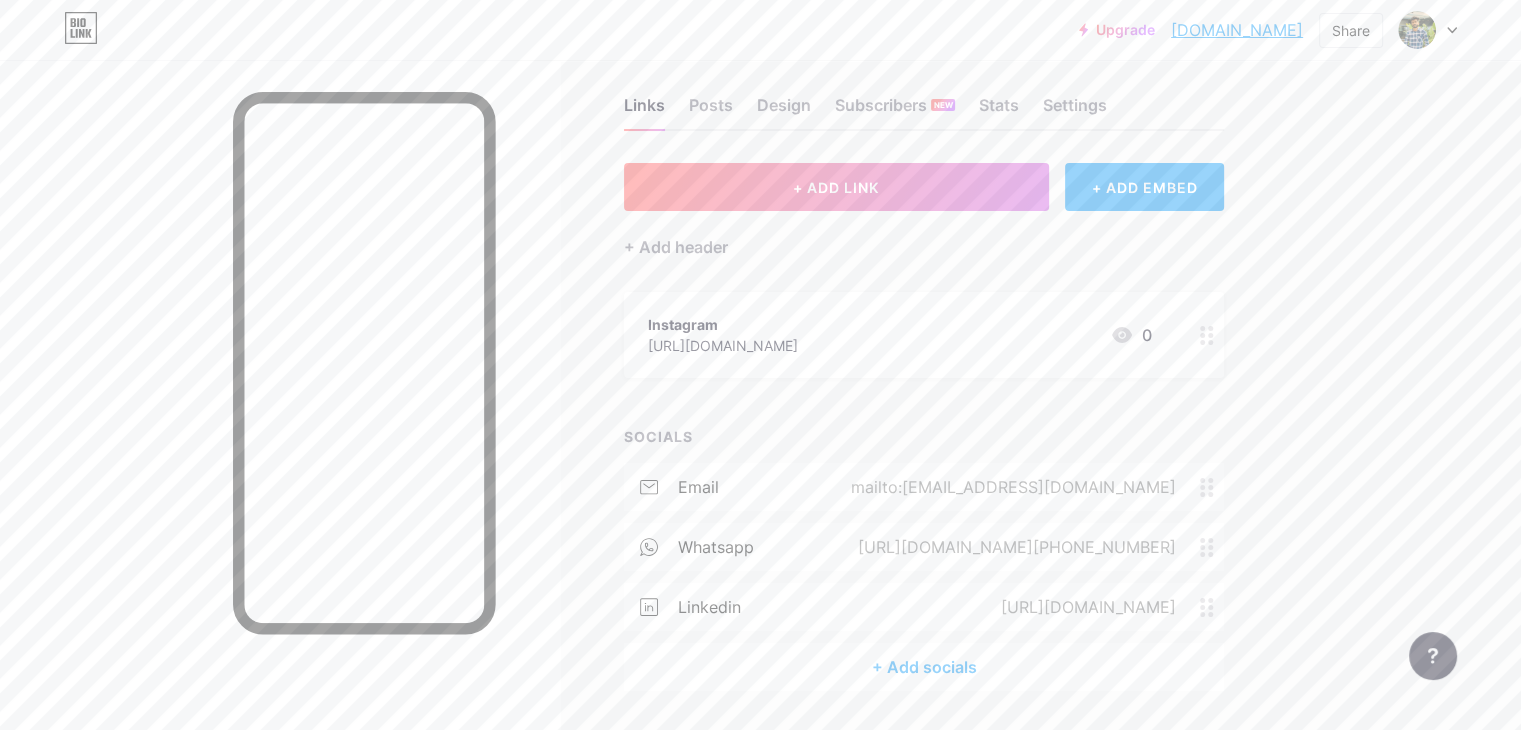 click 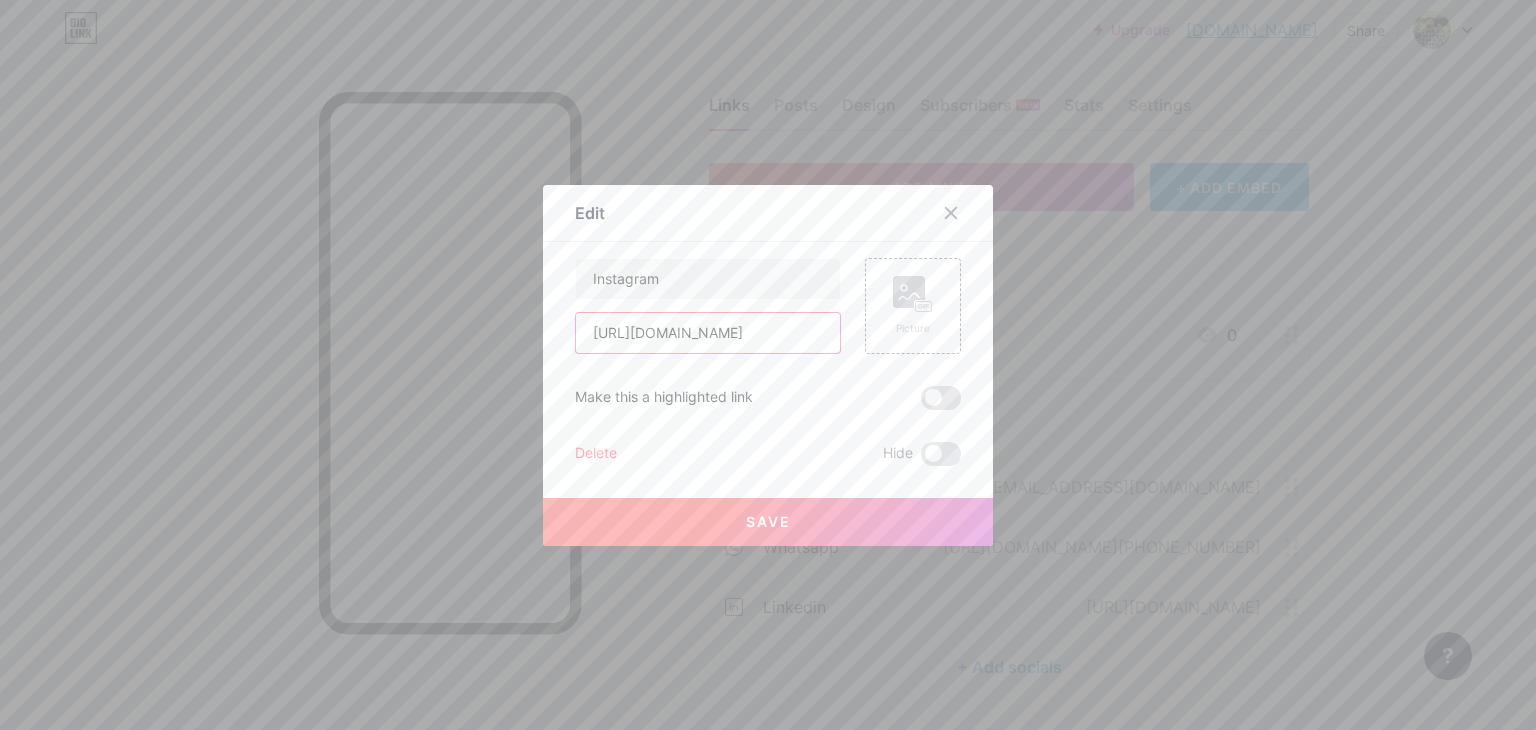 click on "[URL][DOMAIN_NAME]" at bounding box center (708, 333) 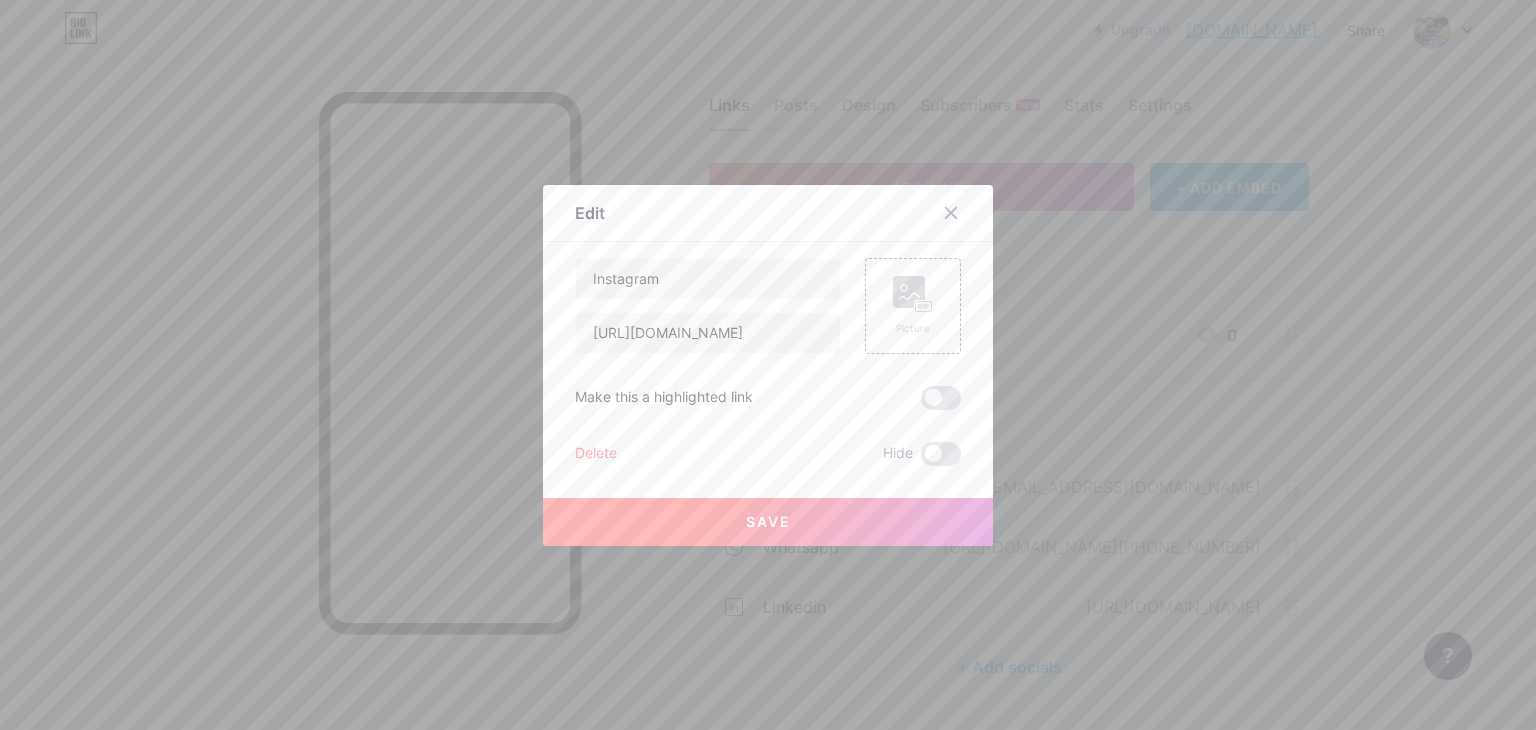 click on "Delete" at bounding box center (596, 454) 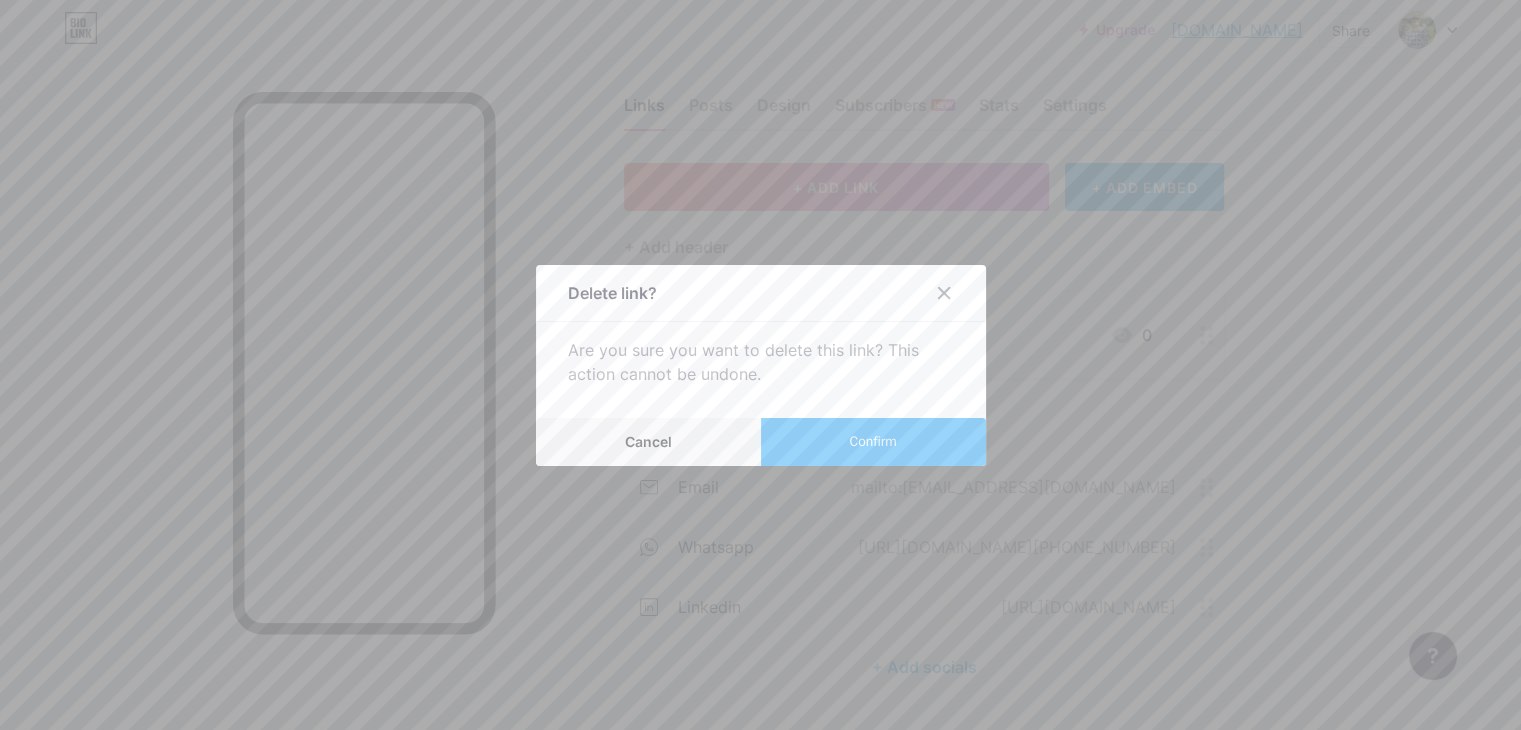 click on "Confirm" at bounding box center (872, 441) 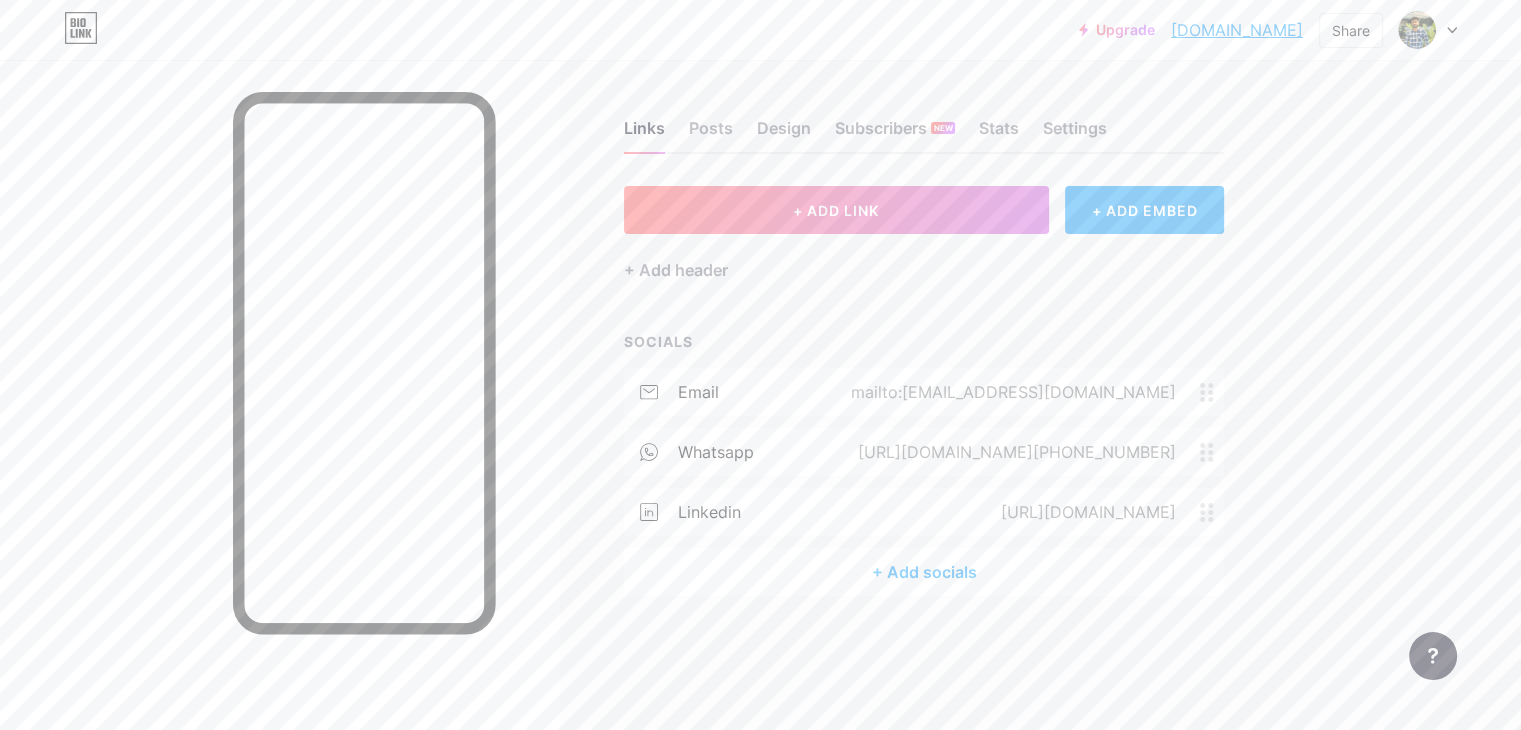 scroll, scrollTop: 0, scrollLeft: 0, axis: both 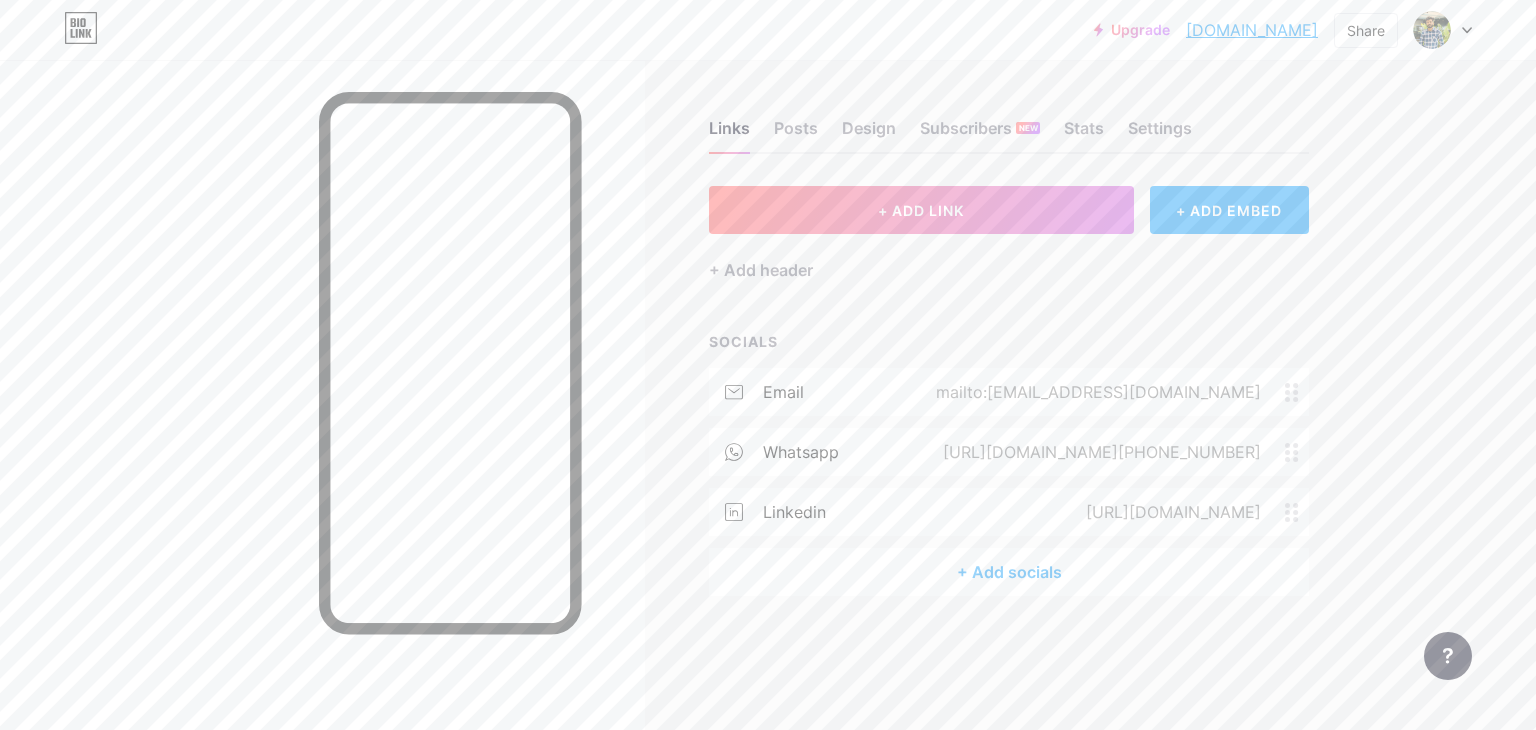 click on "+ Add socials" at bounding box center (1009, 572) 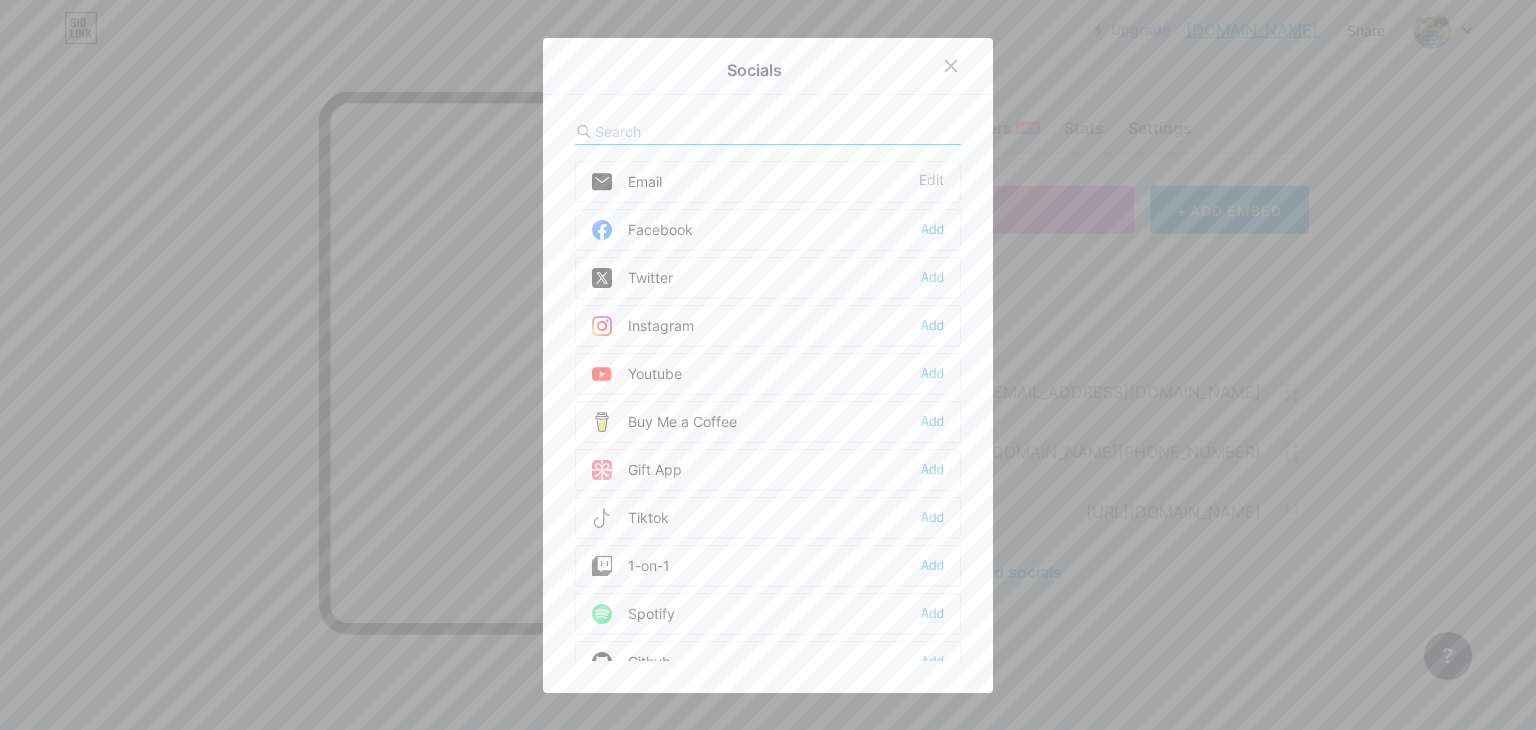 click at bounding box center (705, 131) 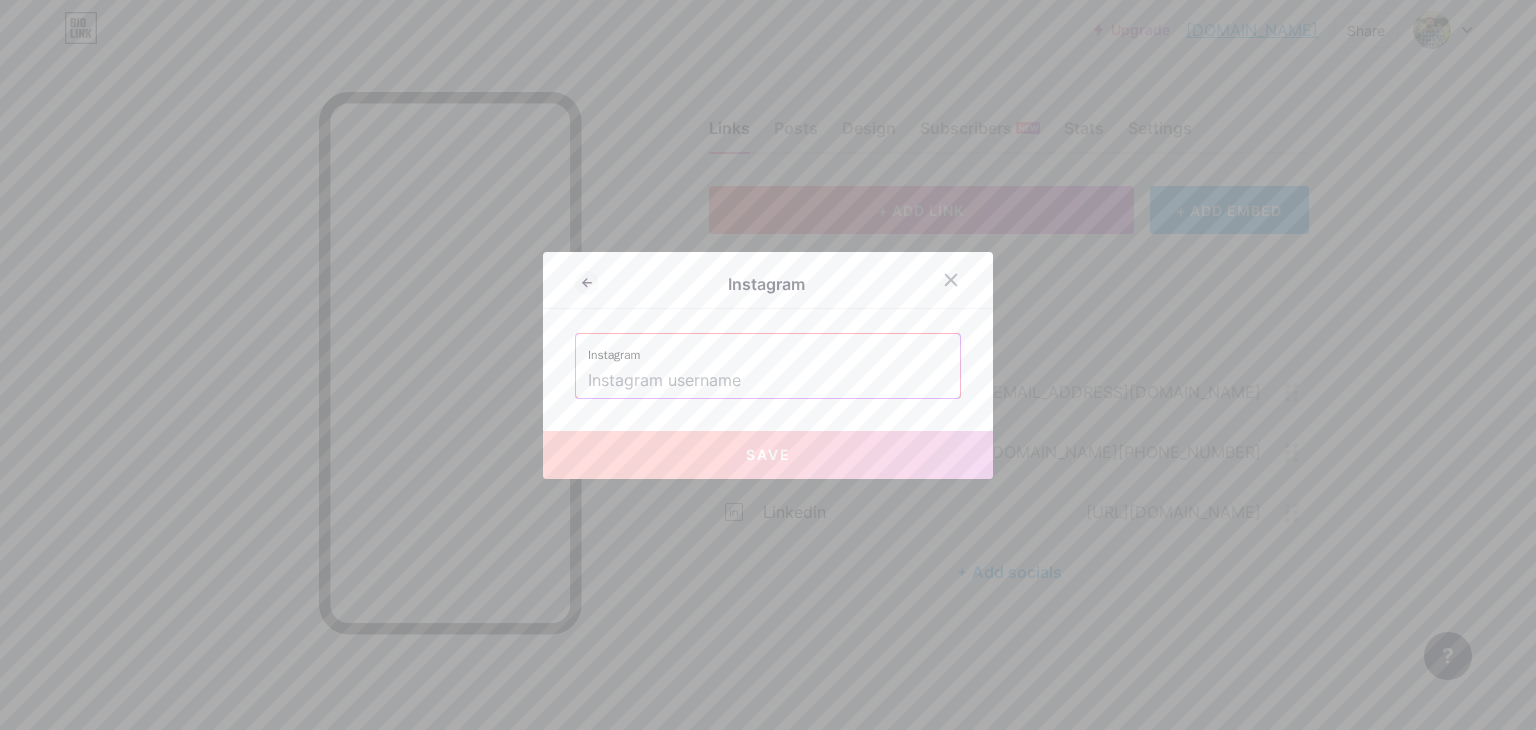 click at bounding box center [768, 381] 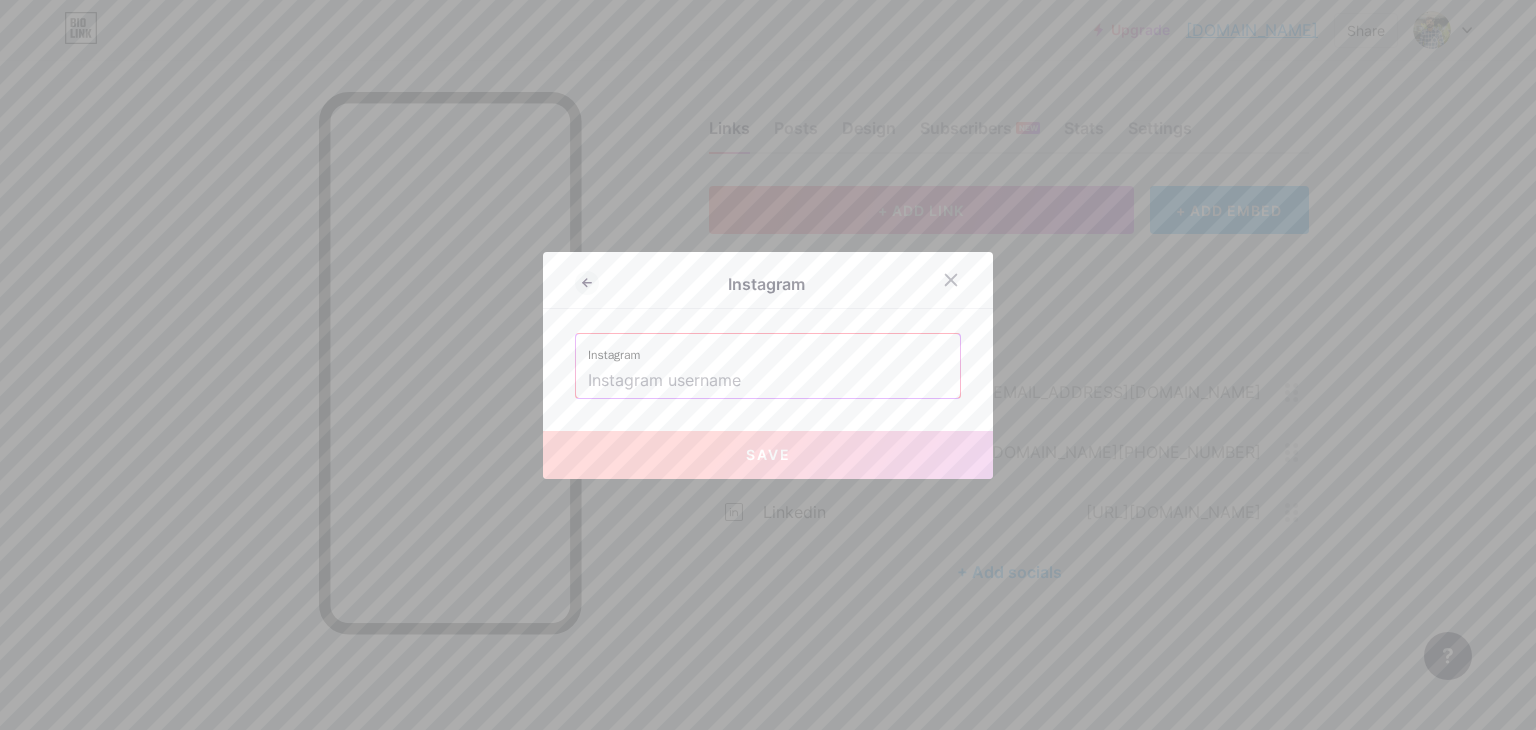 paste on "[URL][DOMAIN_NAME]" 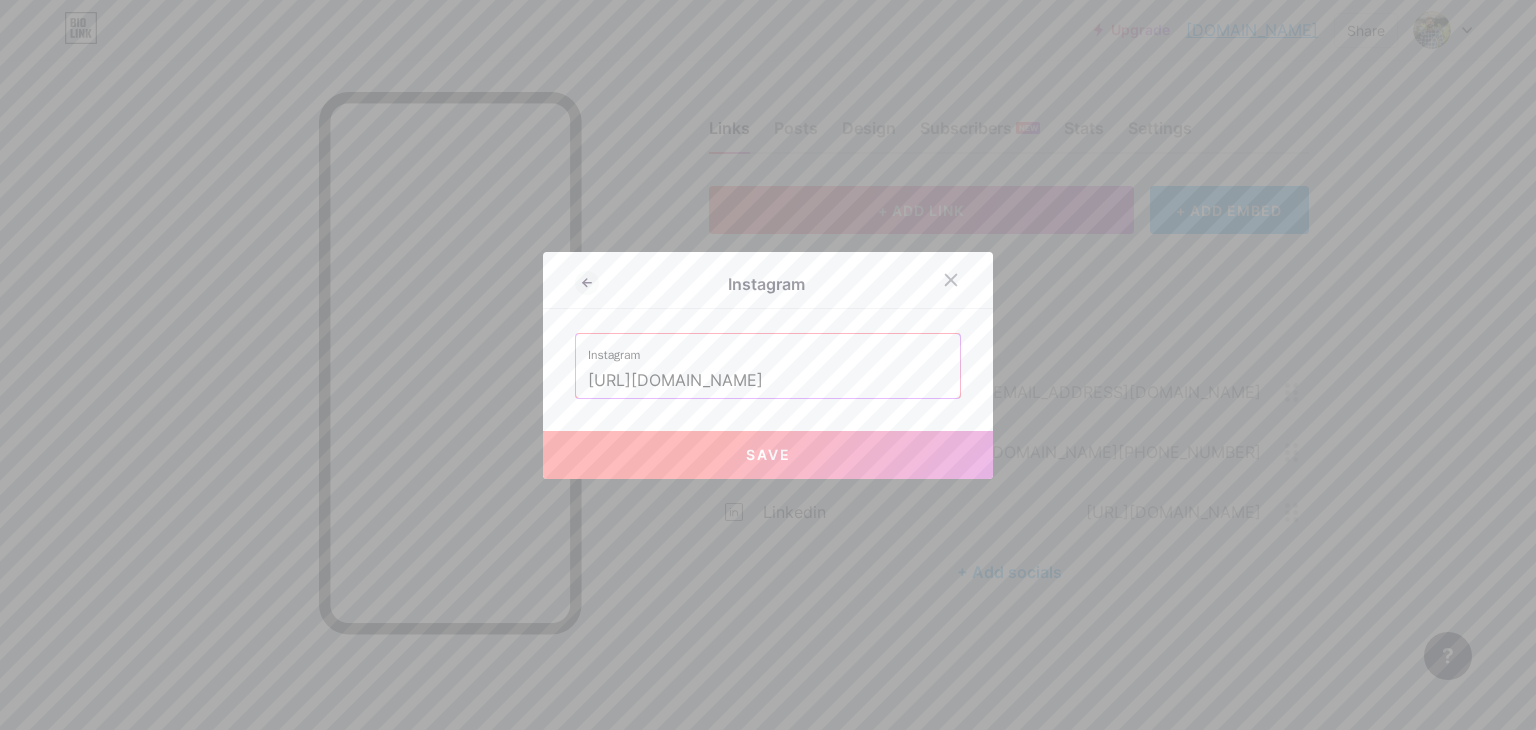 click on "Save" at bounding box center [768, 455] 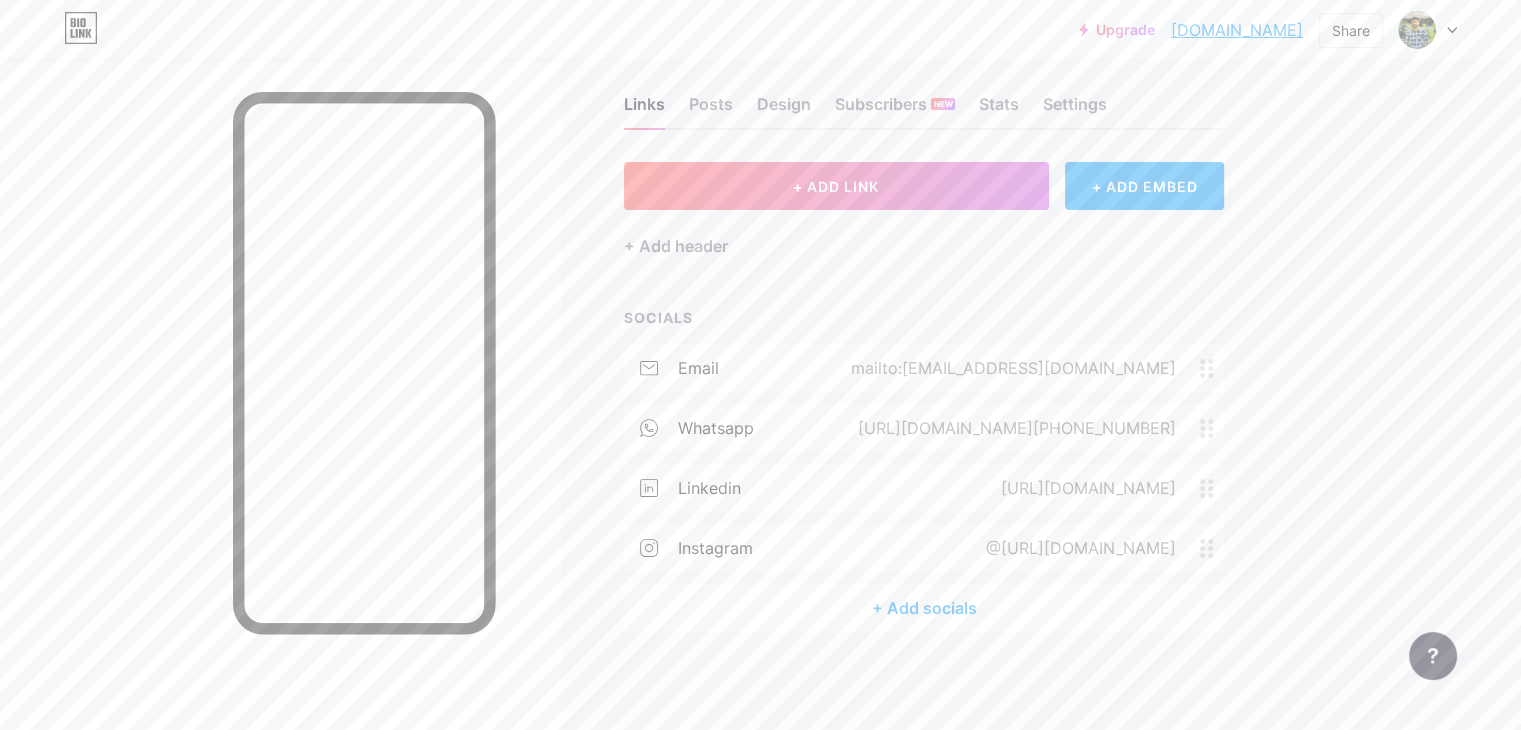 scroll, scrollTop: 24, scrollLeft: 0, axis: vertical 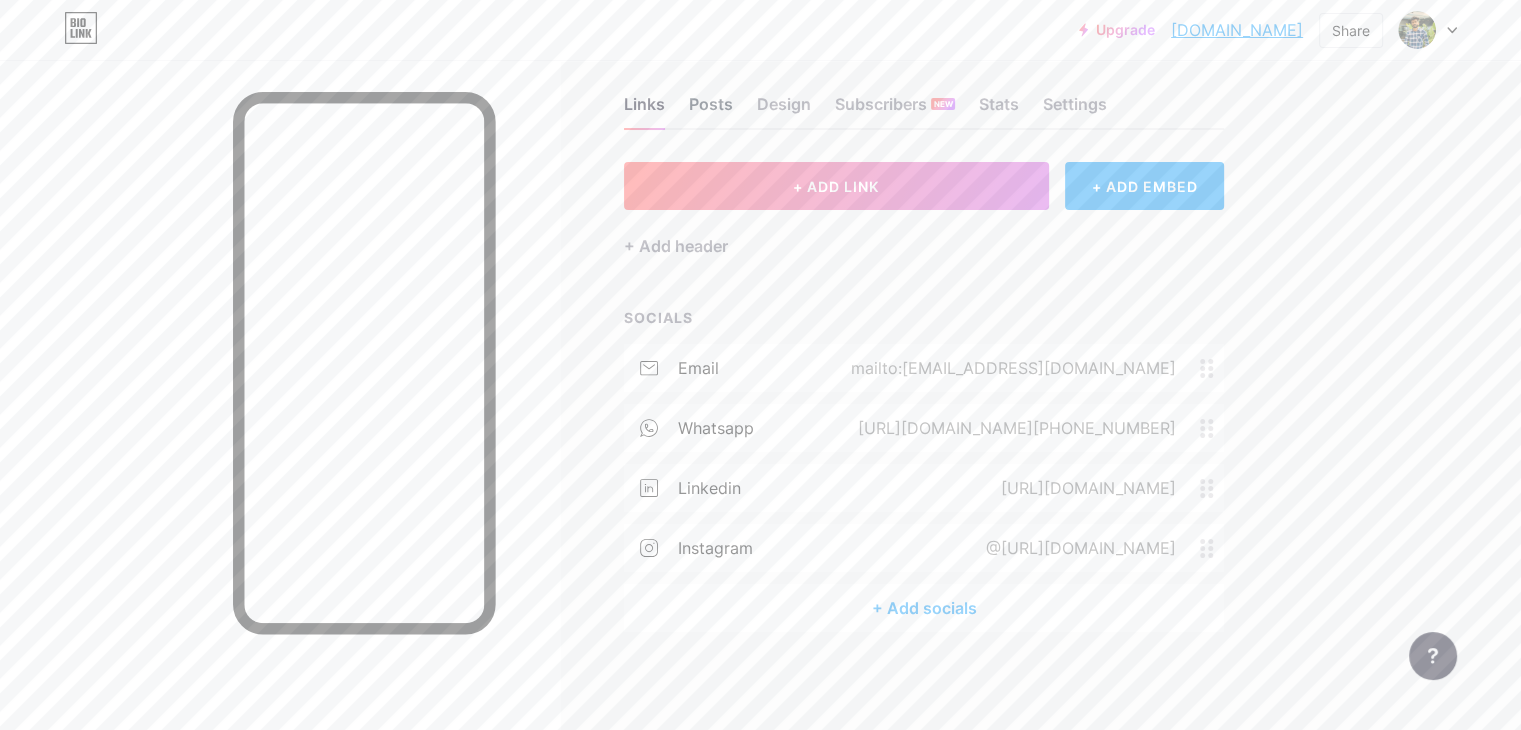 click on "Posts" at bounding box center [711, 110] 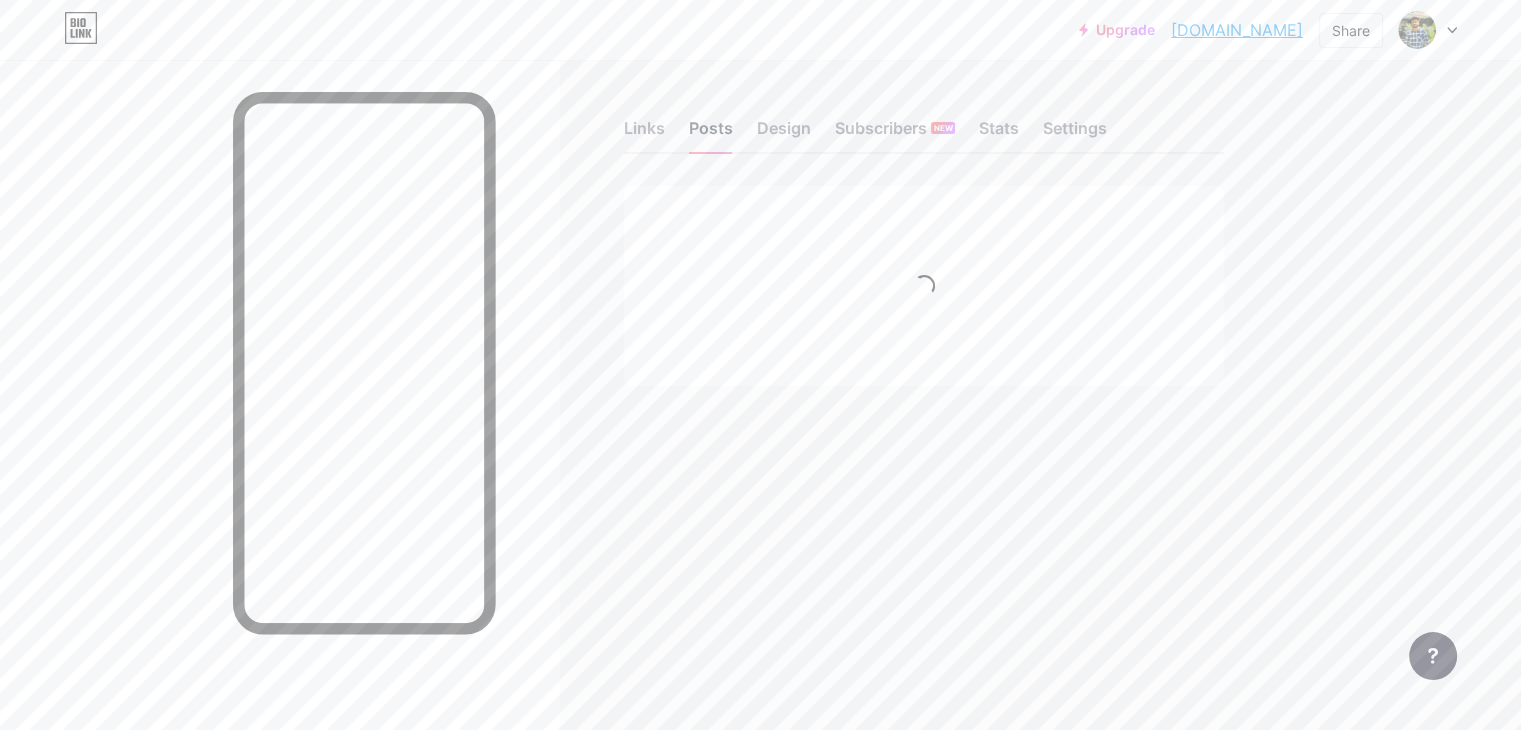 scroll, scrollTop: 0, scrollLeft: 0, axis: both 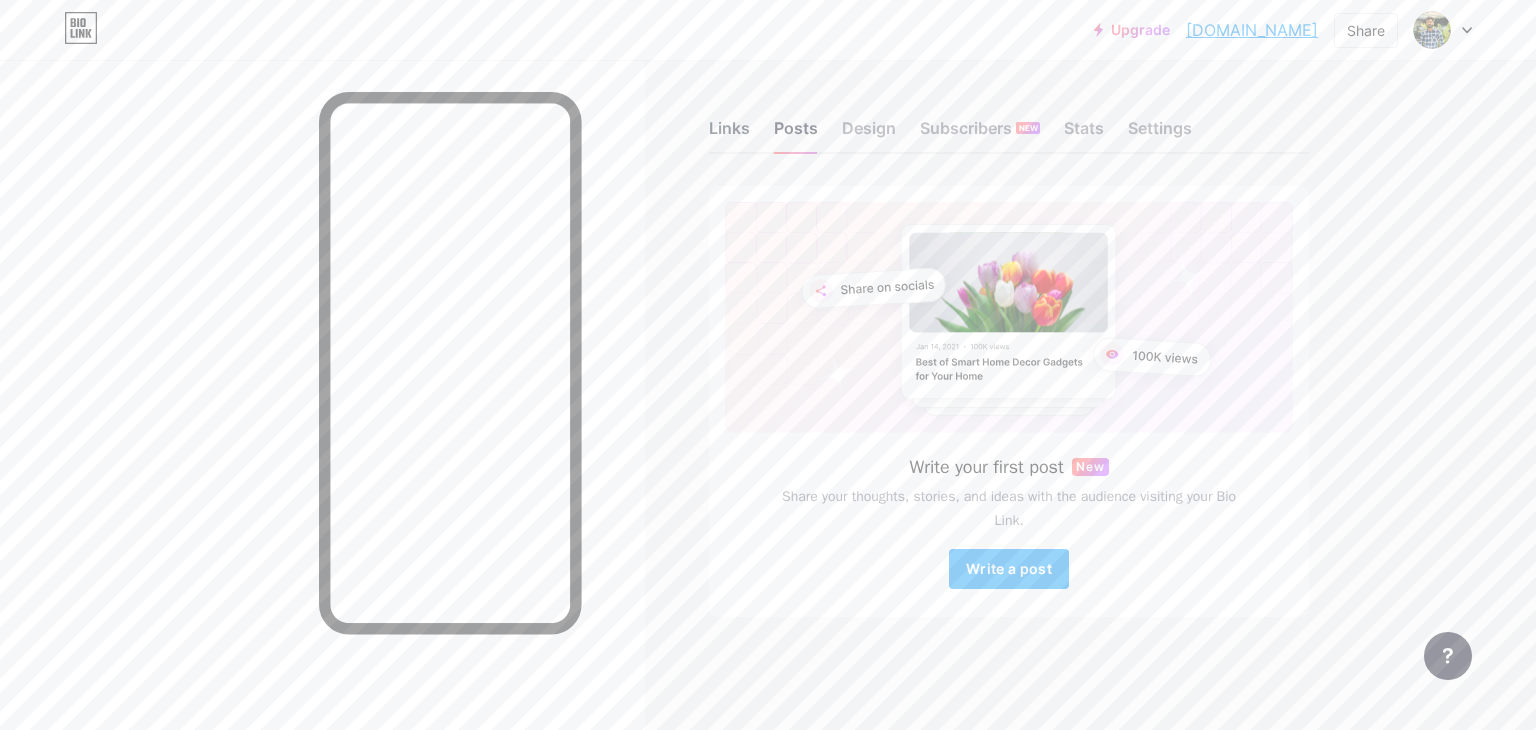 click on "Links" at bounding box center (729, 134) 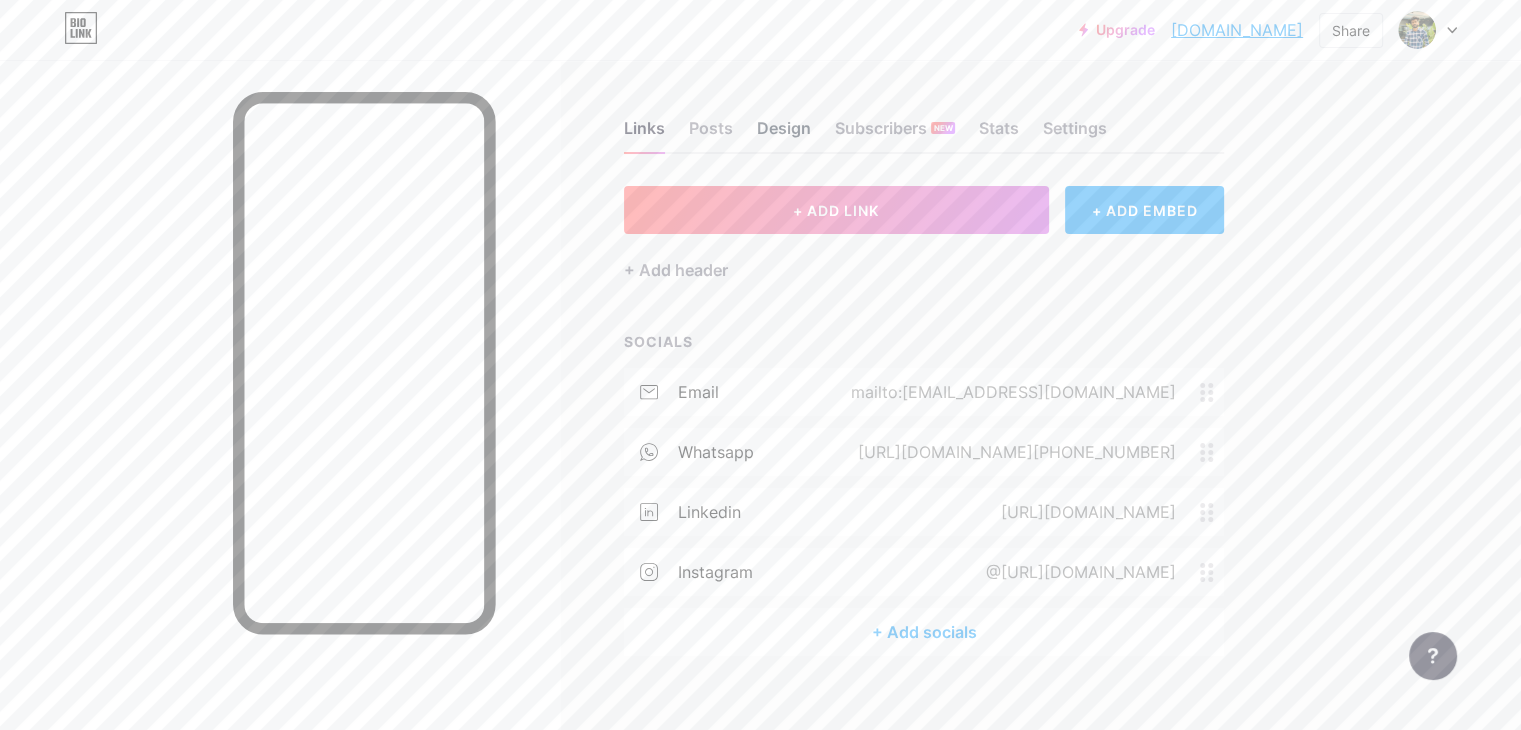 click on "Design" at bounding box center [784, 134] 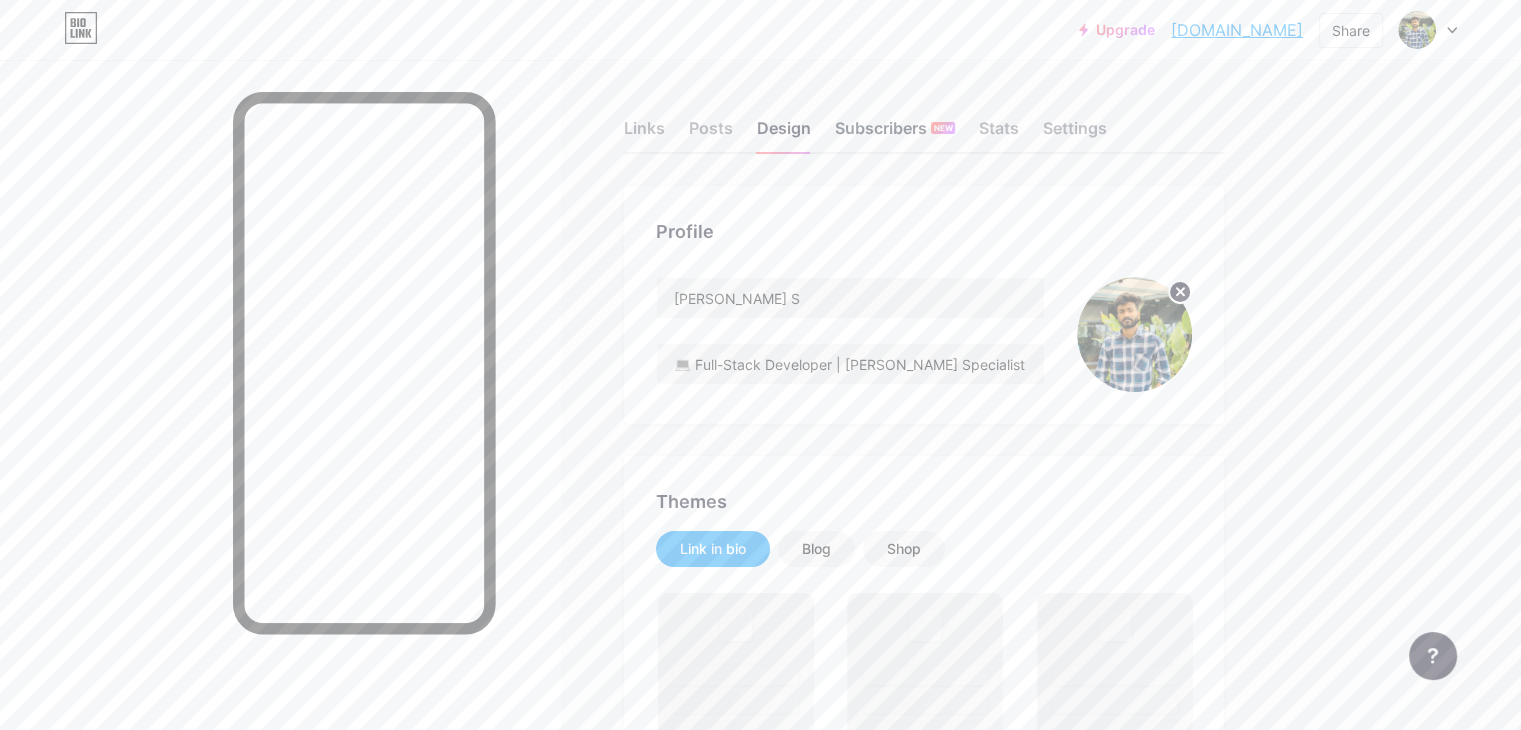 click on "Subscribers
NEW" at bounding box center (895, 134) 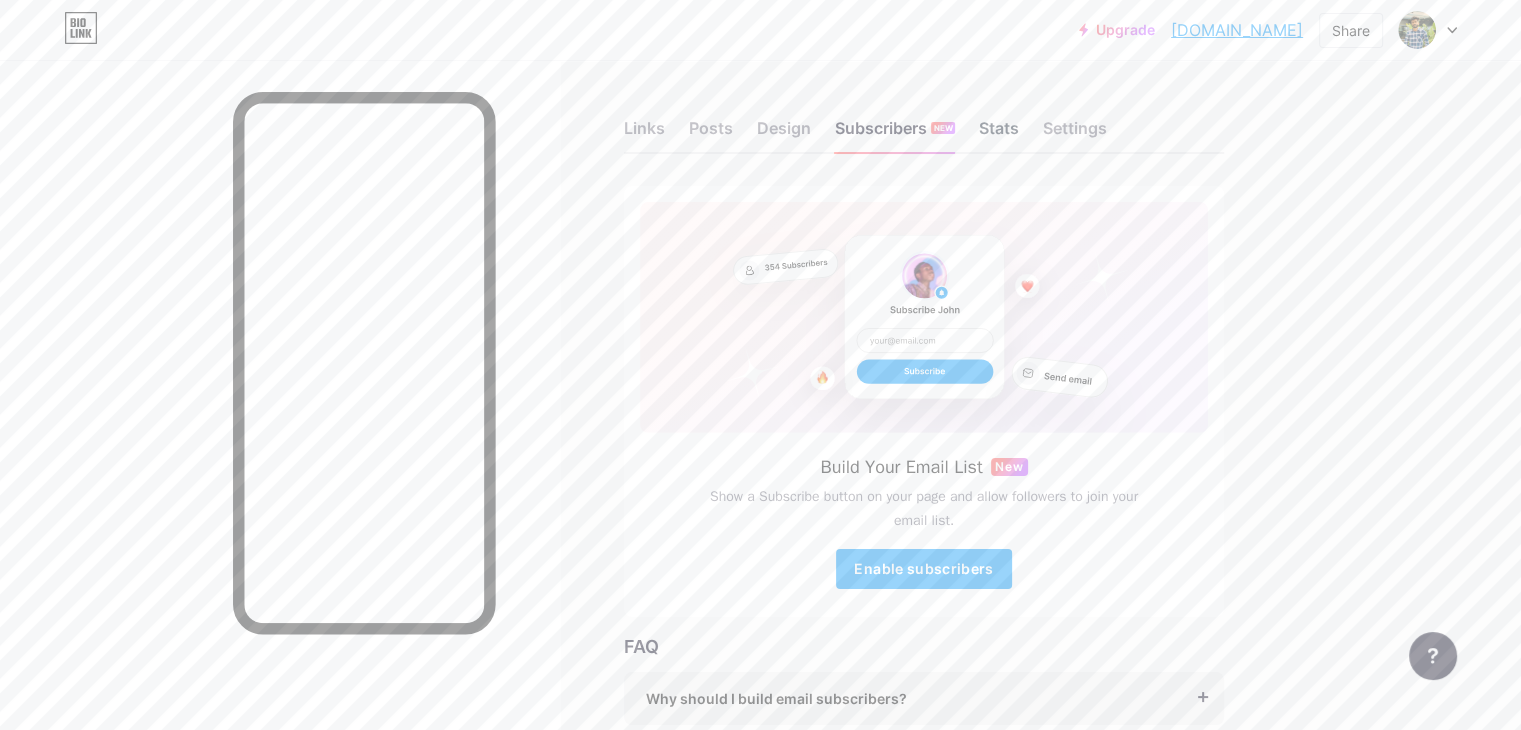 click on "Stats" at bounding box center [999, 134] 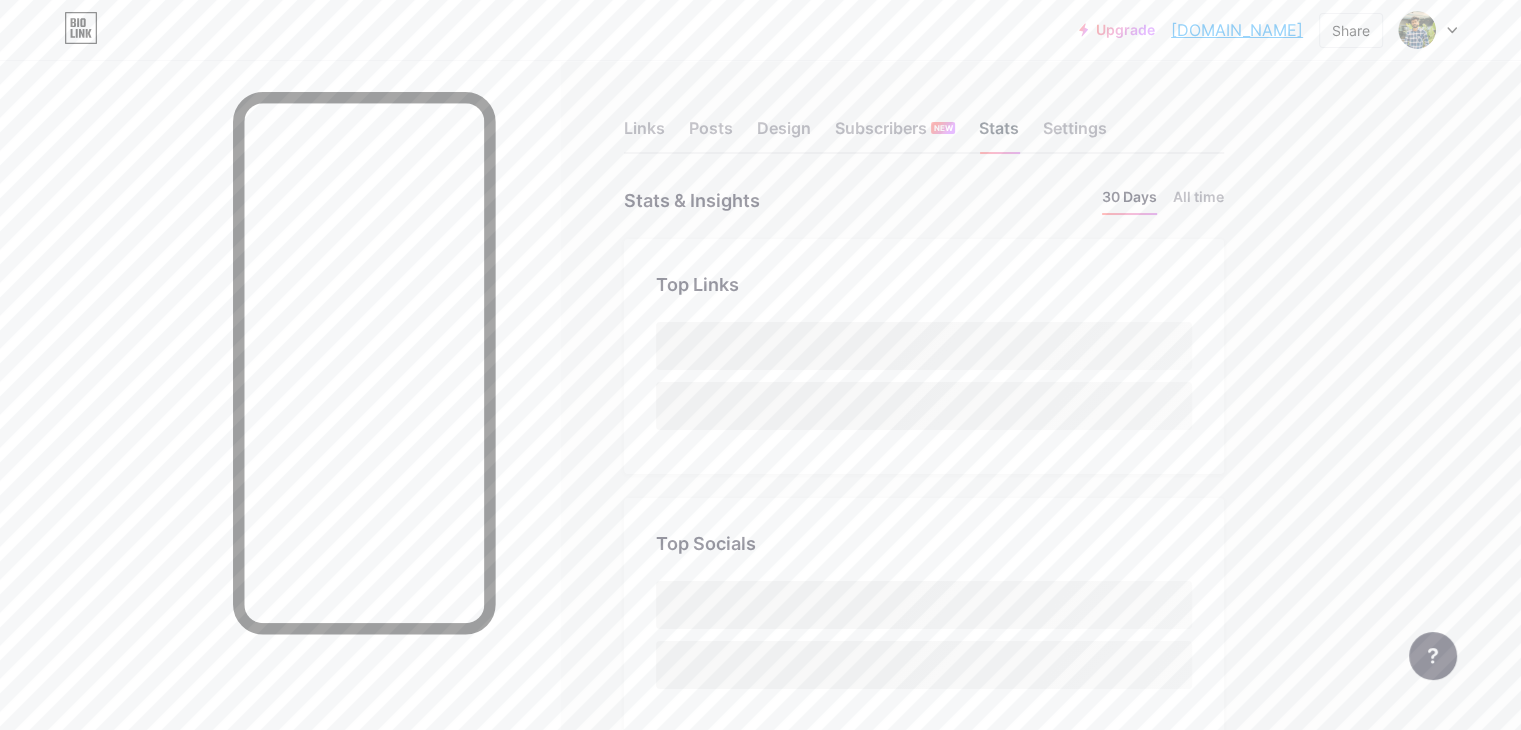scroll, scrollTop: 999270, scrollLeft: 998479, axis: both 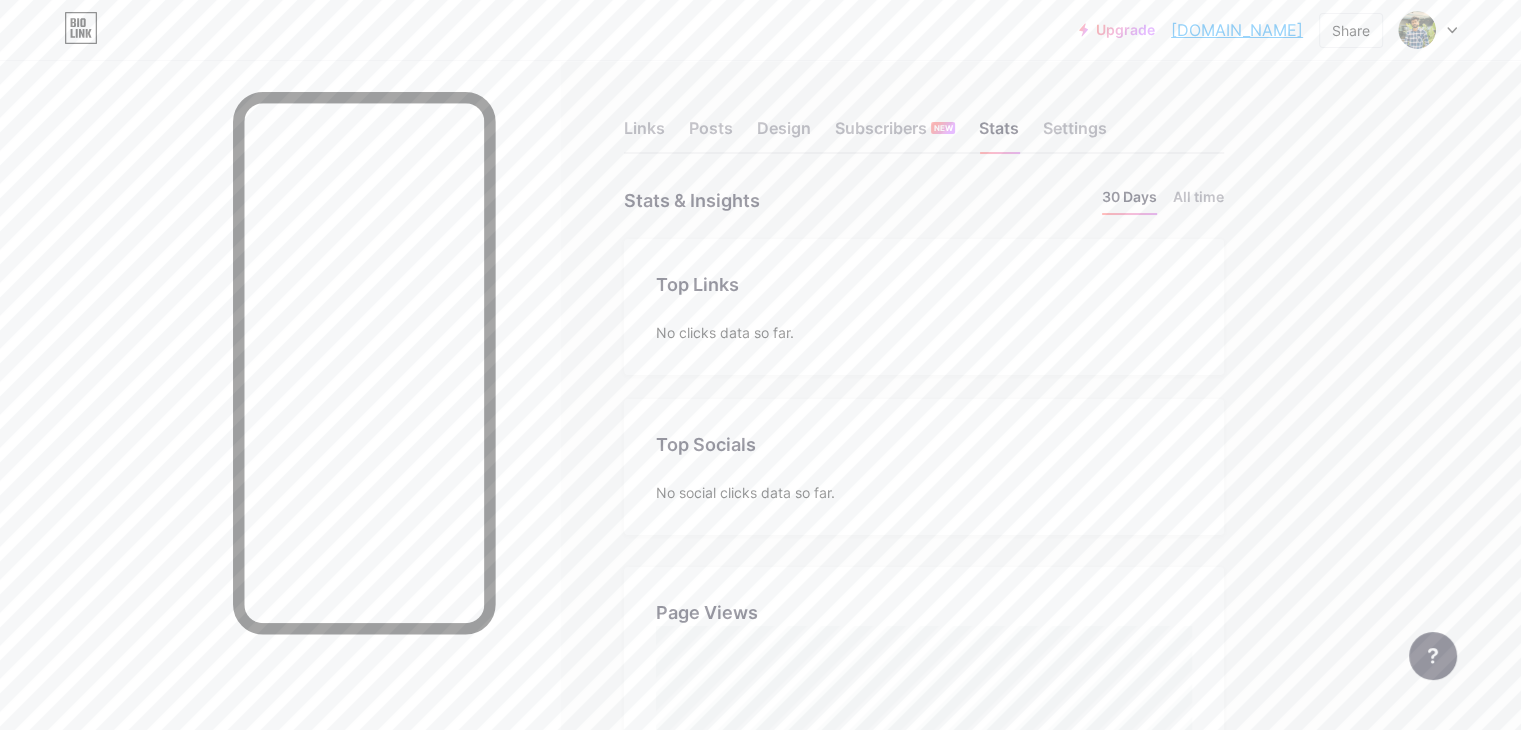 drag, startPoint x: 1005, startPoint y: 300, endPoint x: 847, endPoint y: 337, distance: 162.27446 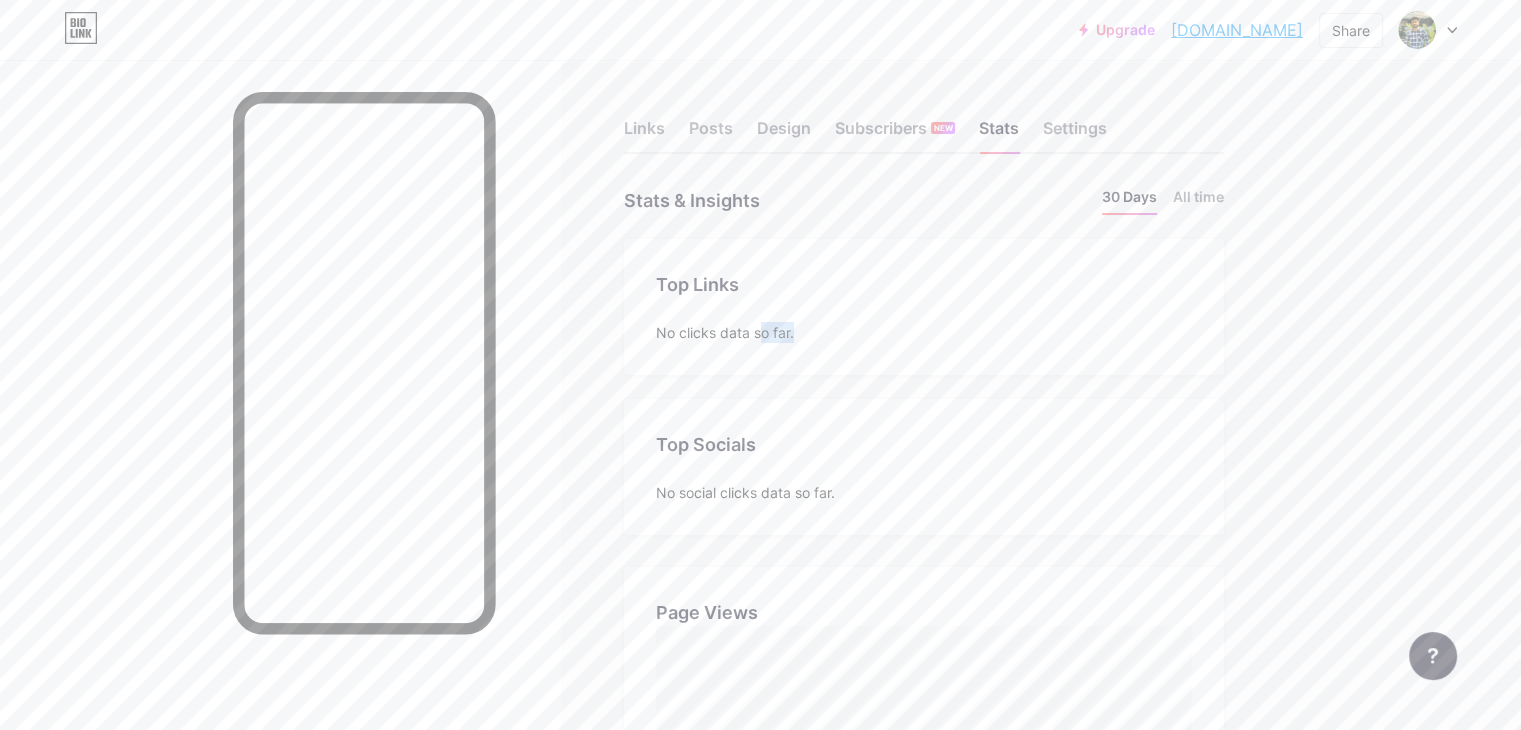 click on "No clicks data so far." at bounding box center (924, 332) 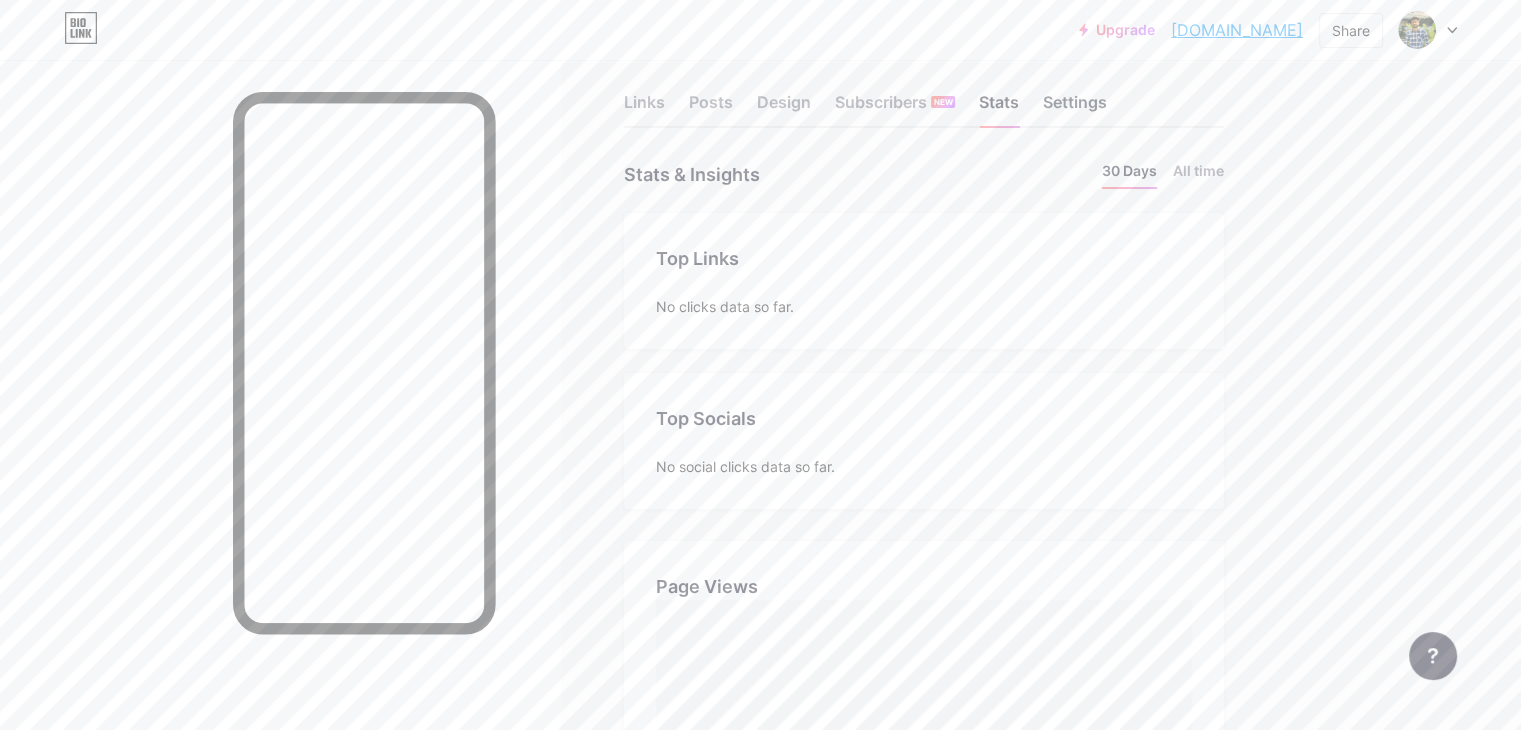 scroll, scrollTop: 36, scrollLeft: 0, axis: vertical 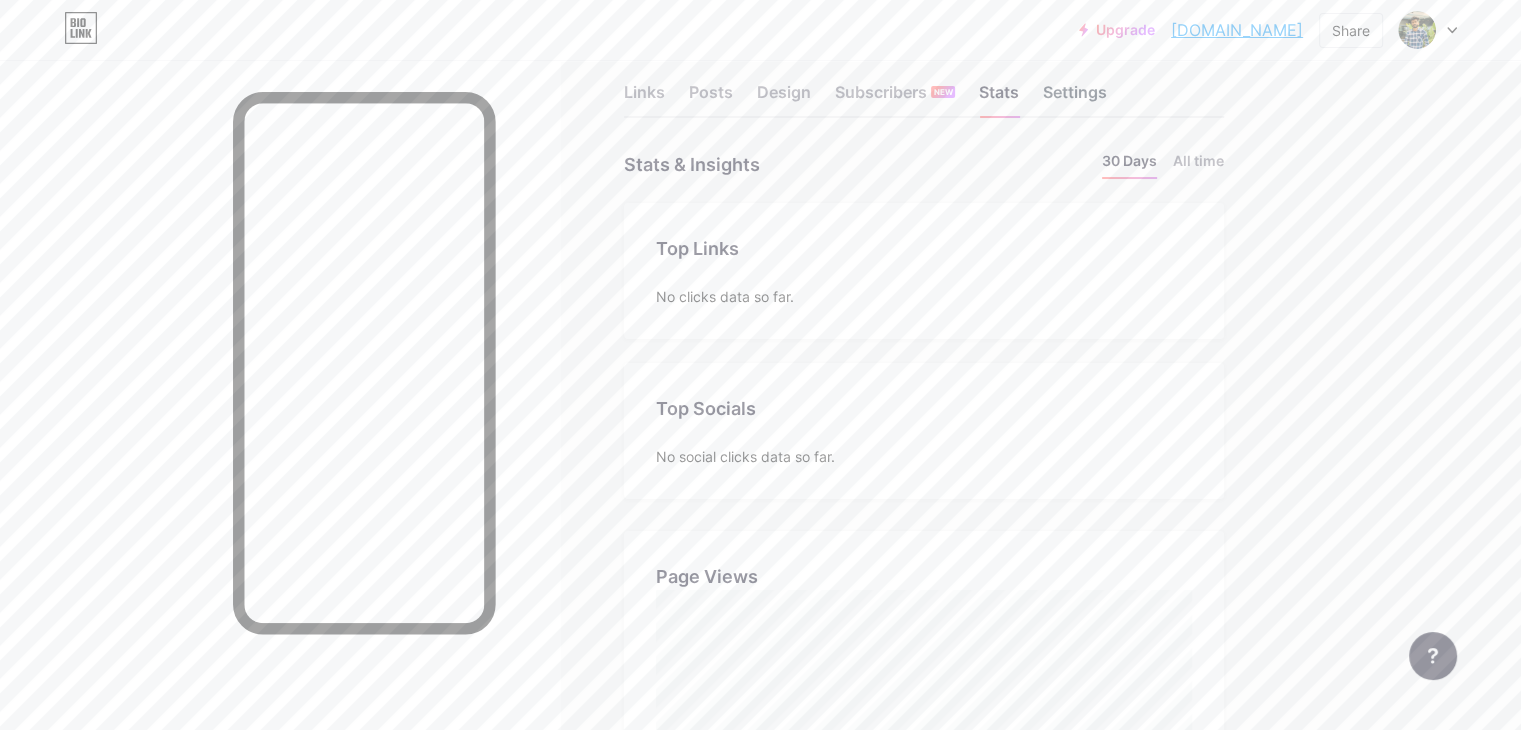 click on "Settings" at bounding box center [1075, 98] 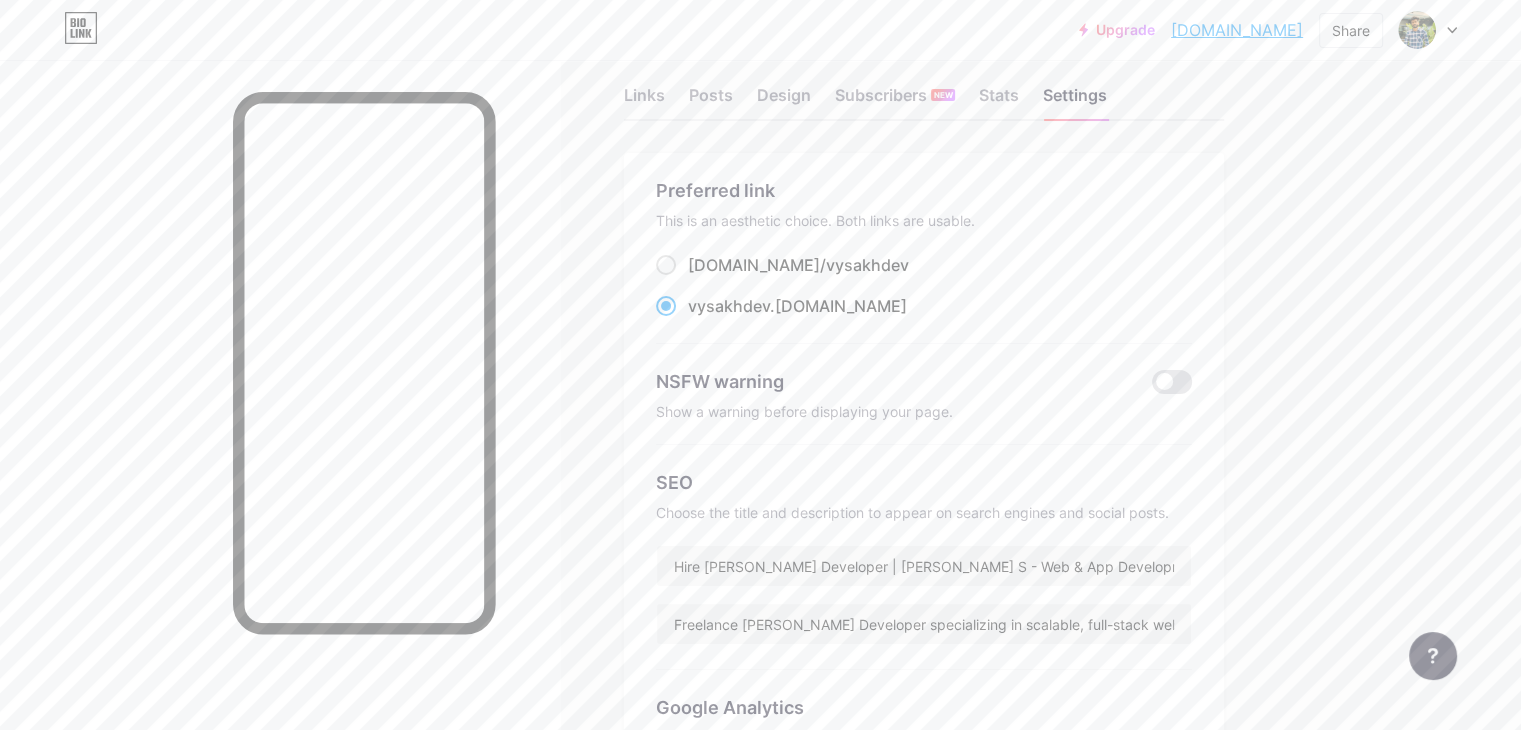 scroll, scrollTop: 0, scrollLeft: 0, axis: both 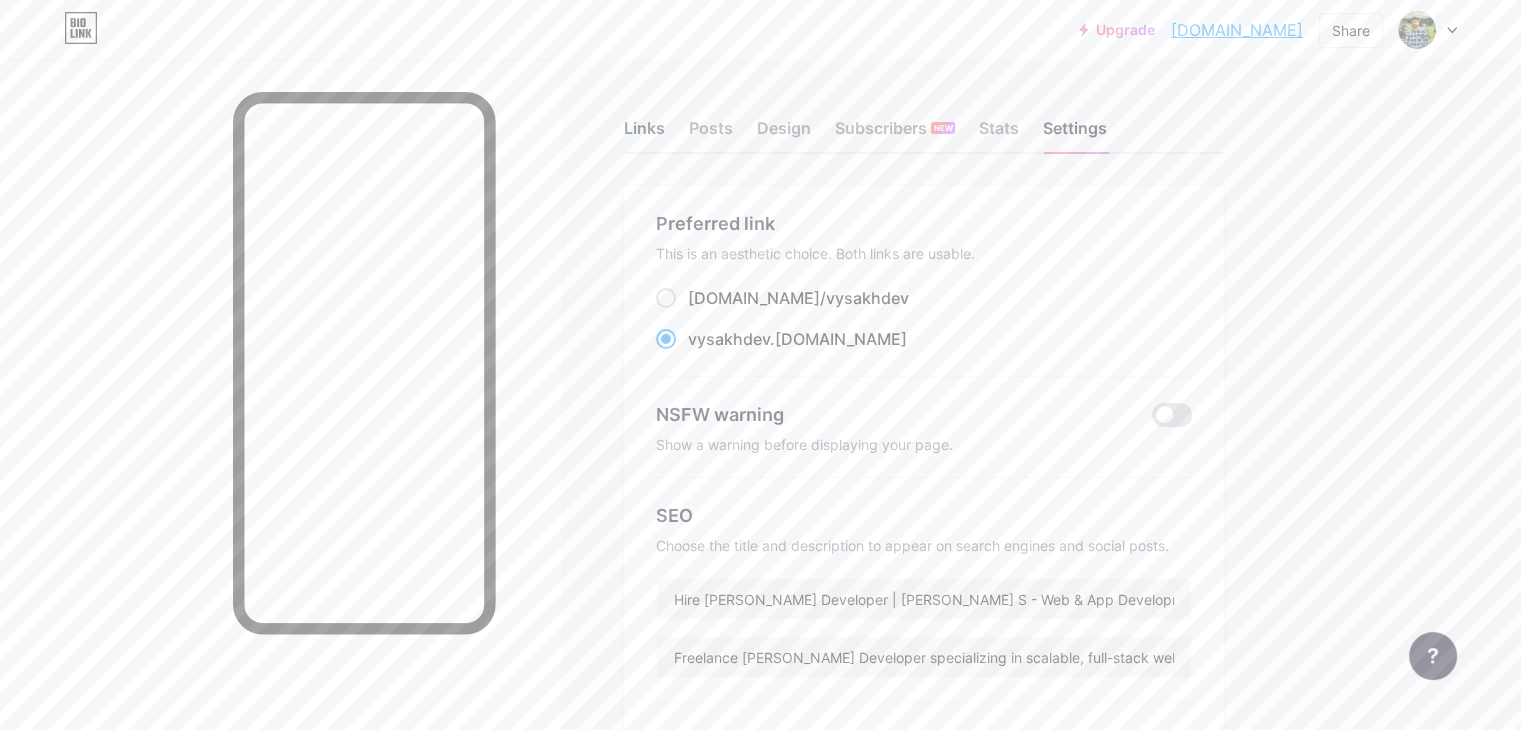 click on "Links" at bounding box center (644, 134) 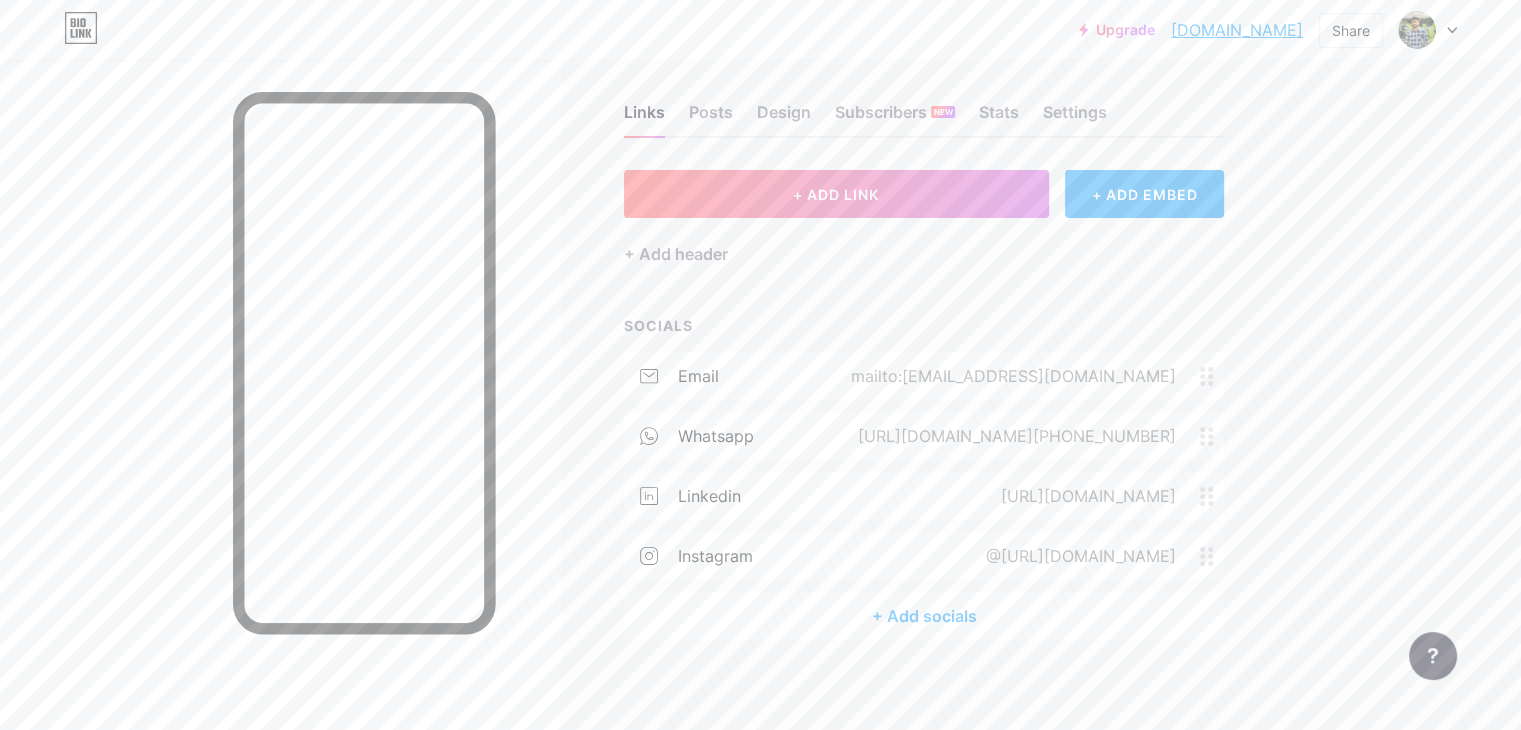 scroll, scrollTop: 0, scrollLeft: 0, axis: both 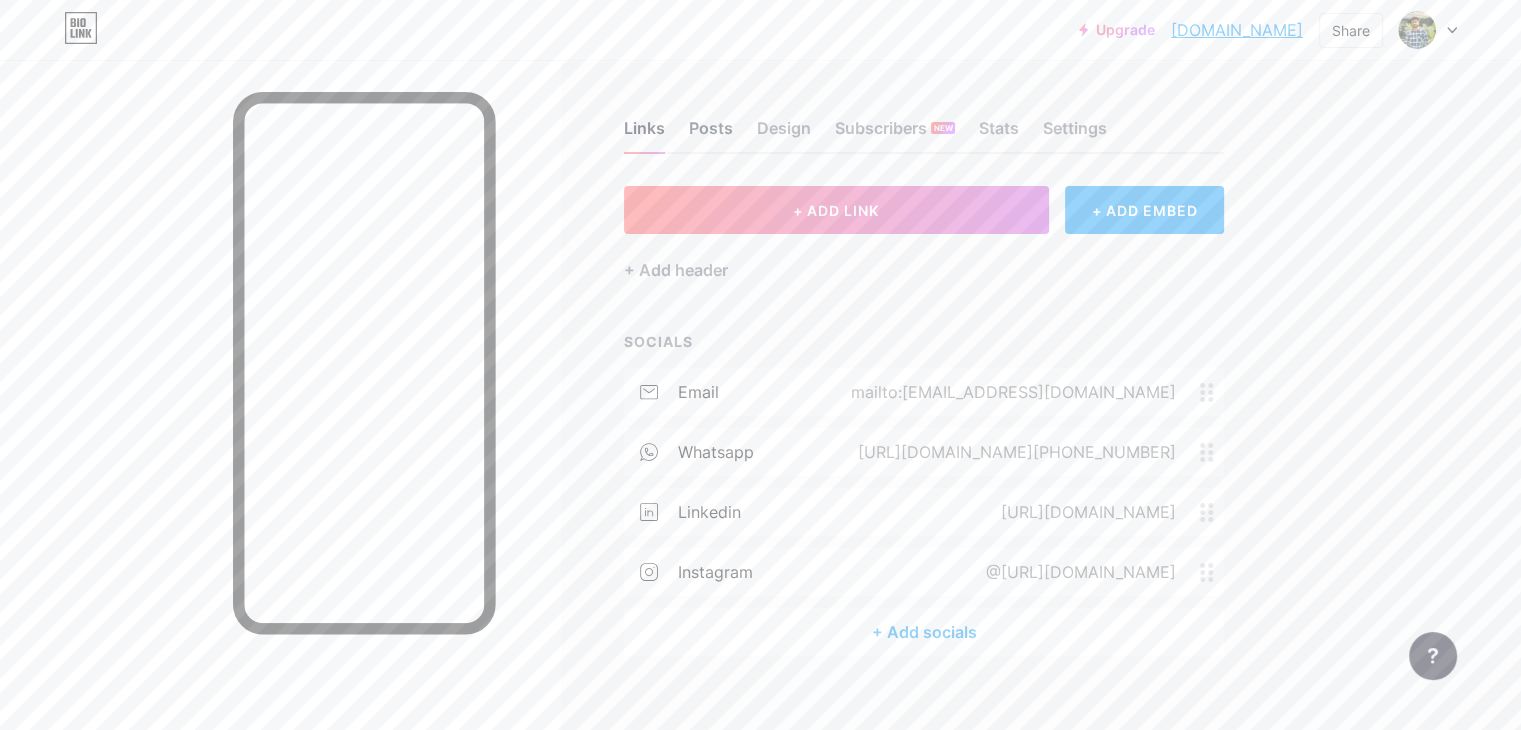click on "Posts" at bounding box center (711, 134) 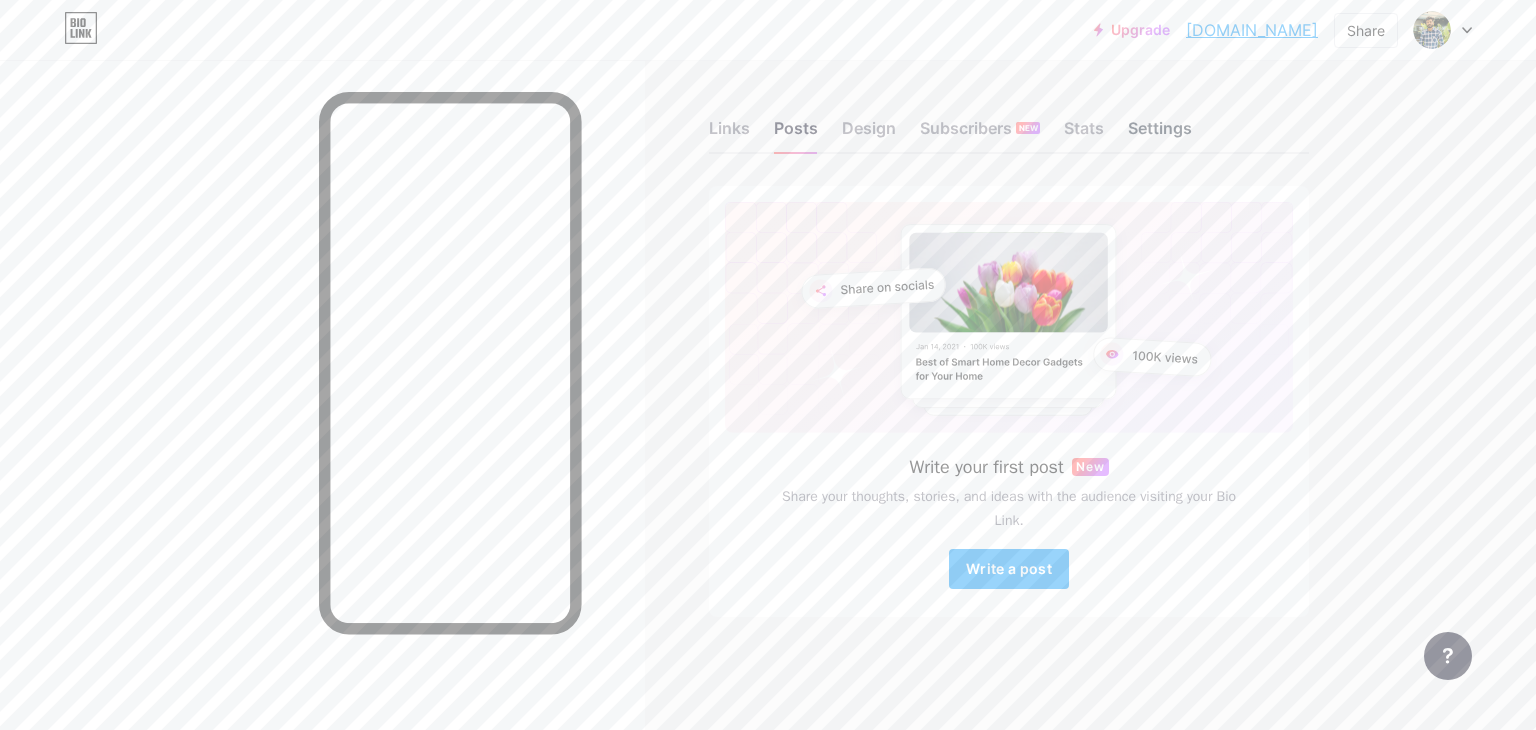 click on "Settings" at bounding box center (1160, 134) 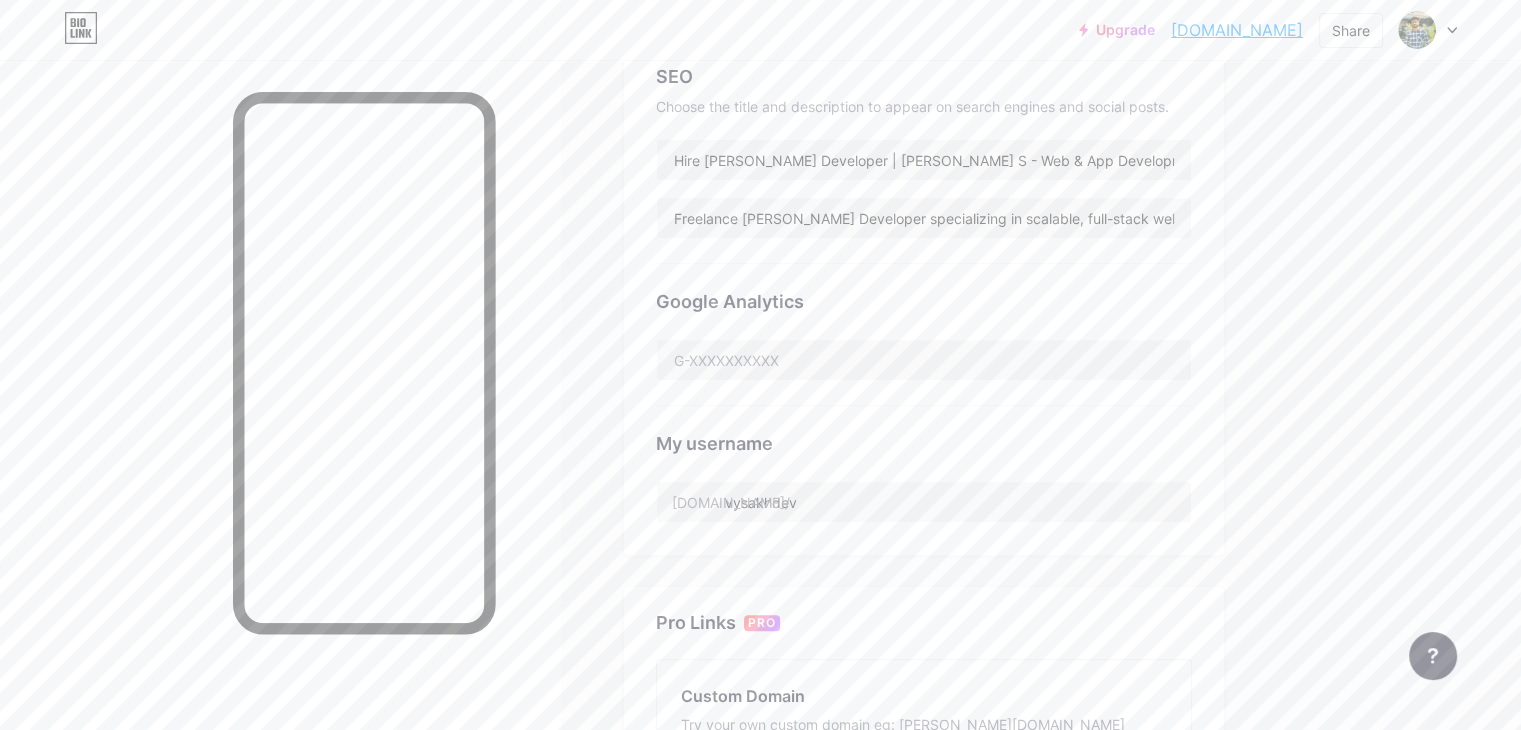 scroll, scrollTop: 416, scrollLeft: 0, axis: vertical 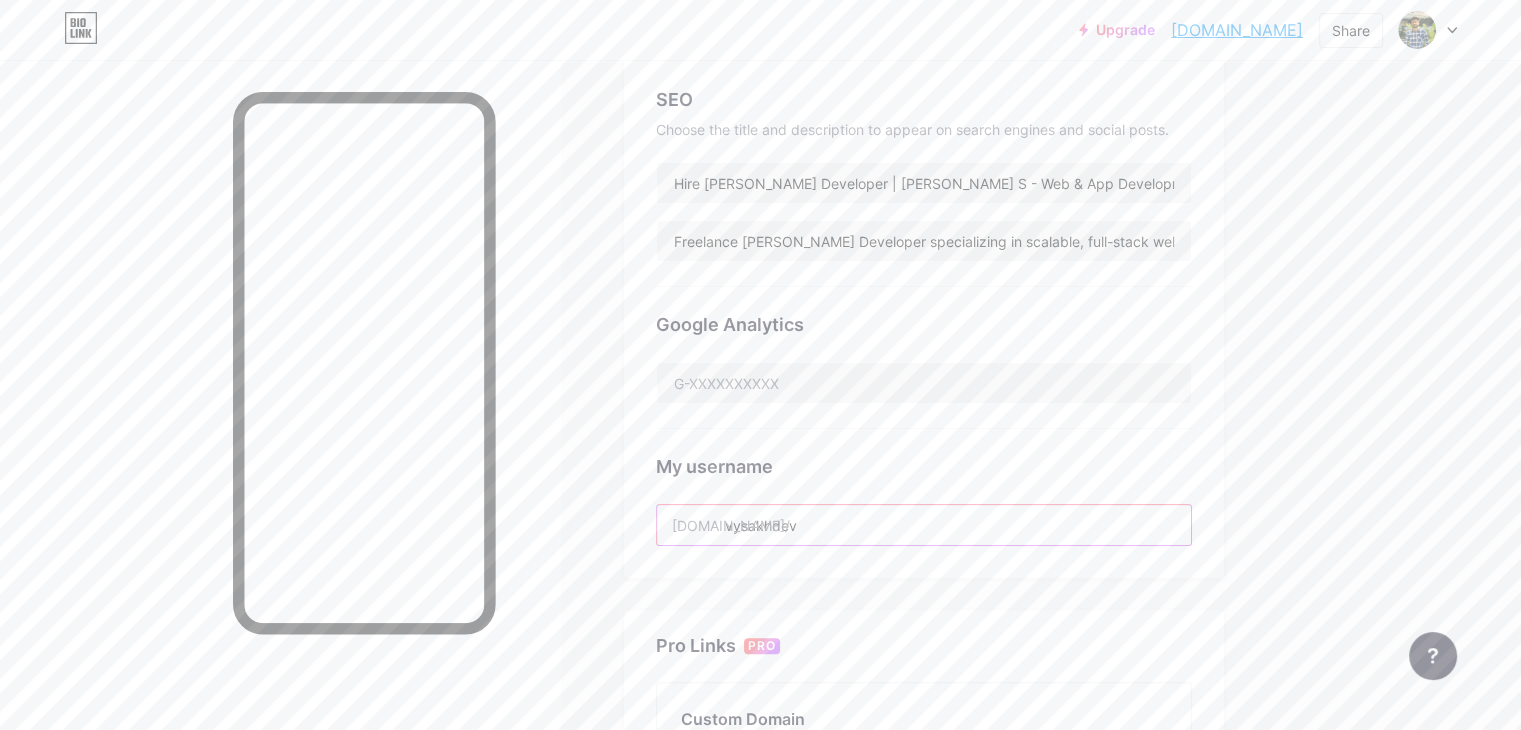 click on "vysakhdev" at bounding box center (924, 525) 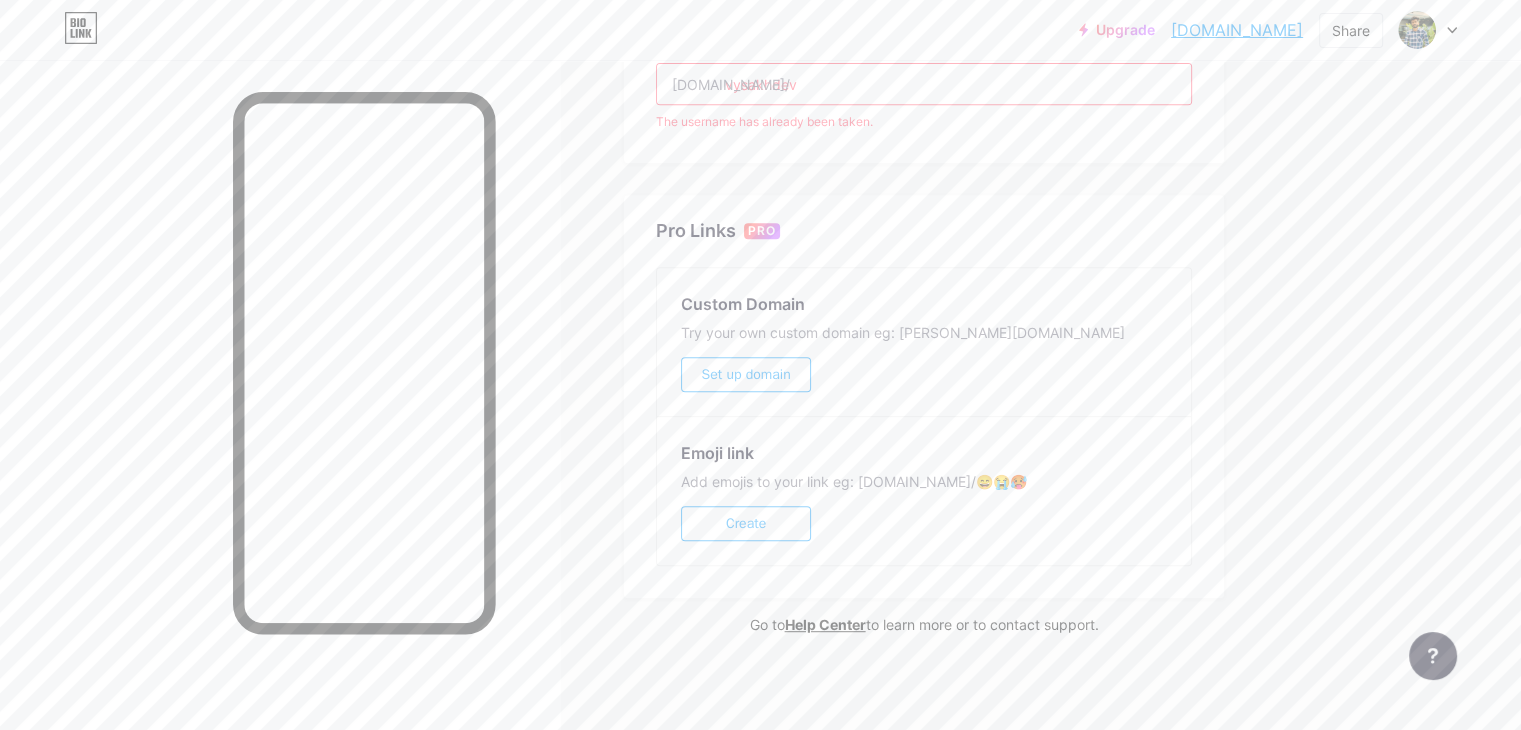 scroll, scrollTop: 0, scrollLeft: 0, axis: both 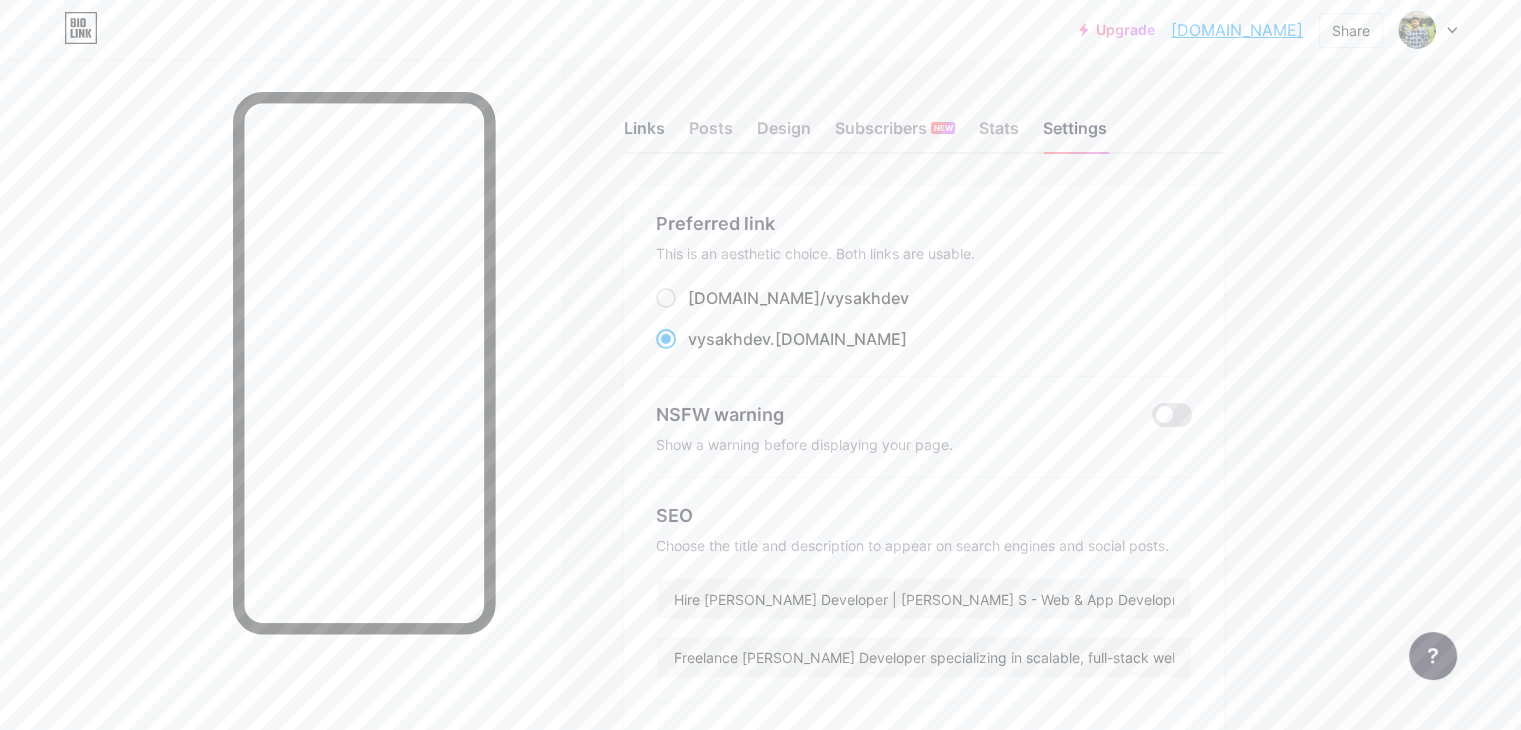 click on "Links" at bounding box center [644, 134] 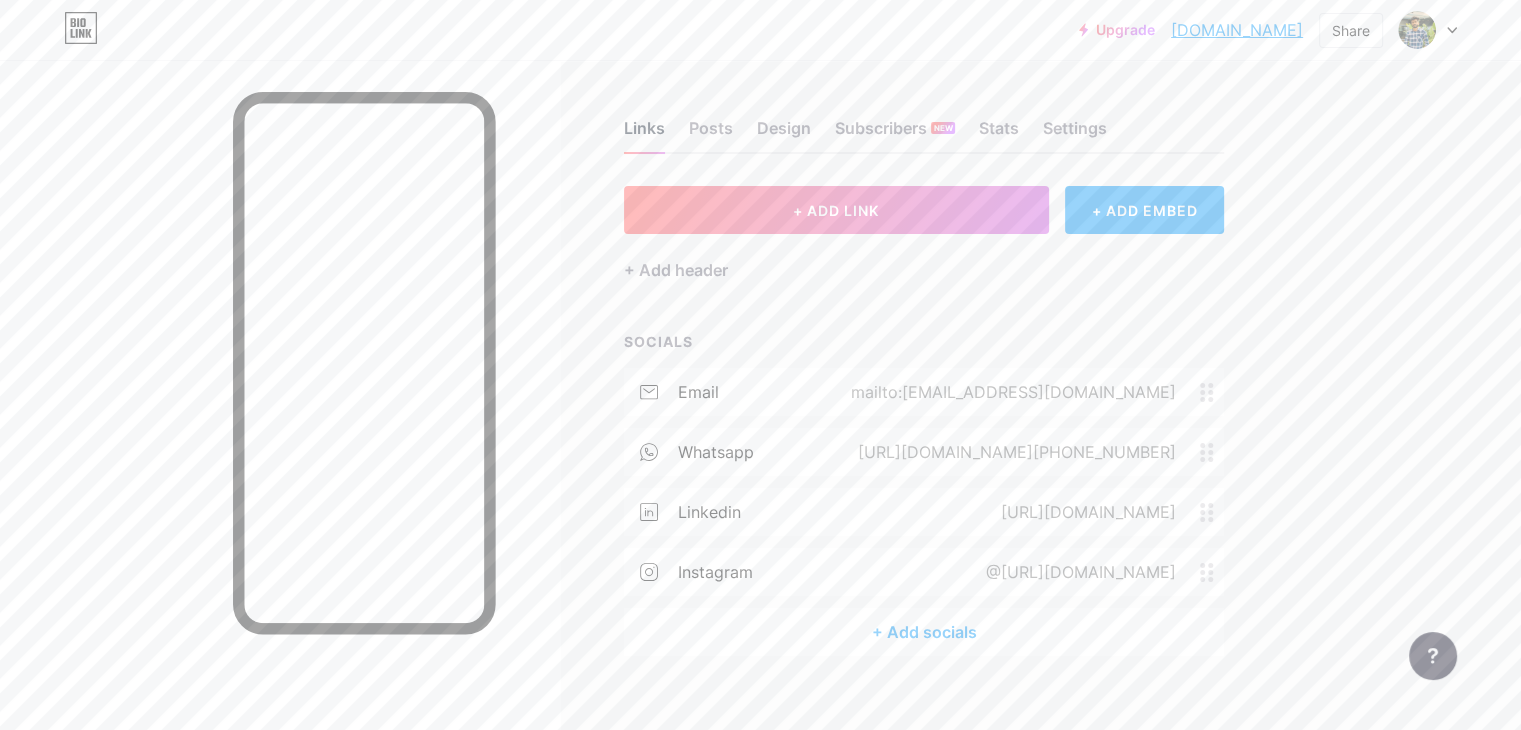 click on "Links" at bounding box center [644, 134] 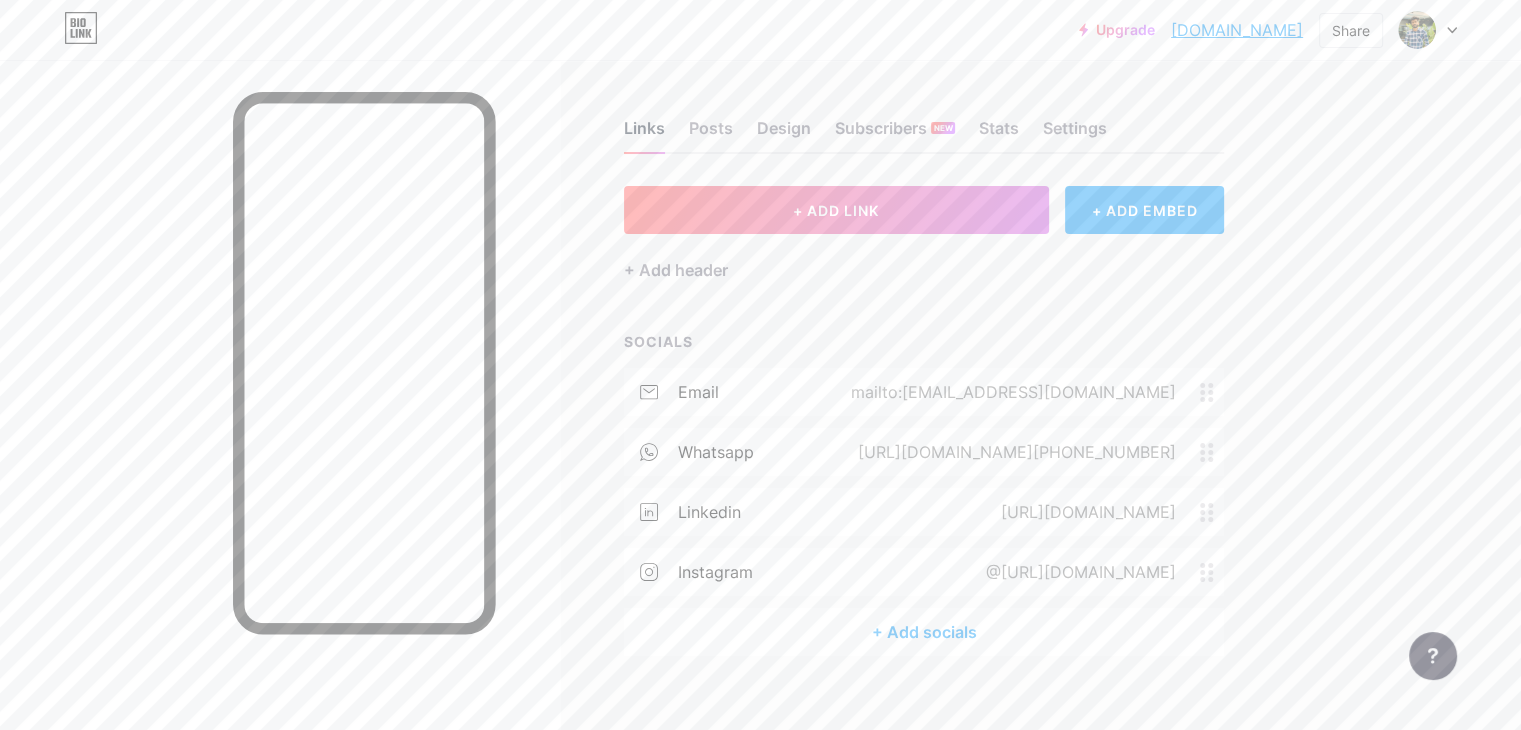 scroll, scrollTop: 0, scrollLeft: 0, axis: both 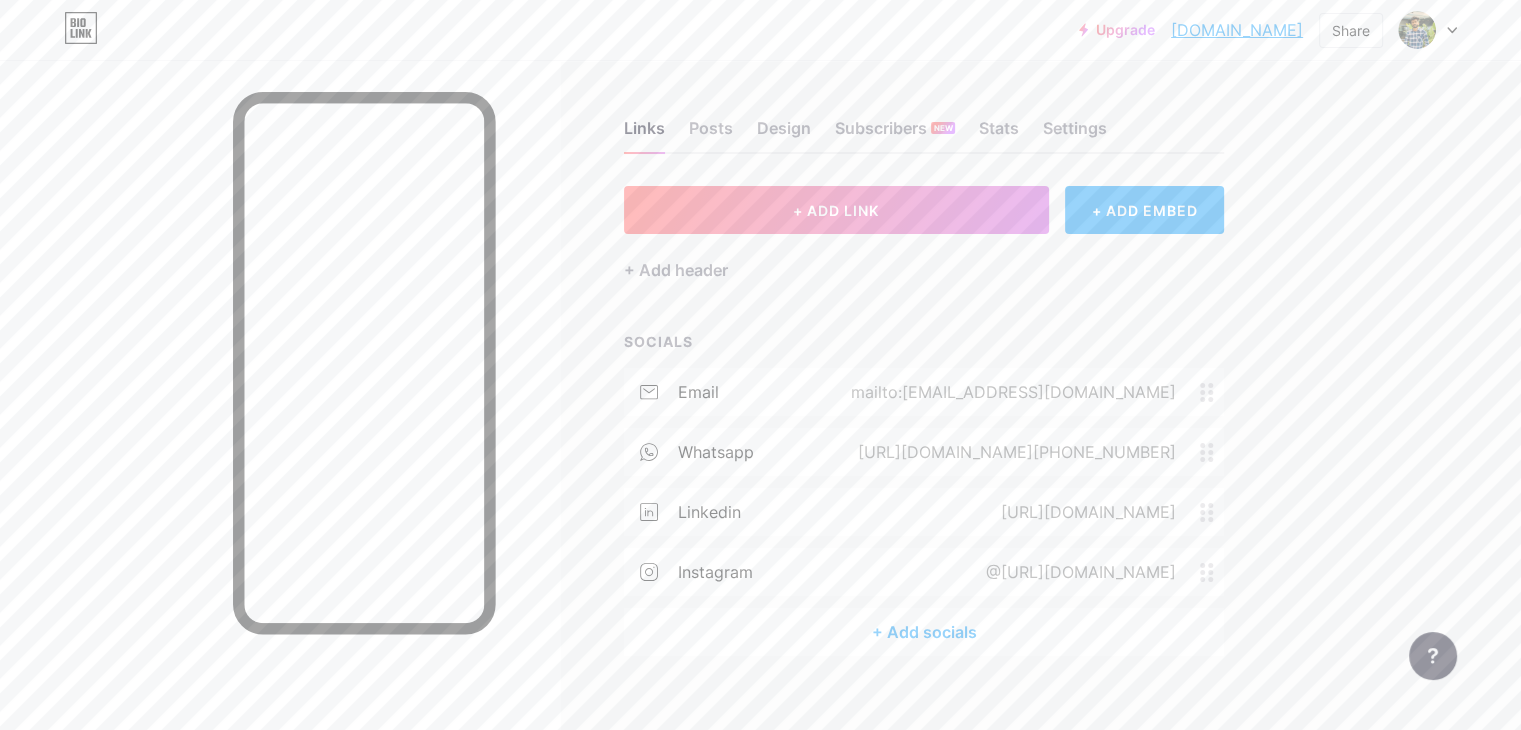 click on "[DOMAIN_NAME]" at bounding box center (1237, 30) 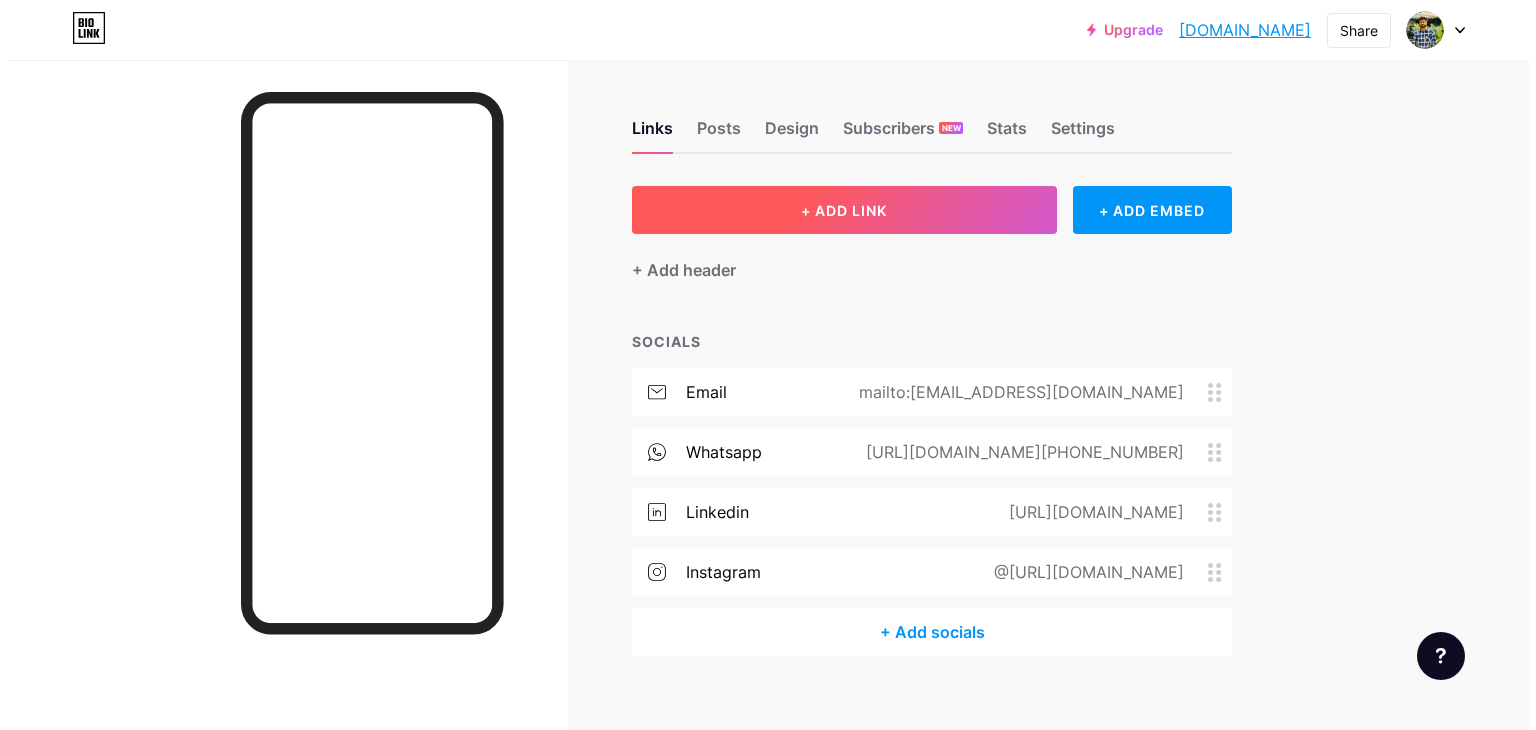 scroll, scrollTop: 0, scrollLeft: 0, axis: both 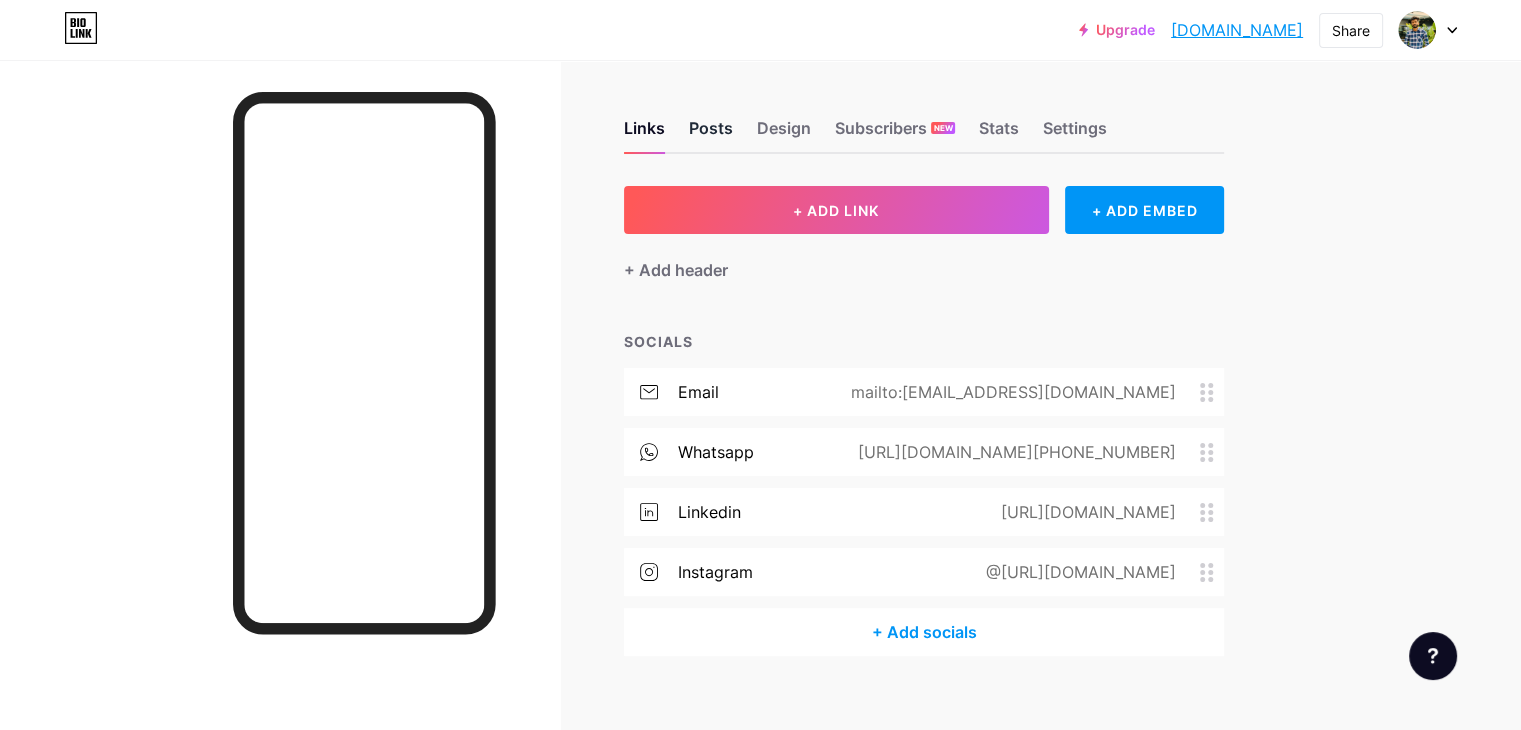 click on "Posts" at bounding box center (711, 134) 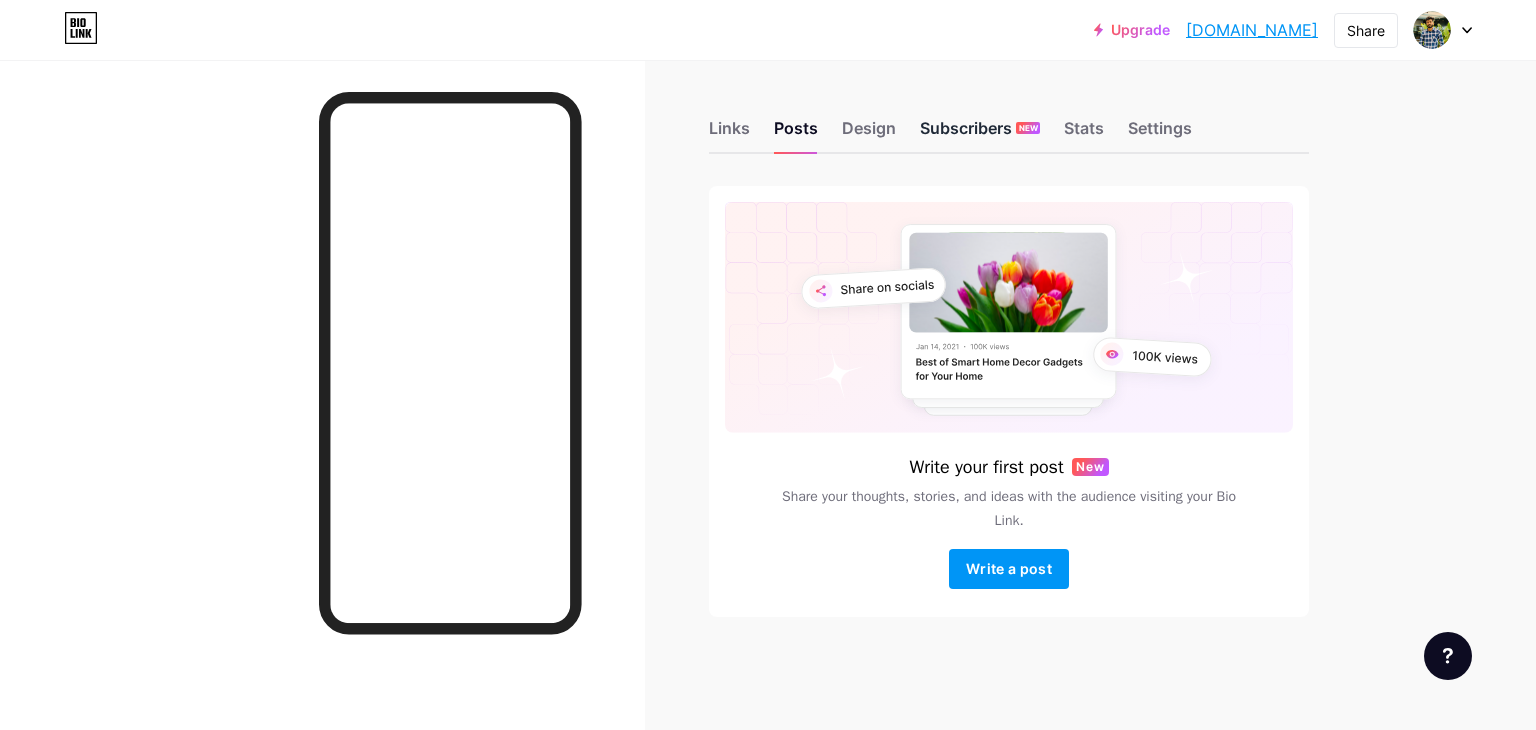 click on "Subscribers
NEW" at bounding box center (980, 134) 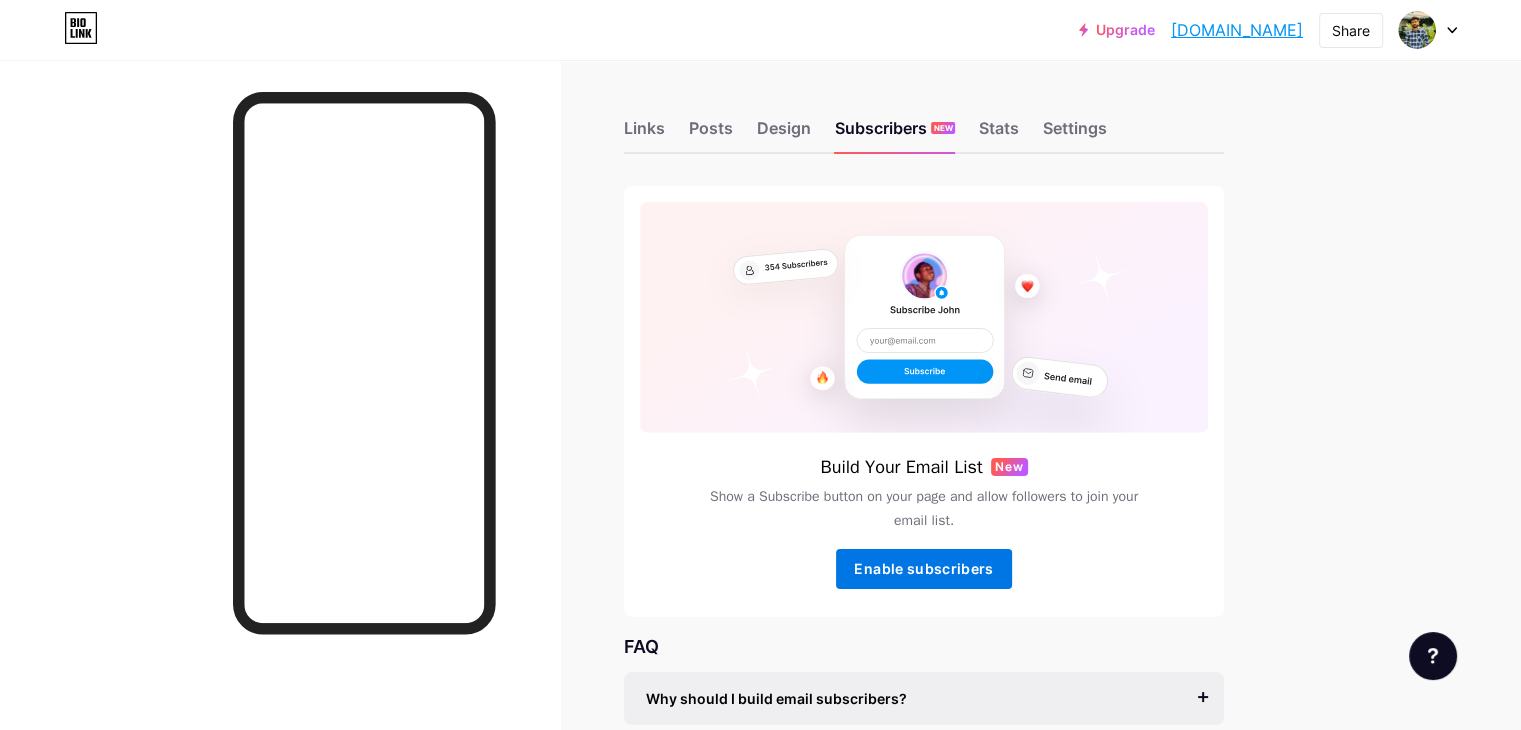 click on "Enable subscribers" at bounding box center (923, 568) 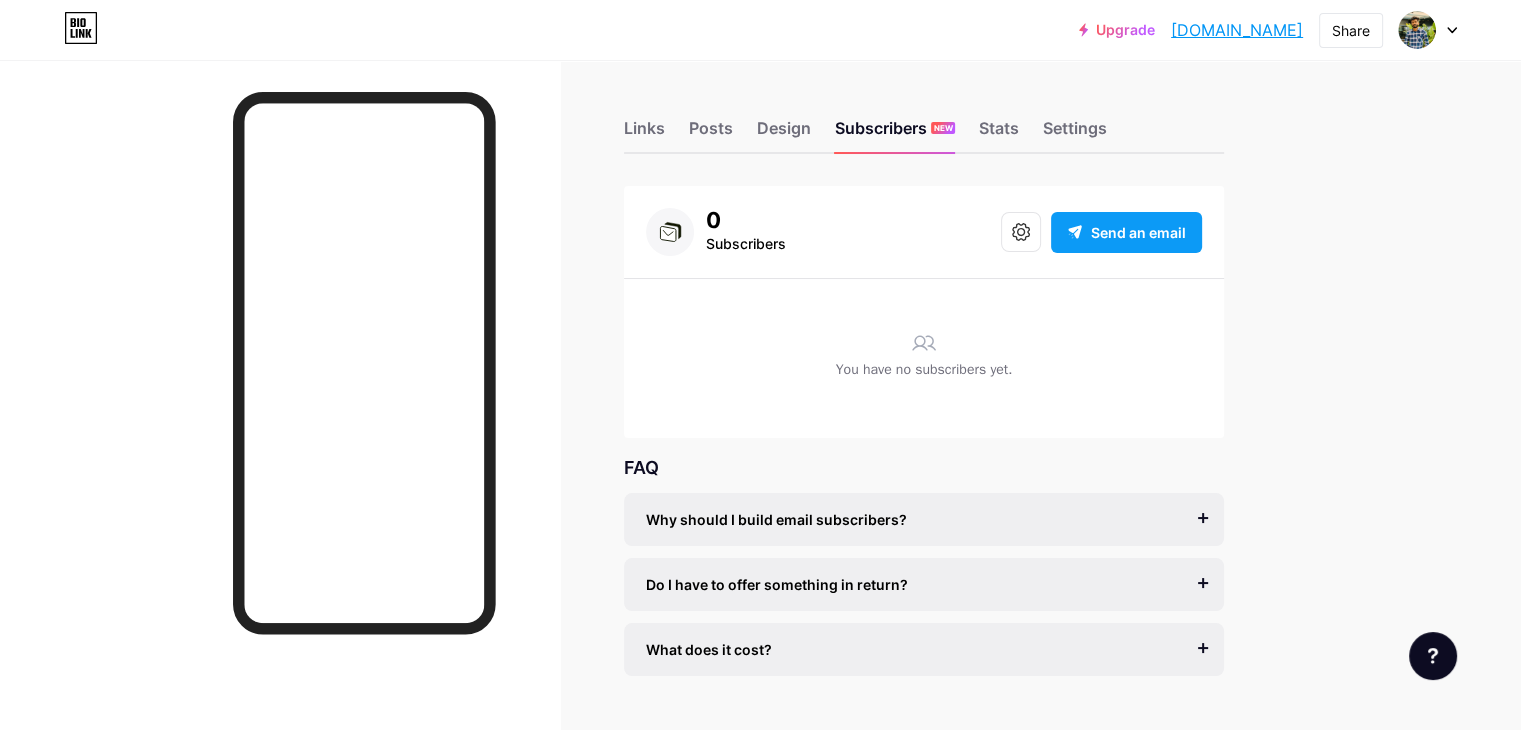 click on "Send an email" at bounding box center (1138, 232) 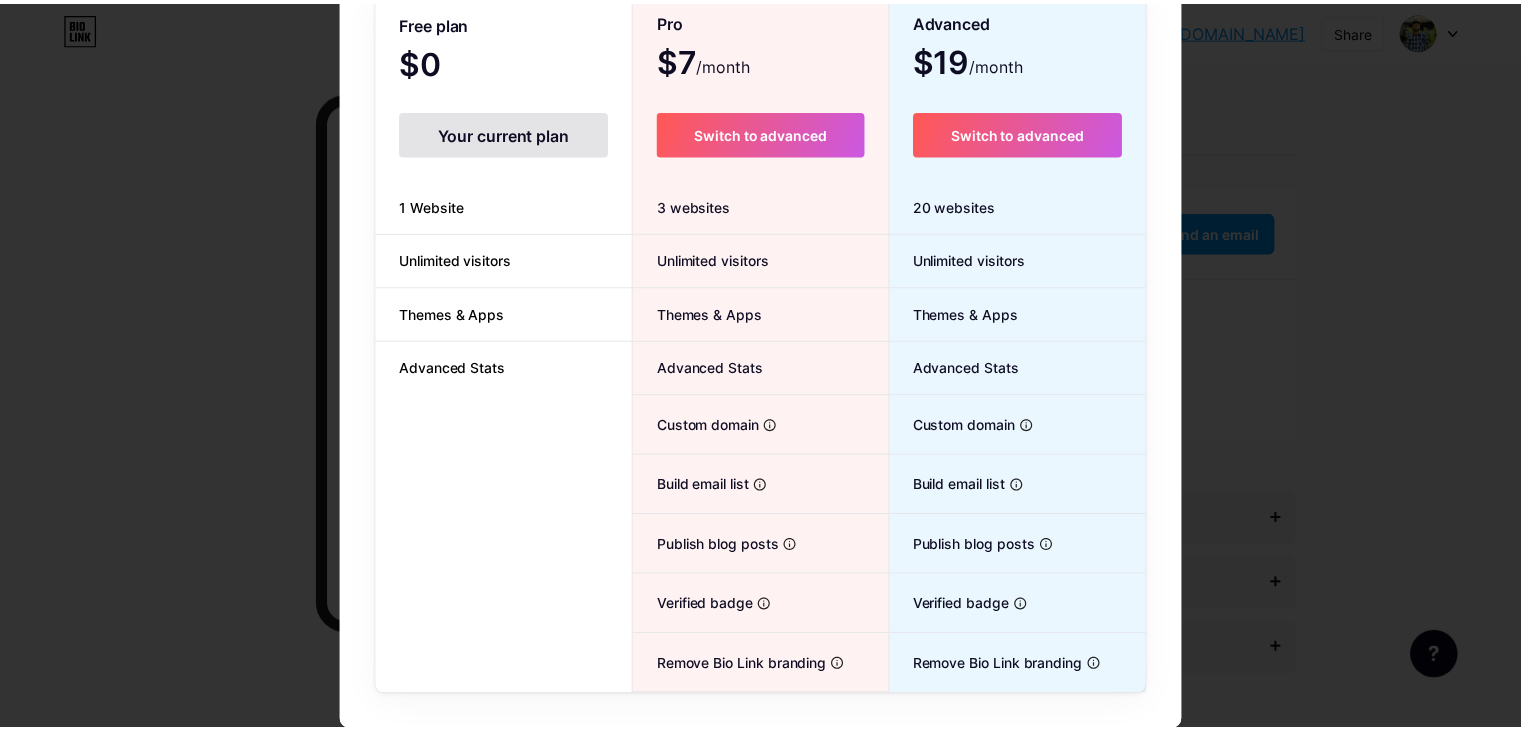 scroll, scrollTop: 0, scrollLeft: 0, axis: both 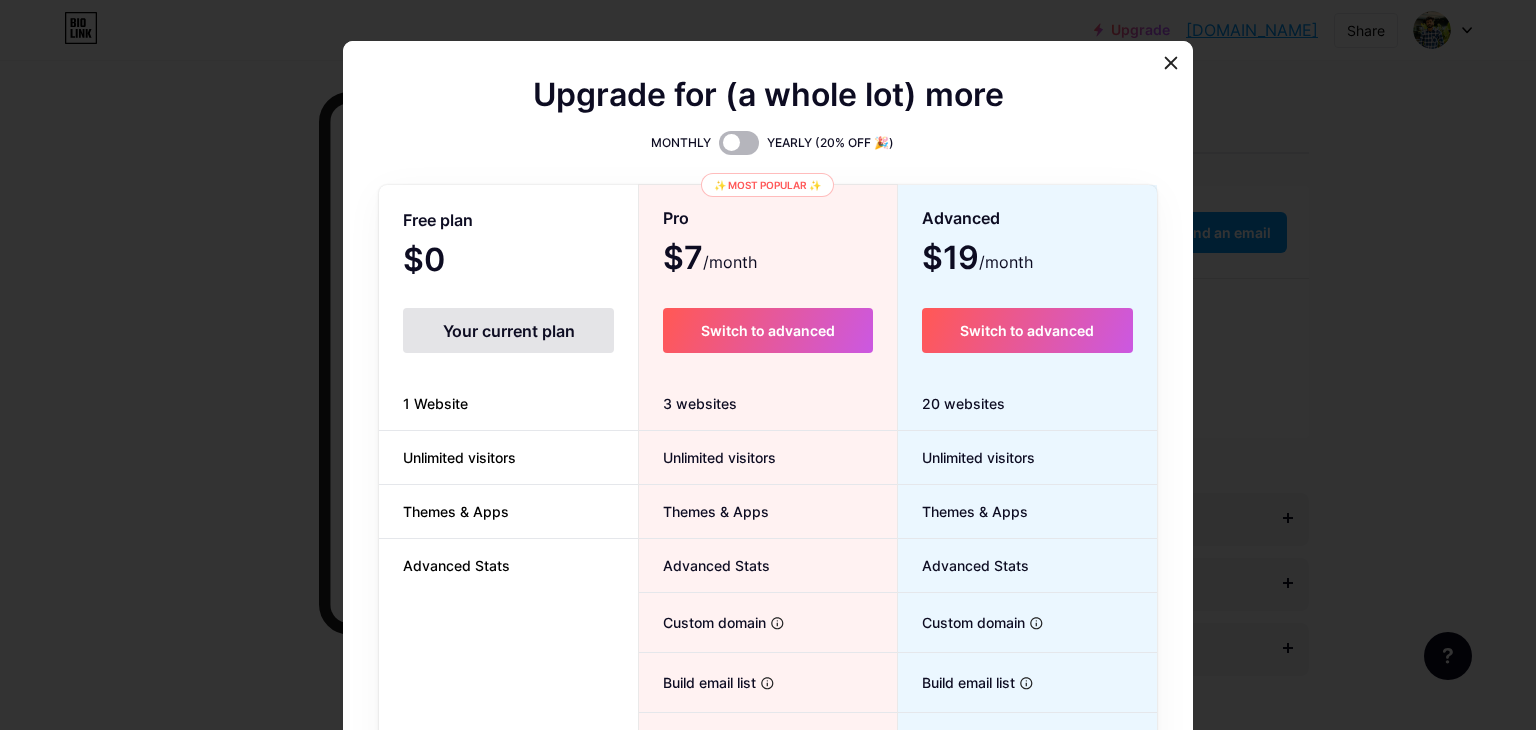 click at bounding box center [739, 143] 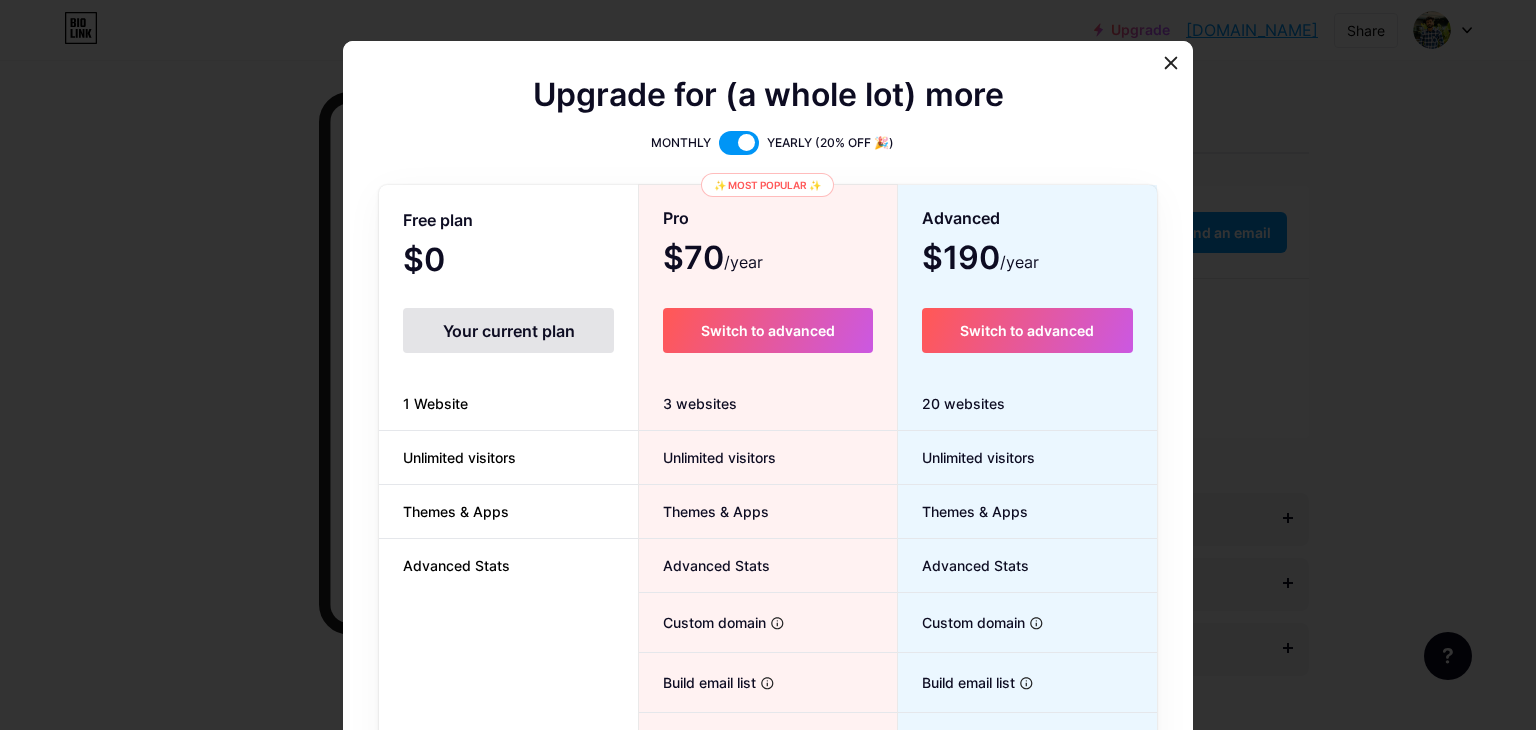 click at bounding box center [739, 143] 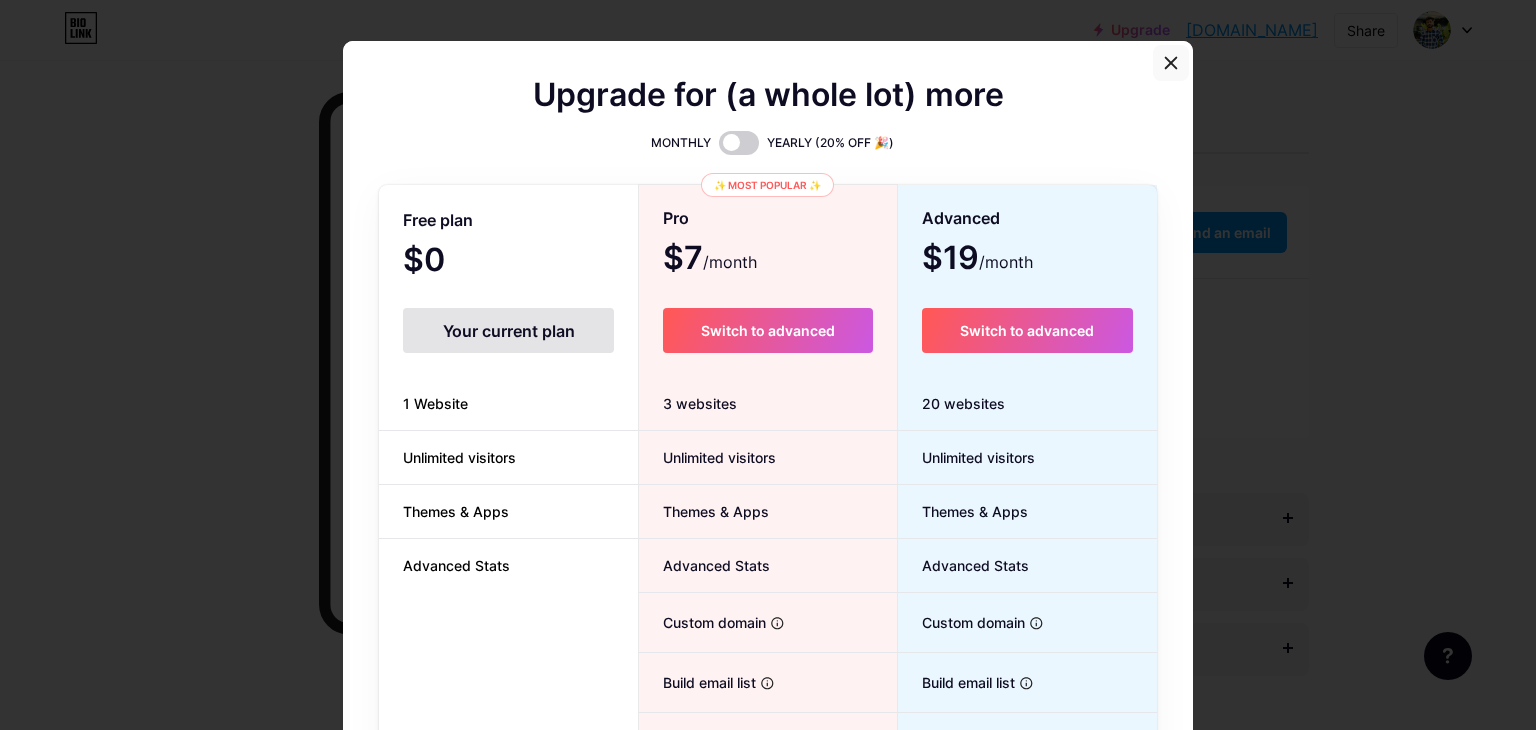 click 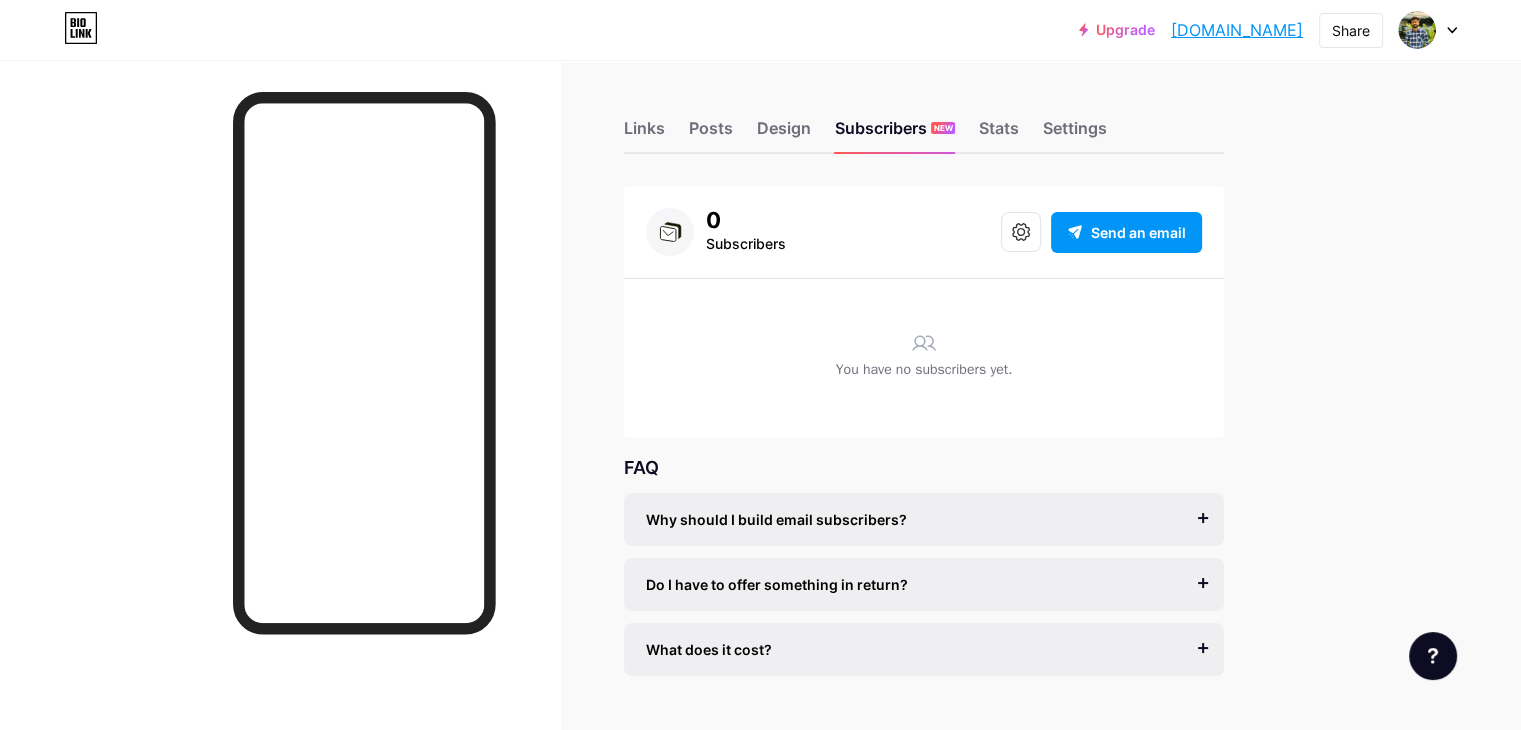 click on "Links
Posts
Design
Subscribers
NEW
Stats
Settings" at bounding box center (924, 119) 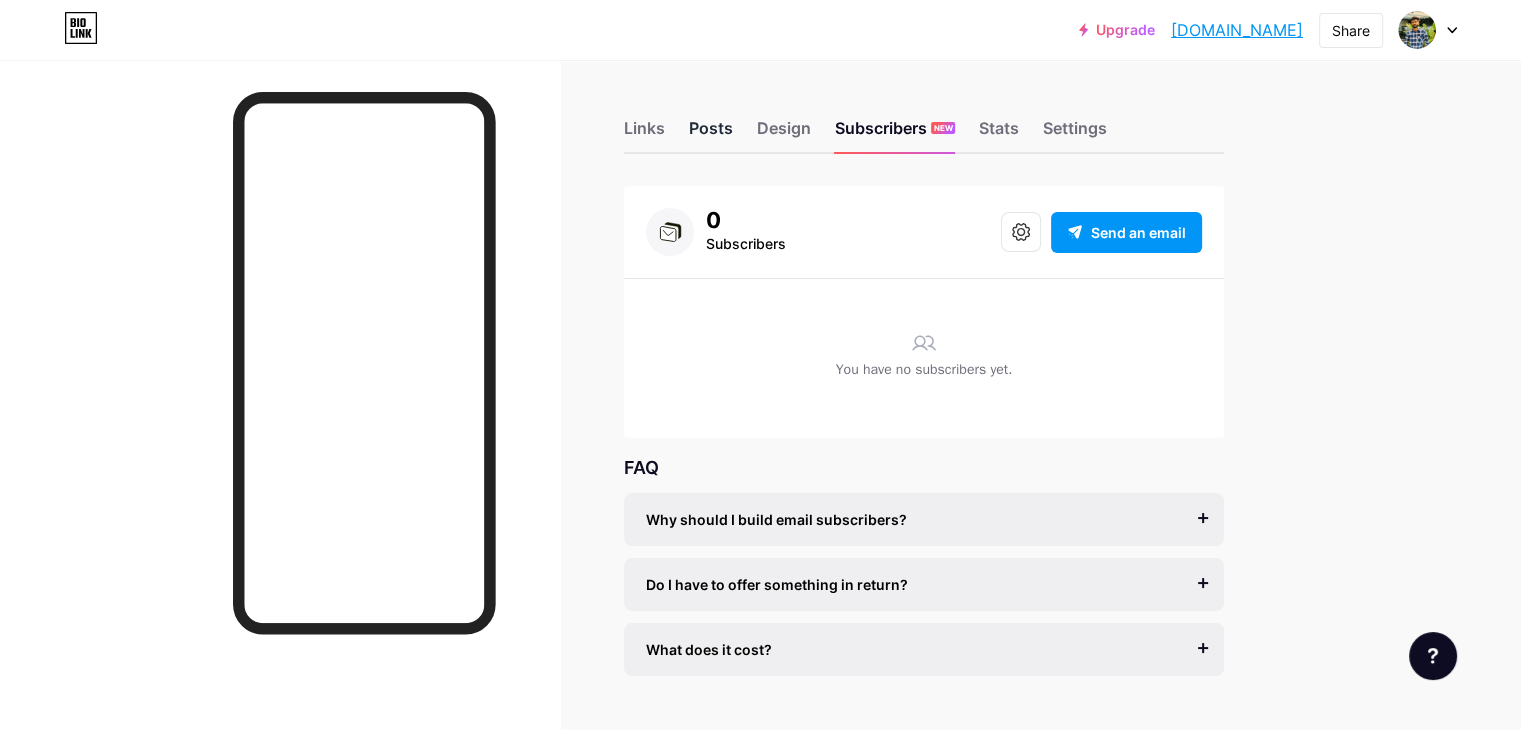 click on "Posts" at bounding box center [711, 134] 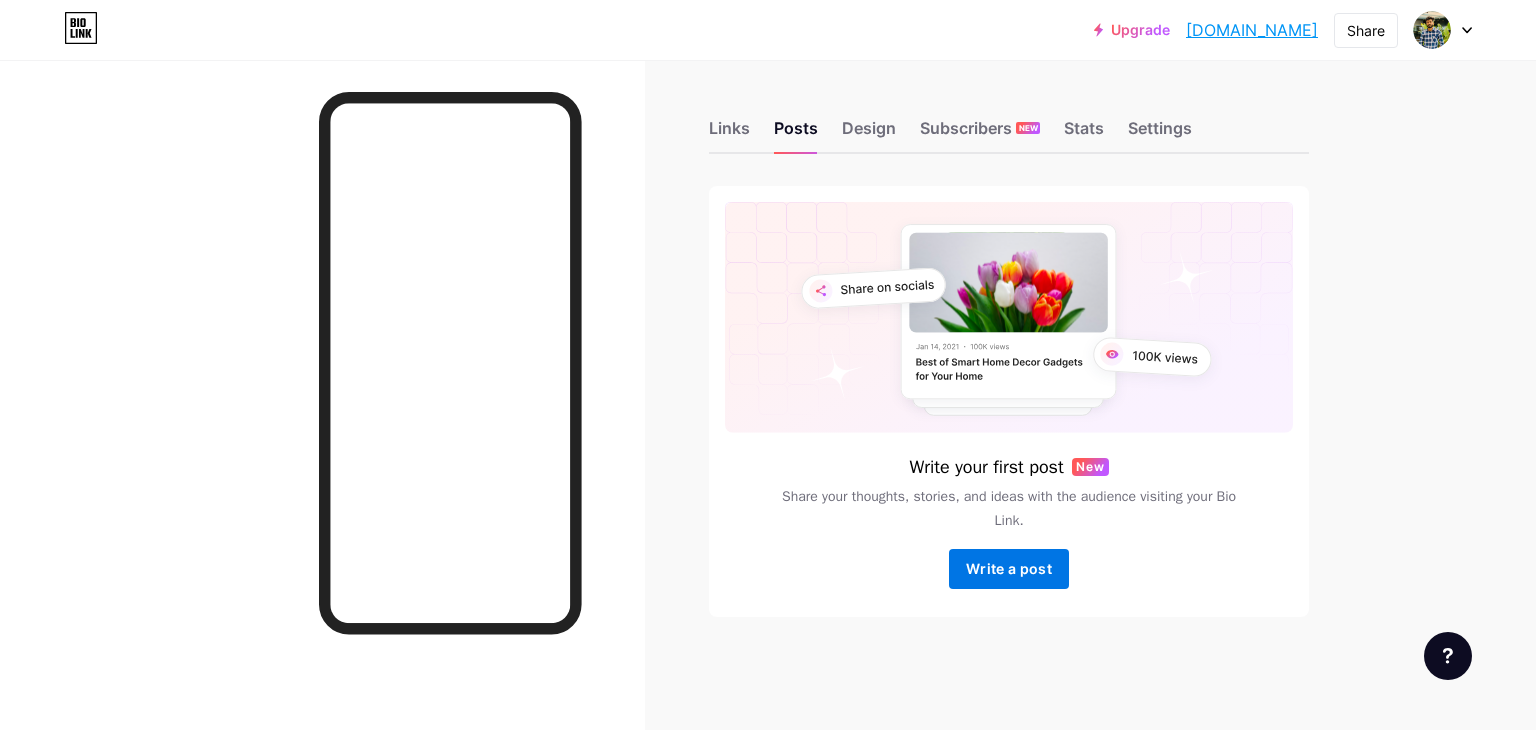 click on "Write a post" at bounding box center [1009, 568] 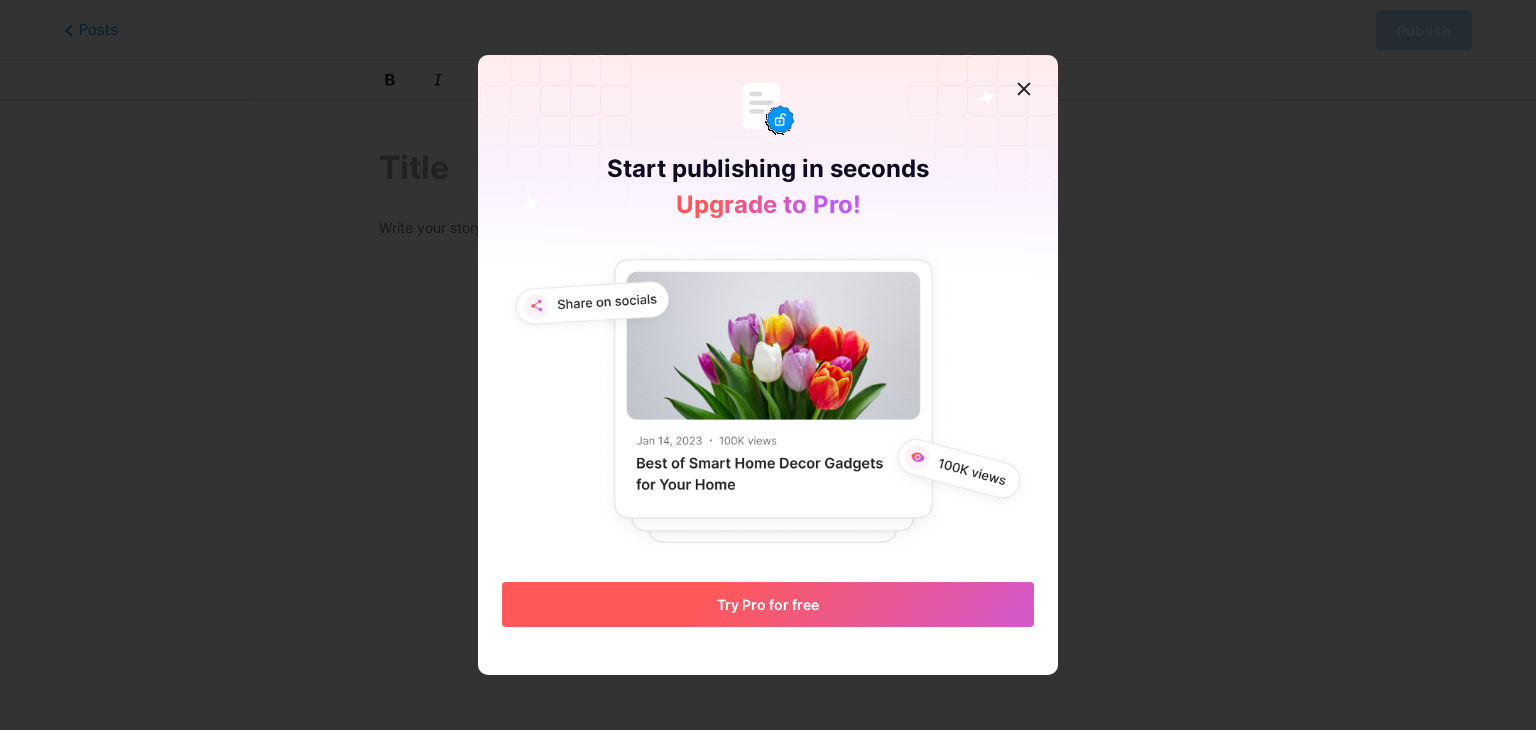 click on "Try Pro for free" at bounding box center (768, 604) 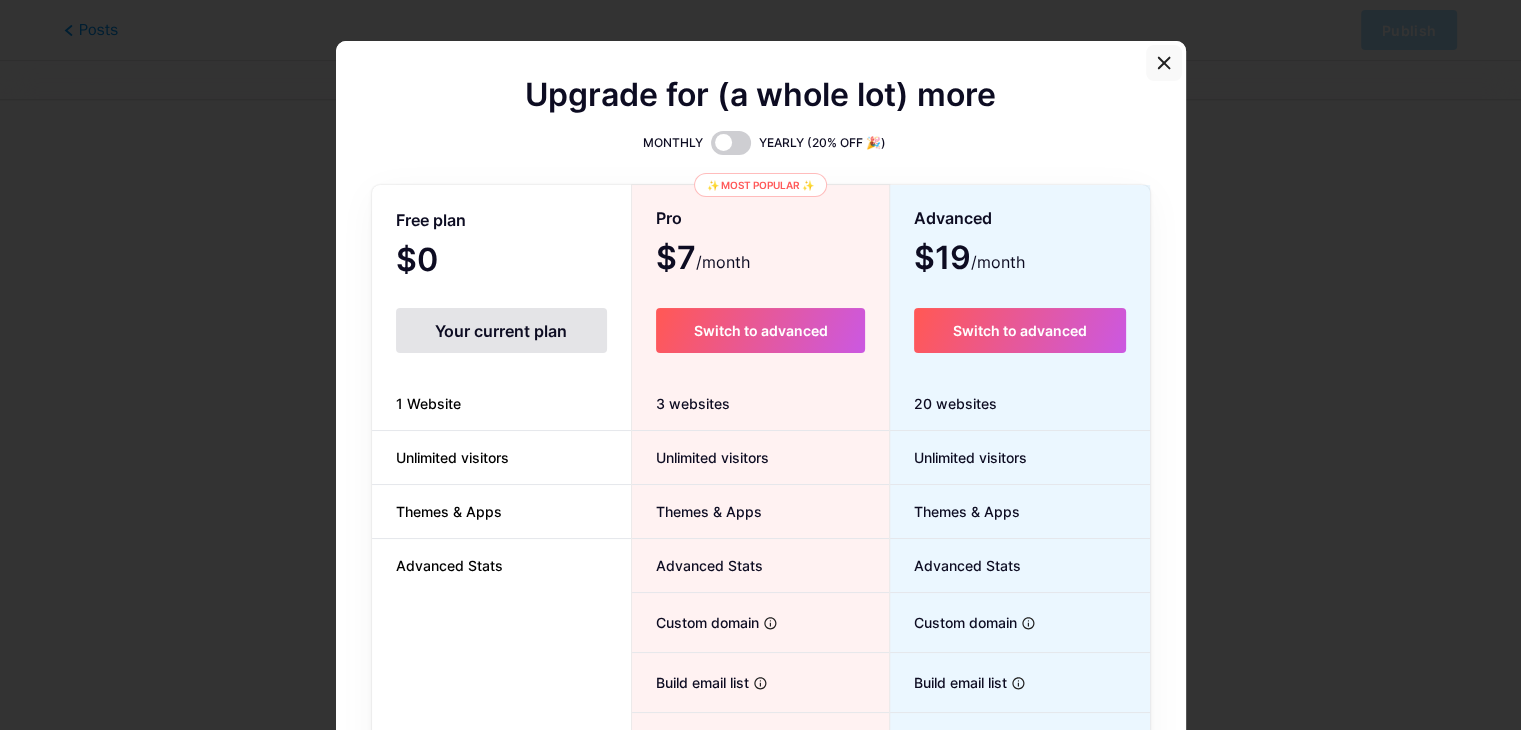 click at bounding box center [1164, 63] 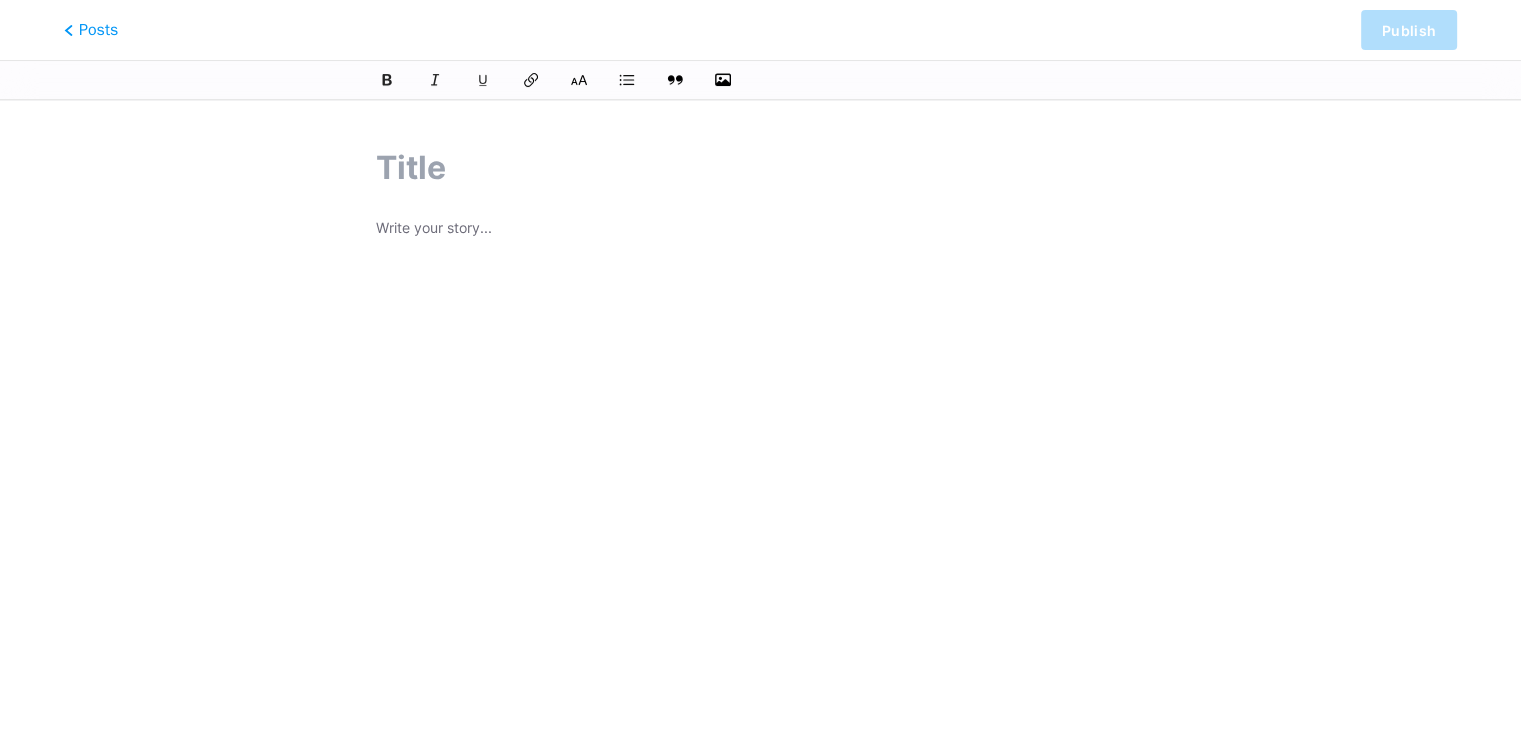 click at bounding box center [760, 230] 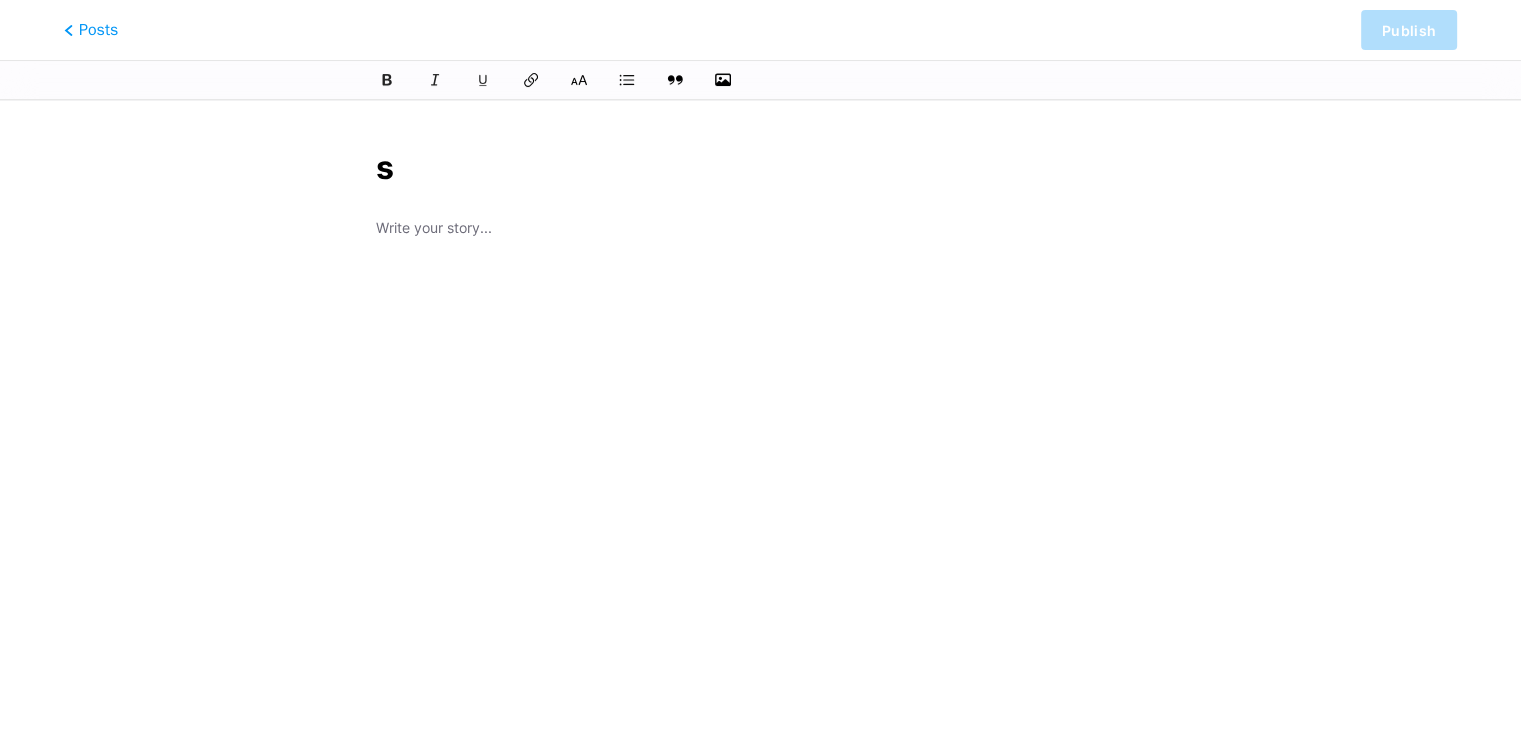 click on "s" at bounding box center (760, 168) 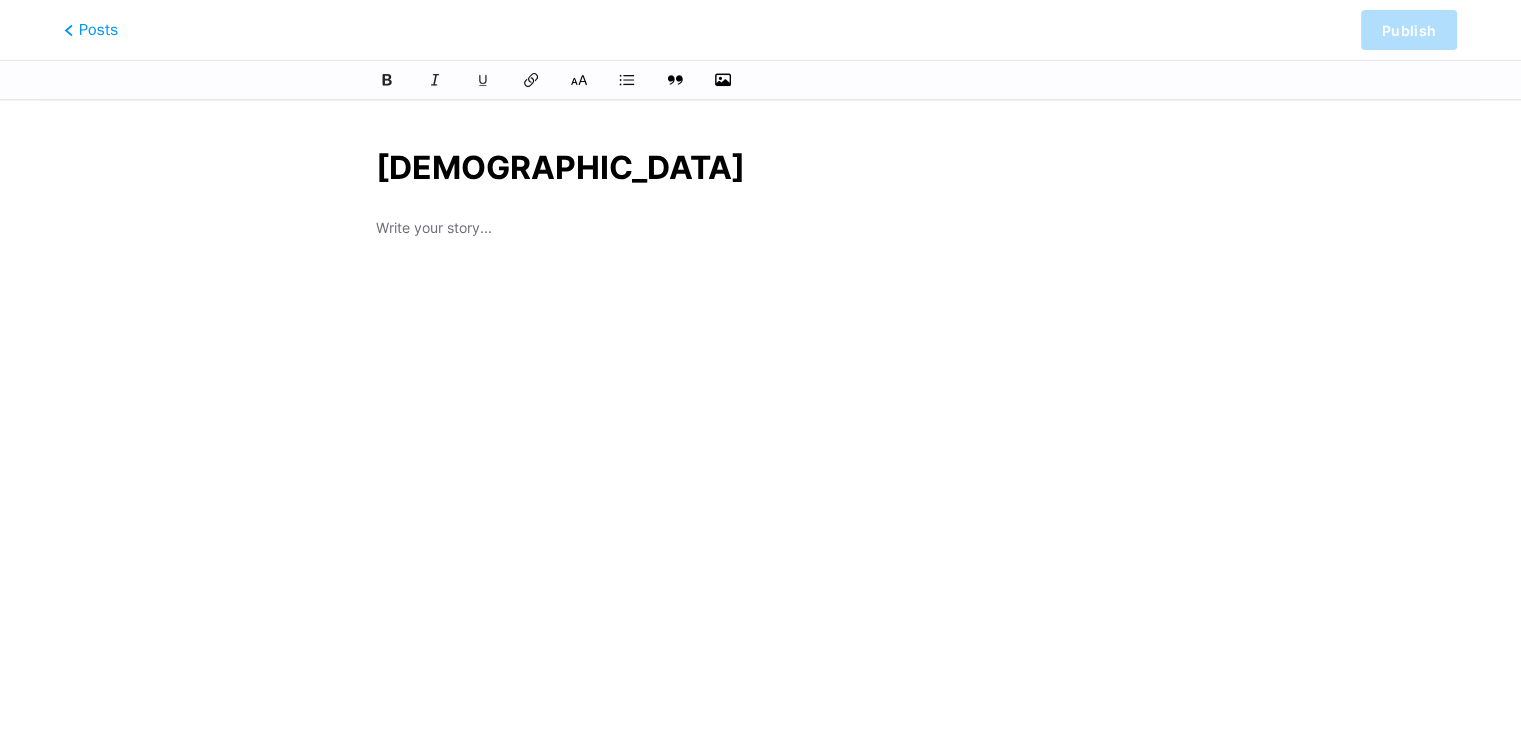 type on "saddddddddddddddddddddddddddddddddddddddddddddddddddddd" 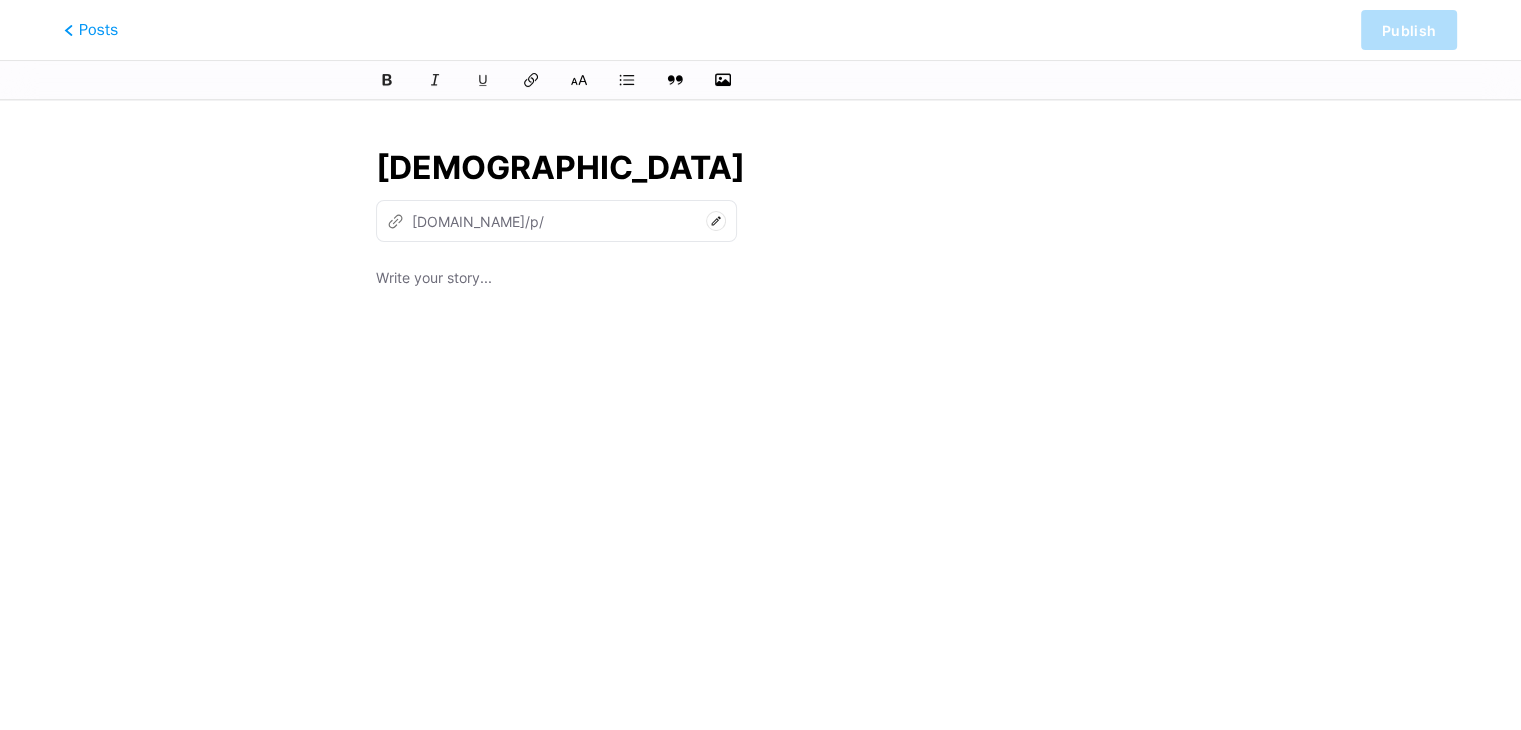 type on "saddddddddddddddddddddddddddddddddddddddddddddddddddddd" 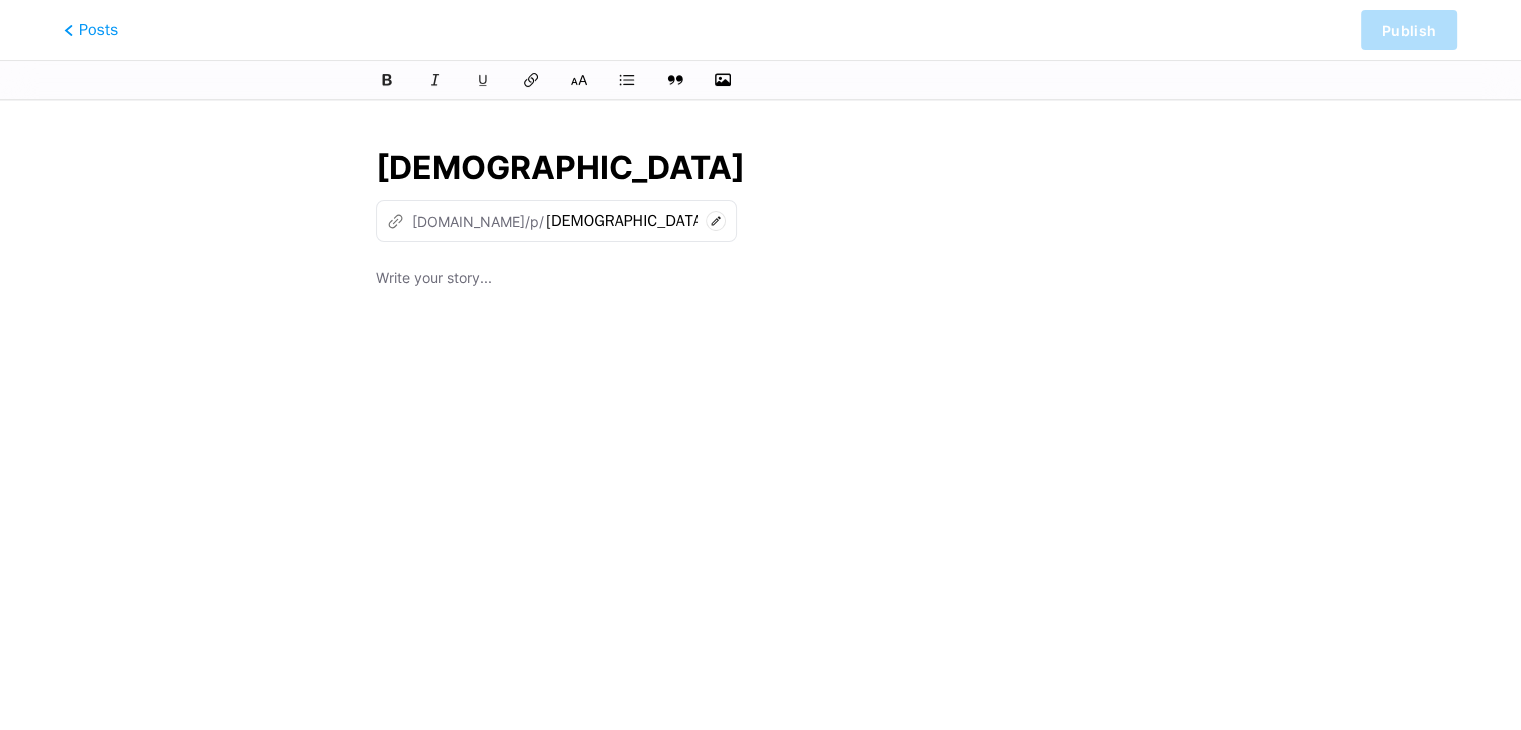 type on "saddddddddddddddddddddddddddddddddddddddddddddddddddddd" 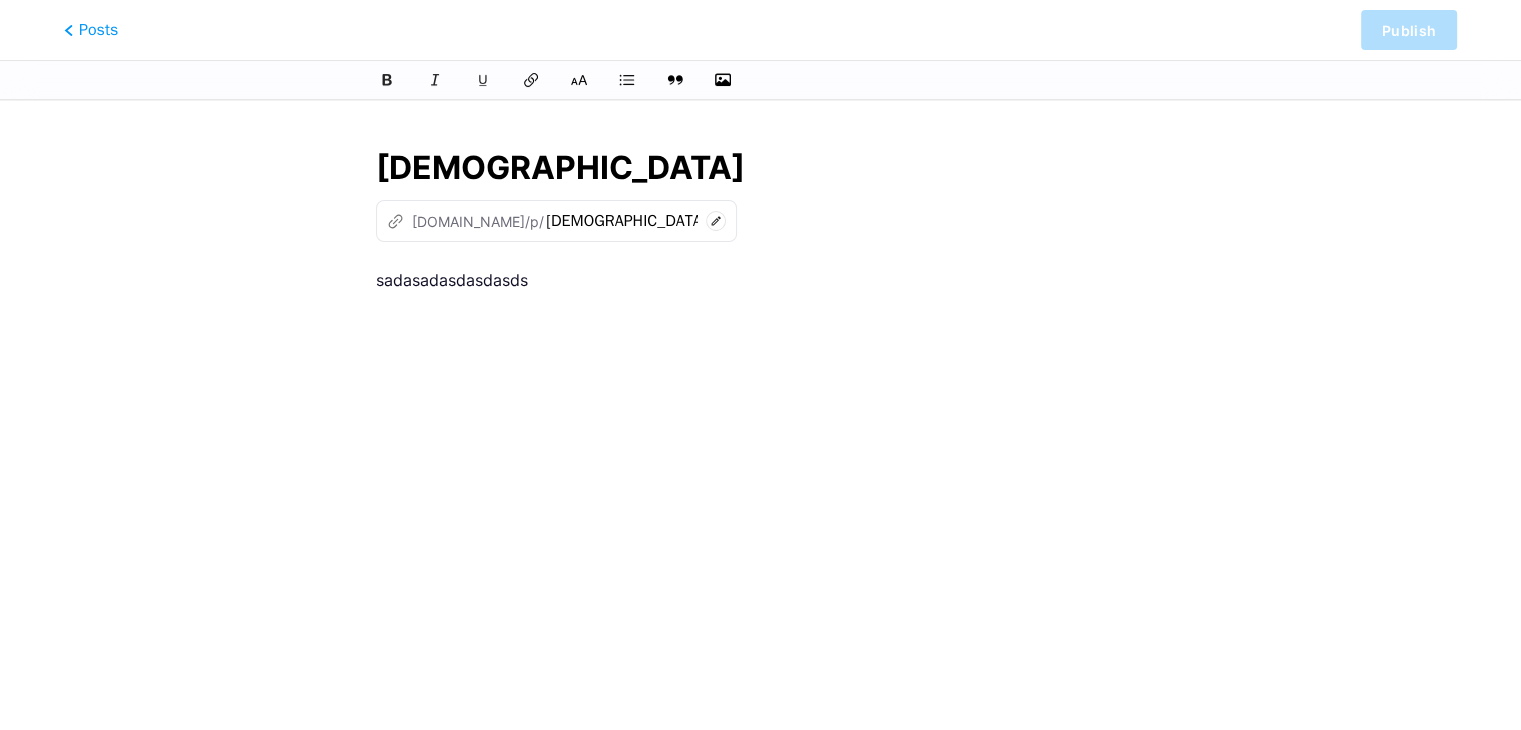 click on "sadasadasdasdasds" at bounding box center (760, 516) 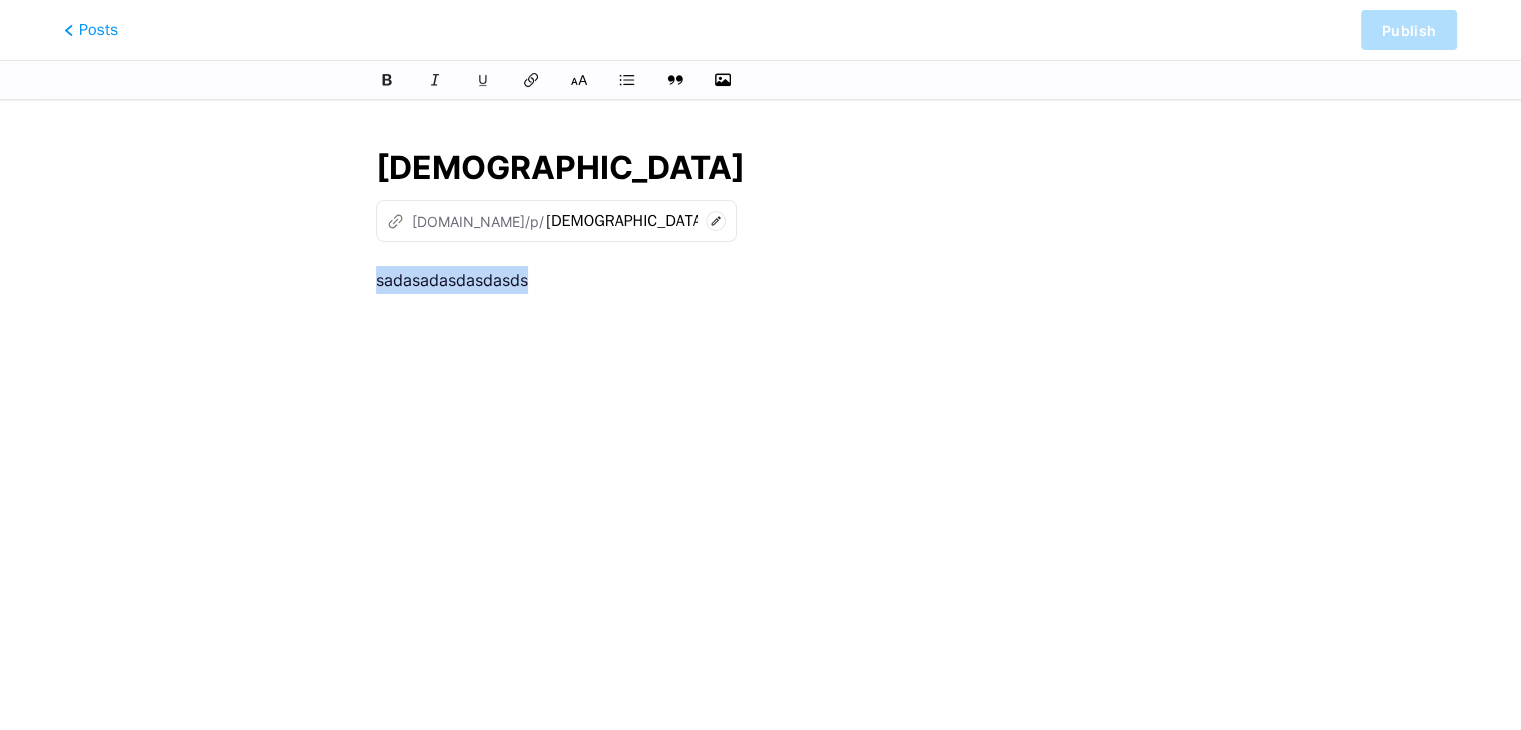 click on "sadasadasdasdasds" at bounding box center (760, 516) 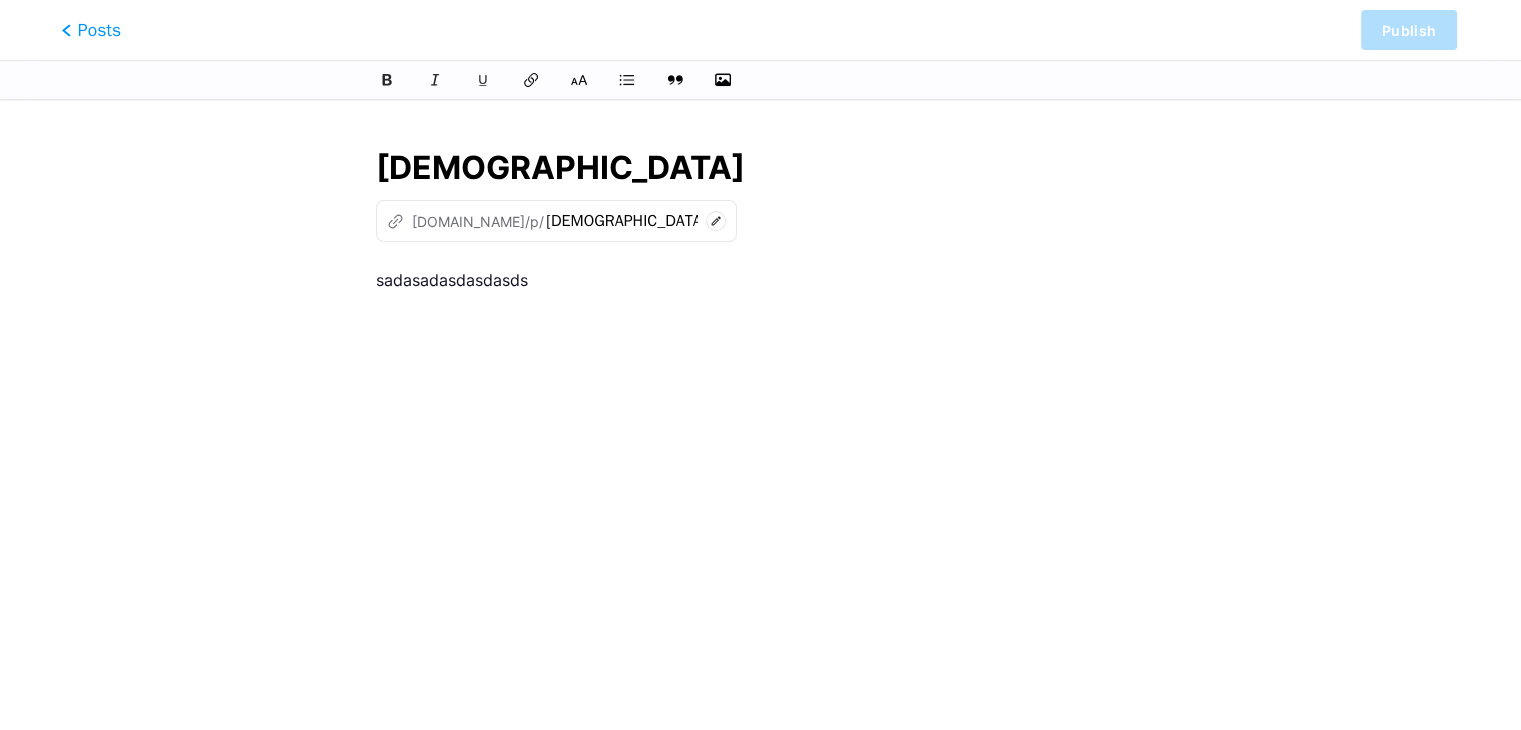 click on "Posts" at bounding box center (91, 30) 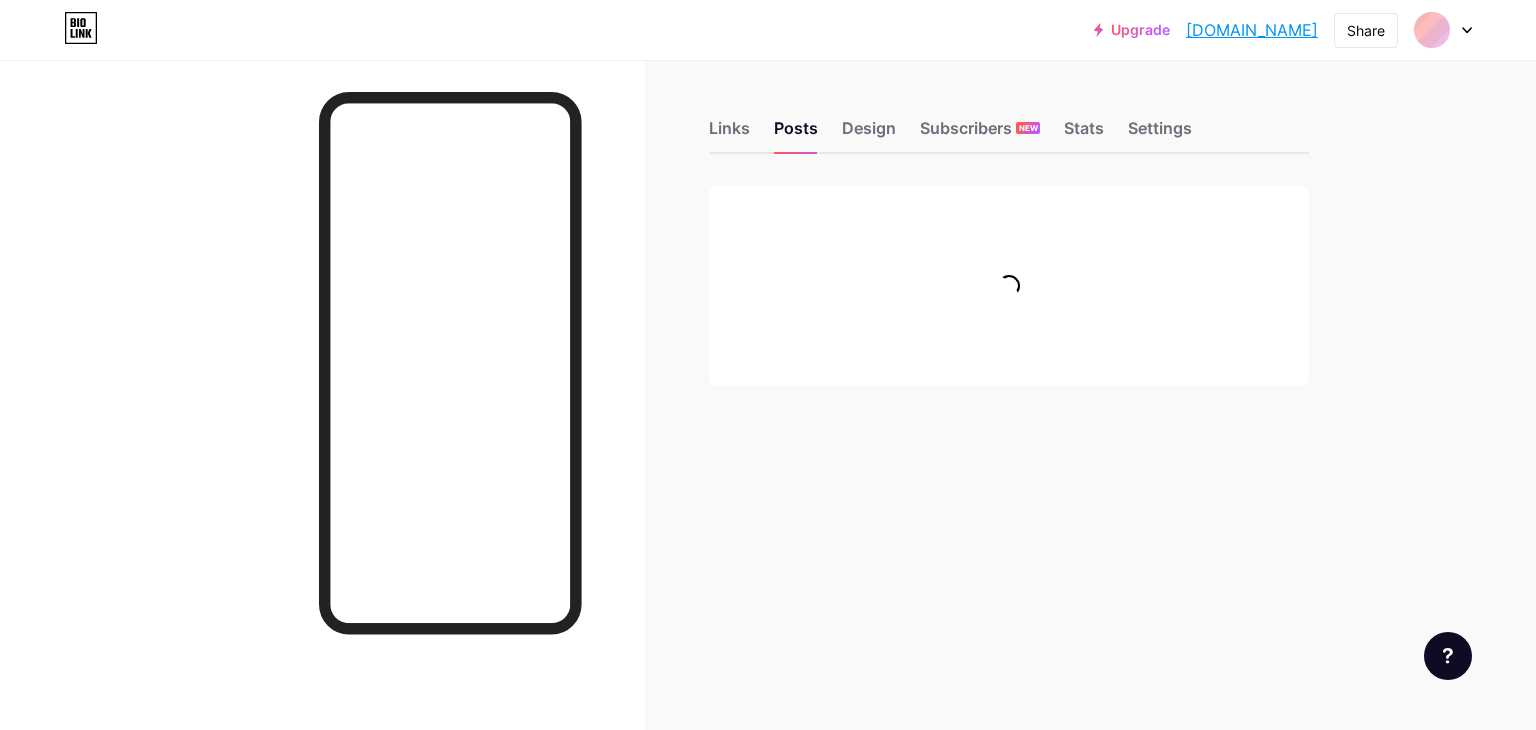 click 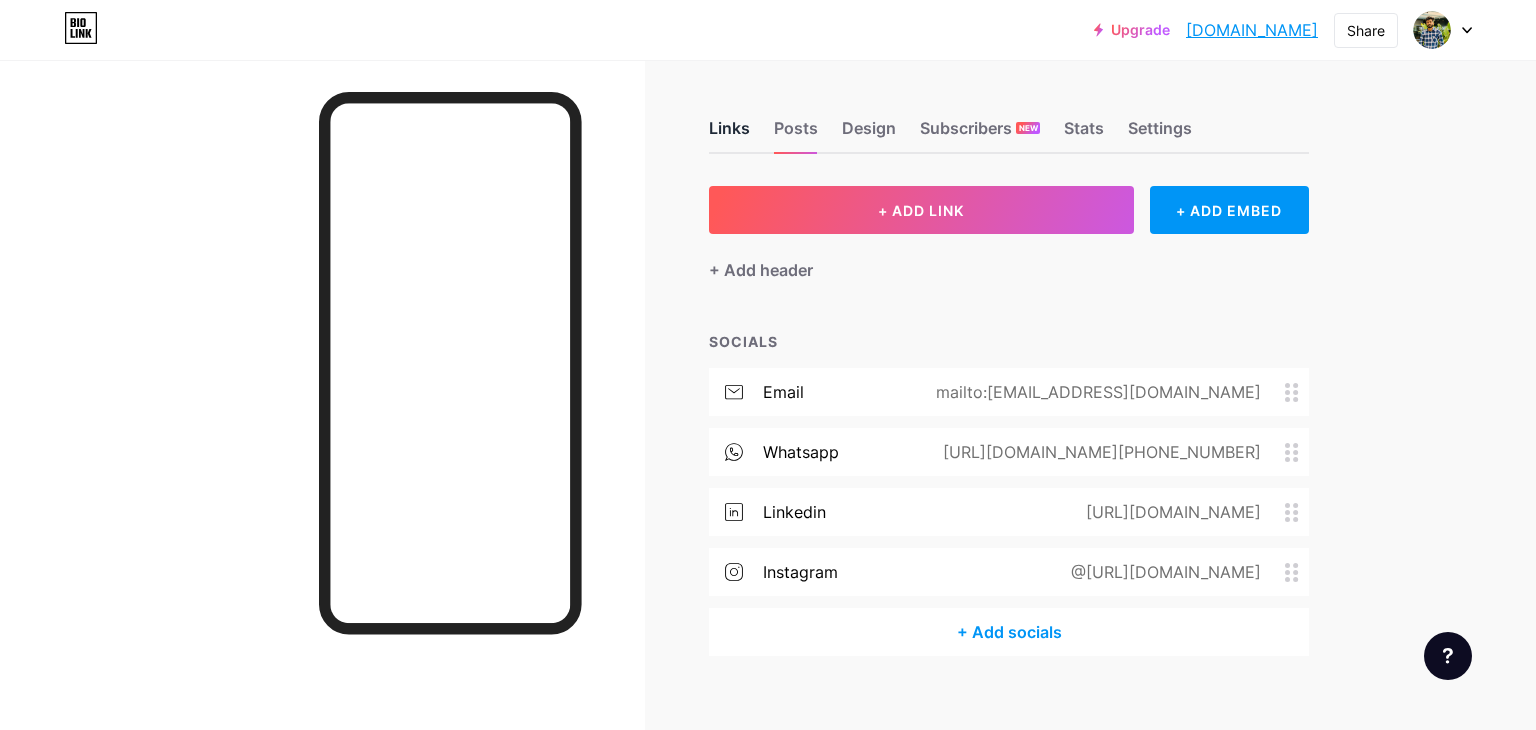 click on "Links" at bounding box center [729, 134] 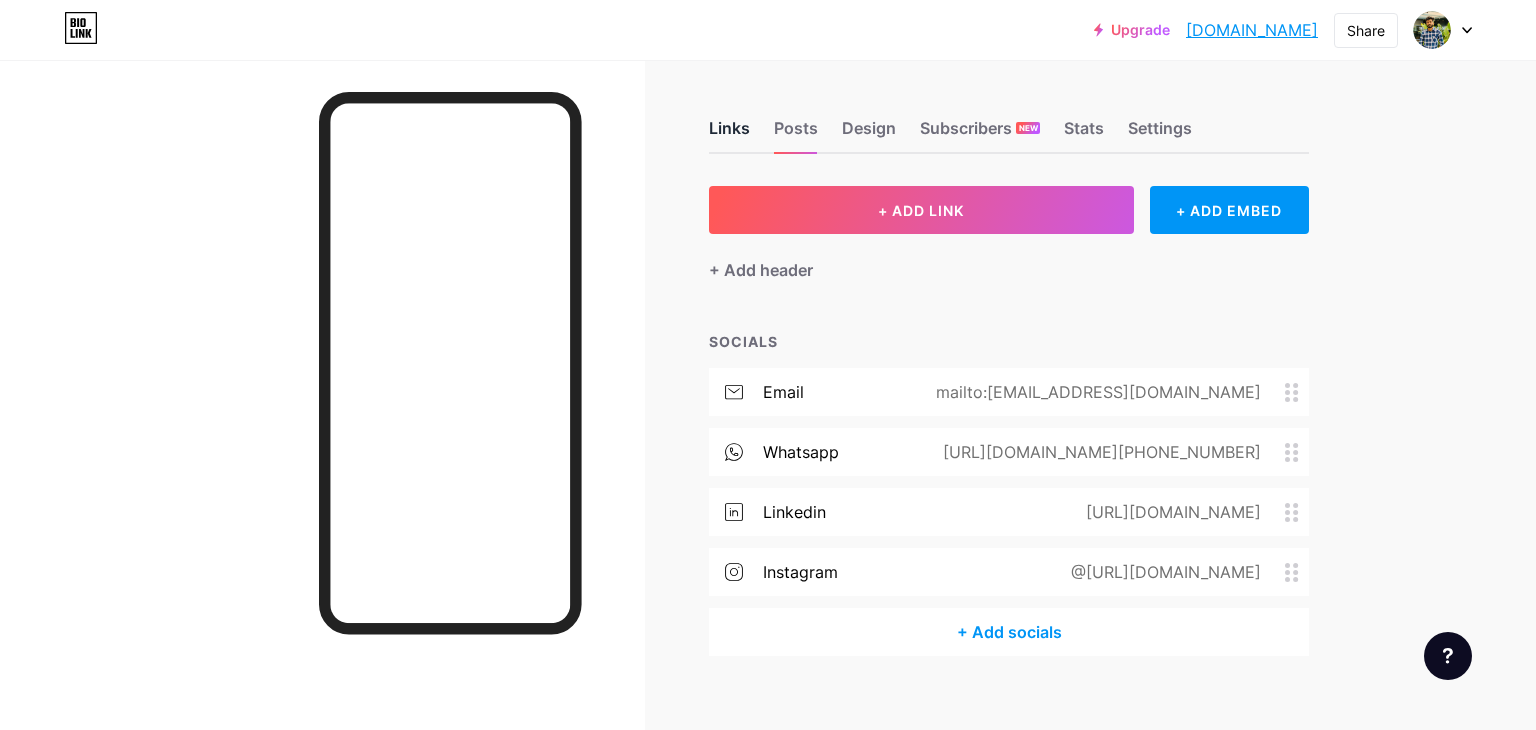 click on "Links" at bounding box center (729, 134) 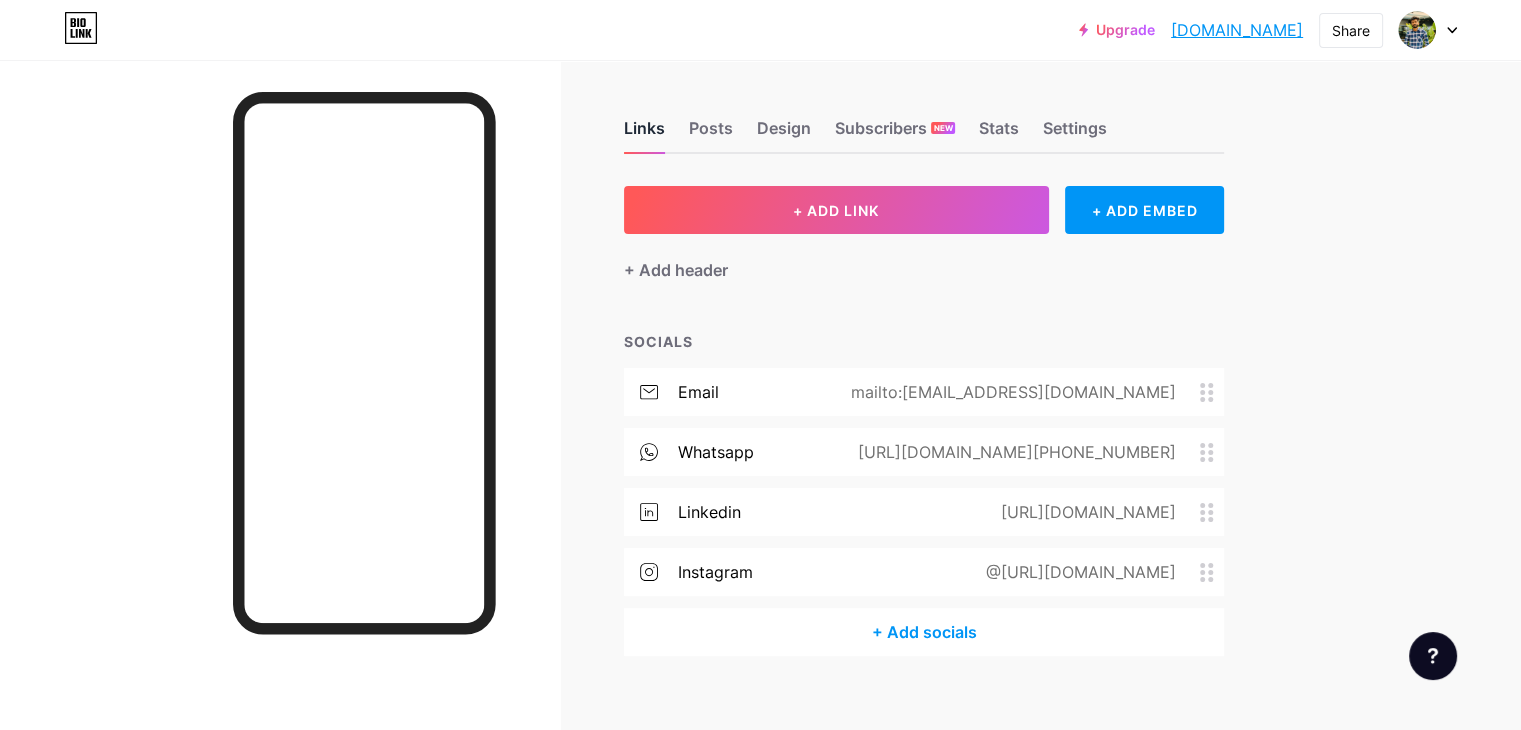 click on "Links" at bounding box center [644, 134] 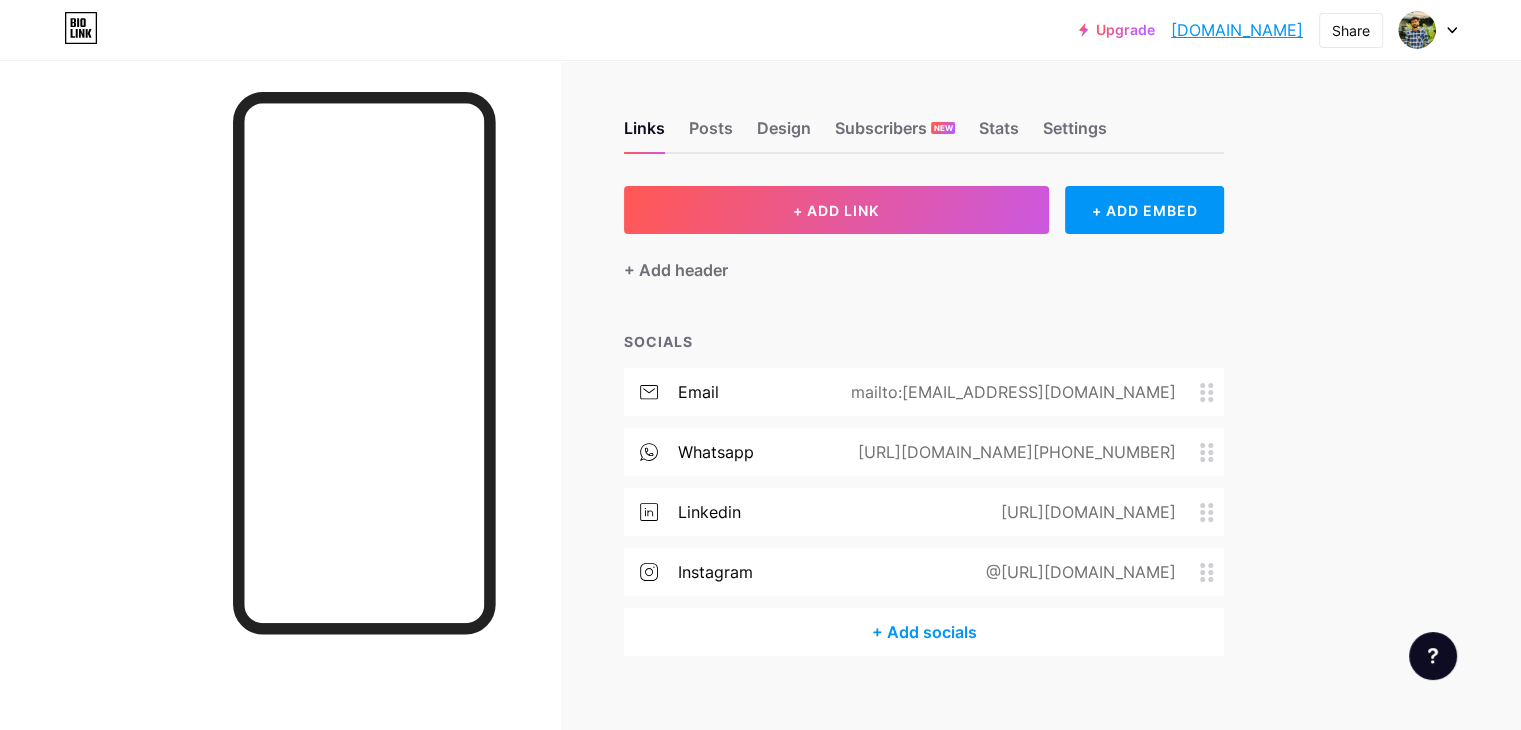 click on "Links
Posts
Design
Subscribers
NEW
Stats
Settings" at bounding box center (924, 119) 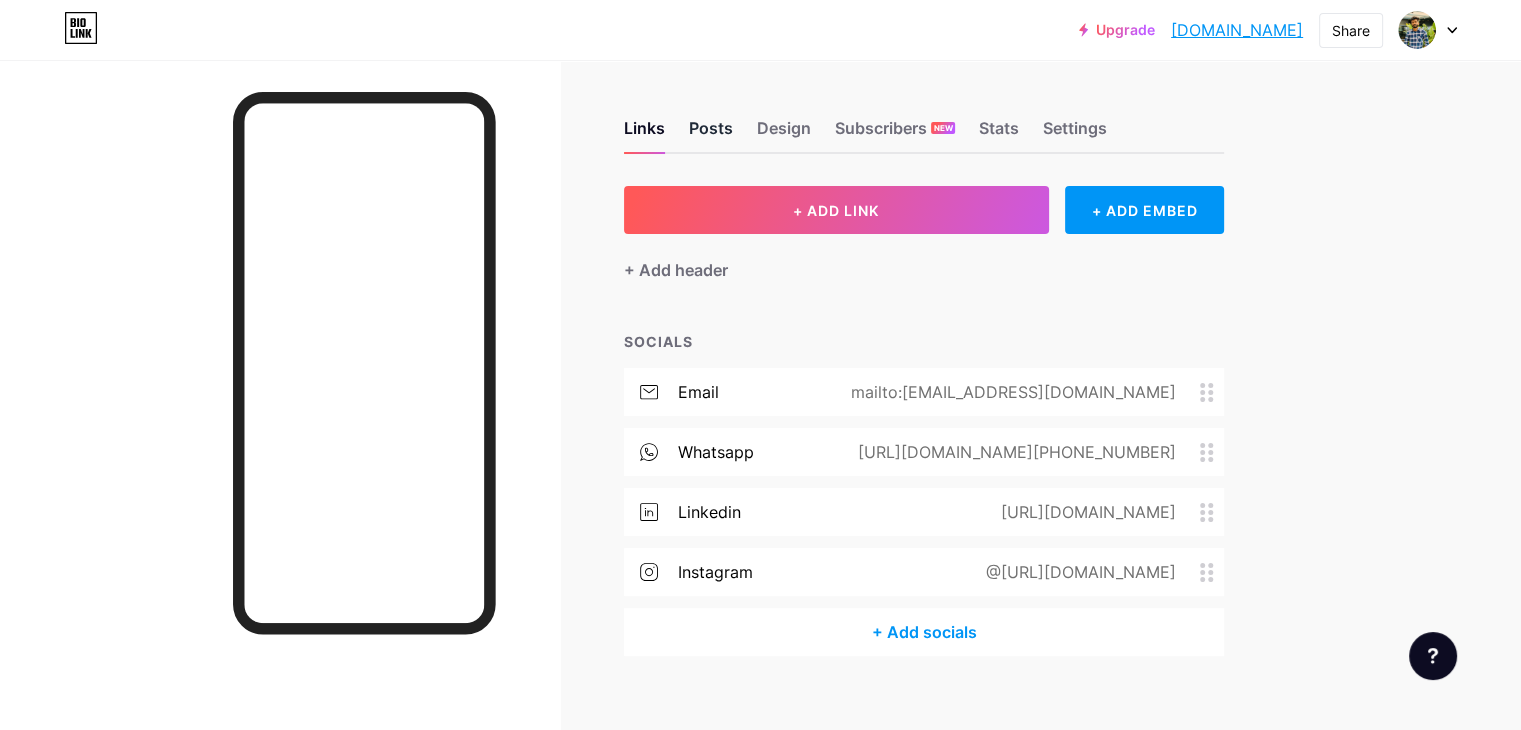click on "Posts" at bounding box center [711, 134] 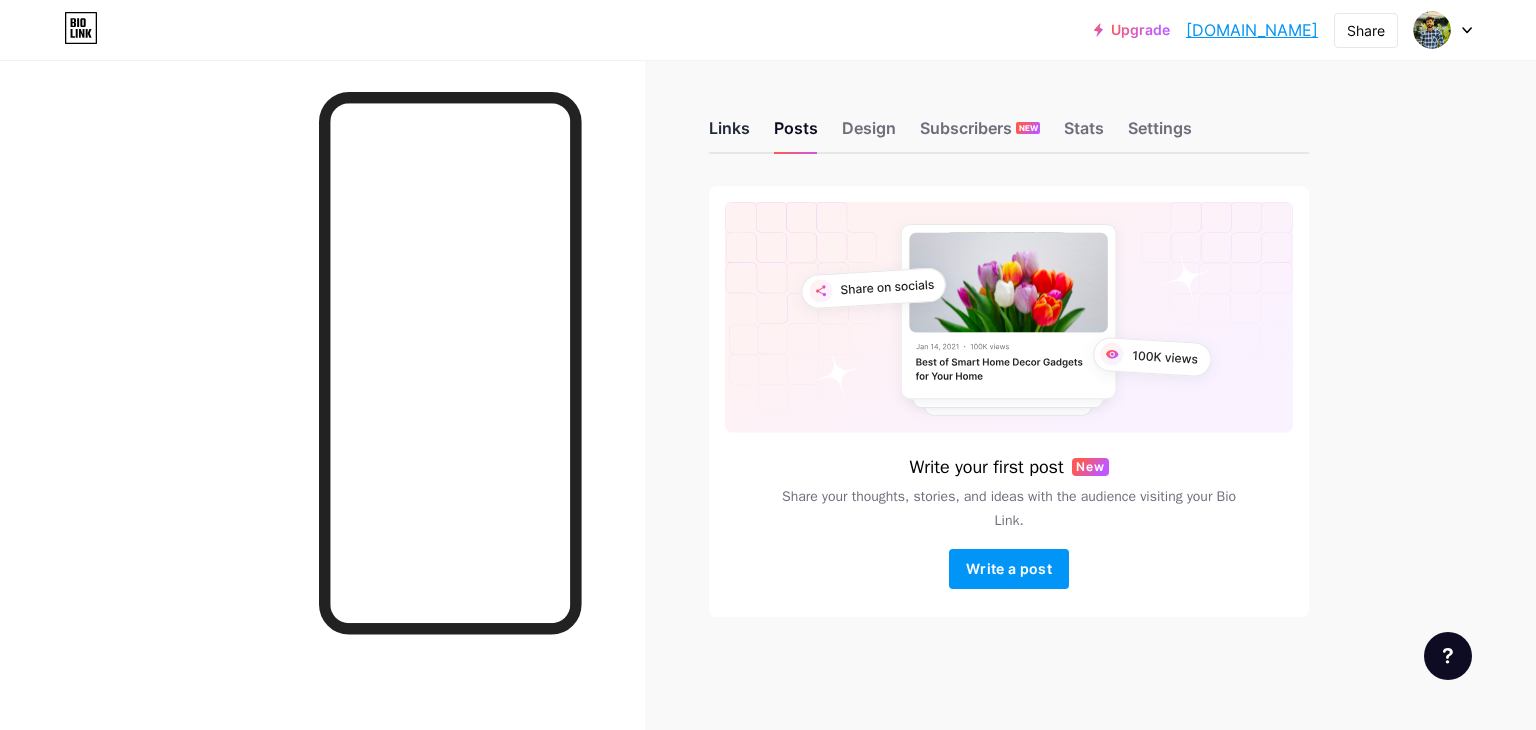 click on "Links" at bounding box center [729, 134] 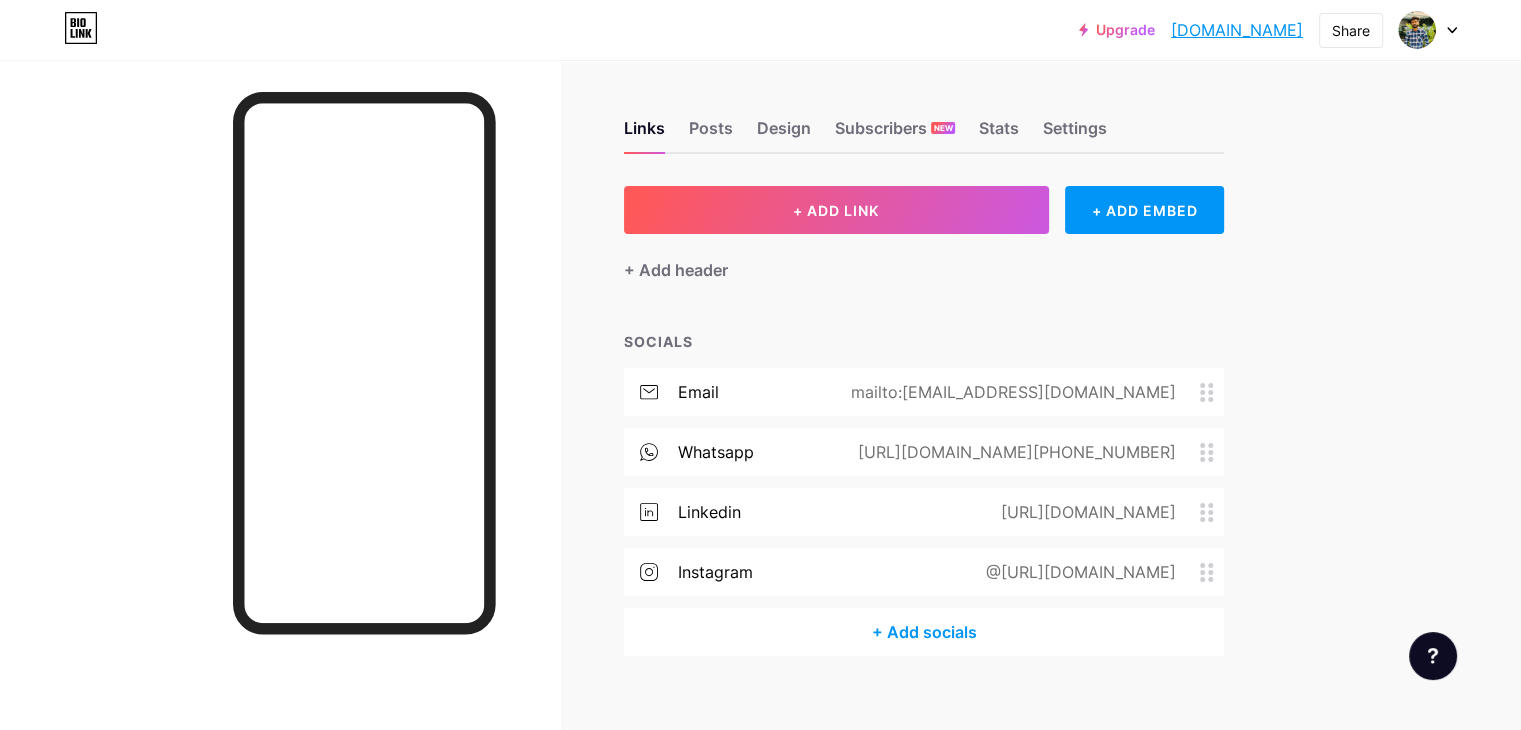 scroll, scrollTop: 0, scrollLeft: 0, axis: both 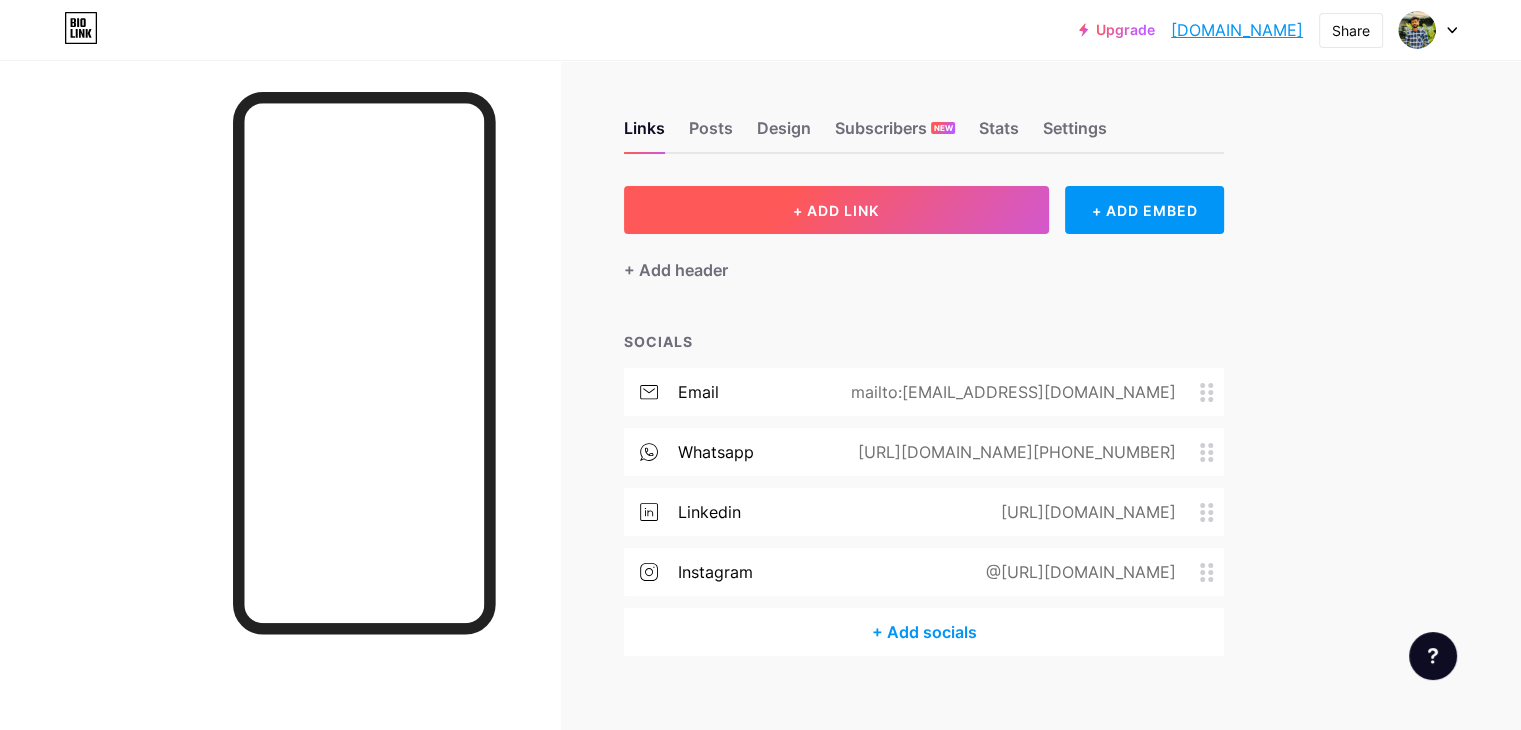 click on "+ ADD LINK" at bounding box center [836, 210] 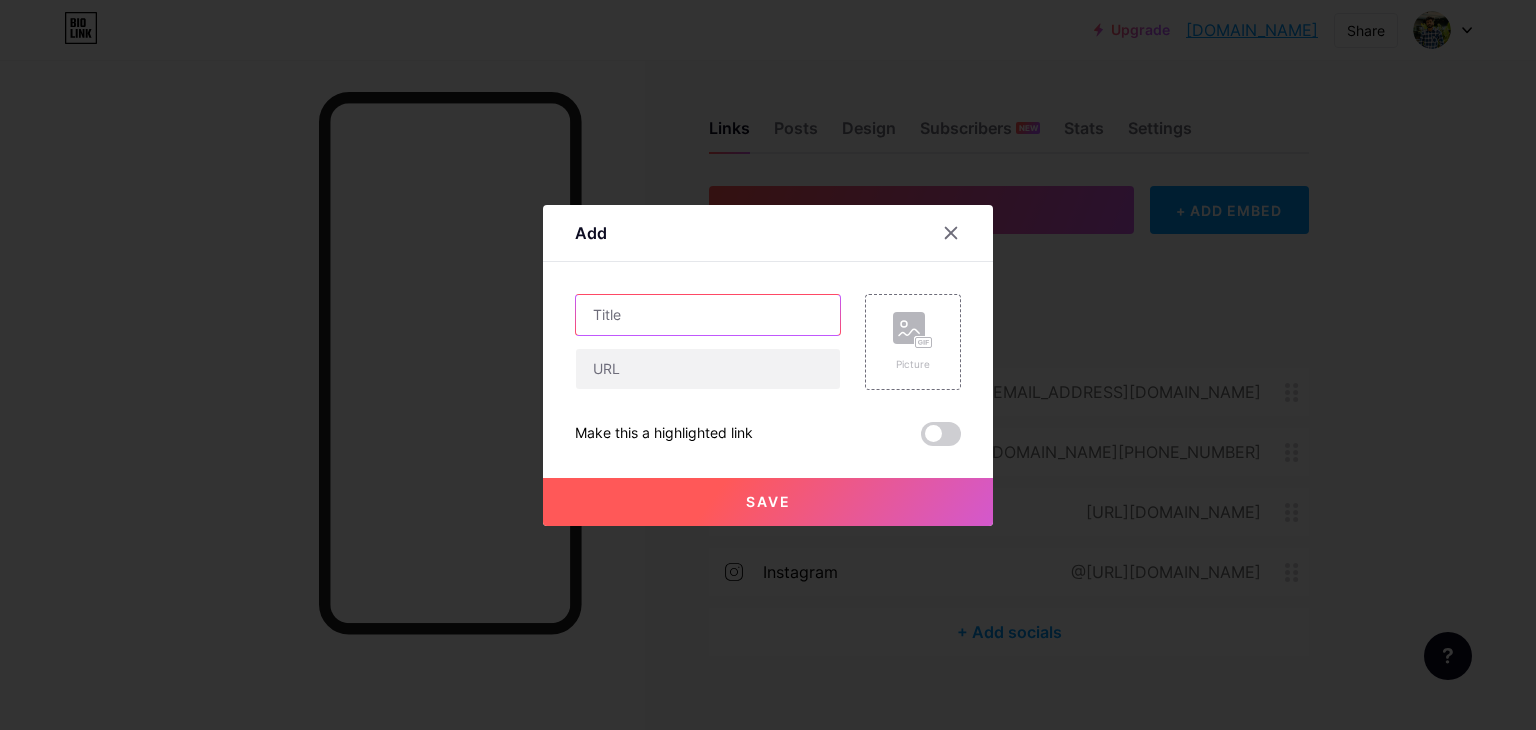 click at bounding box center [708, 315] 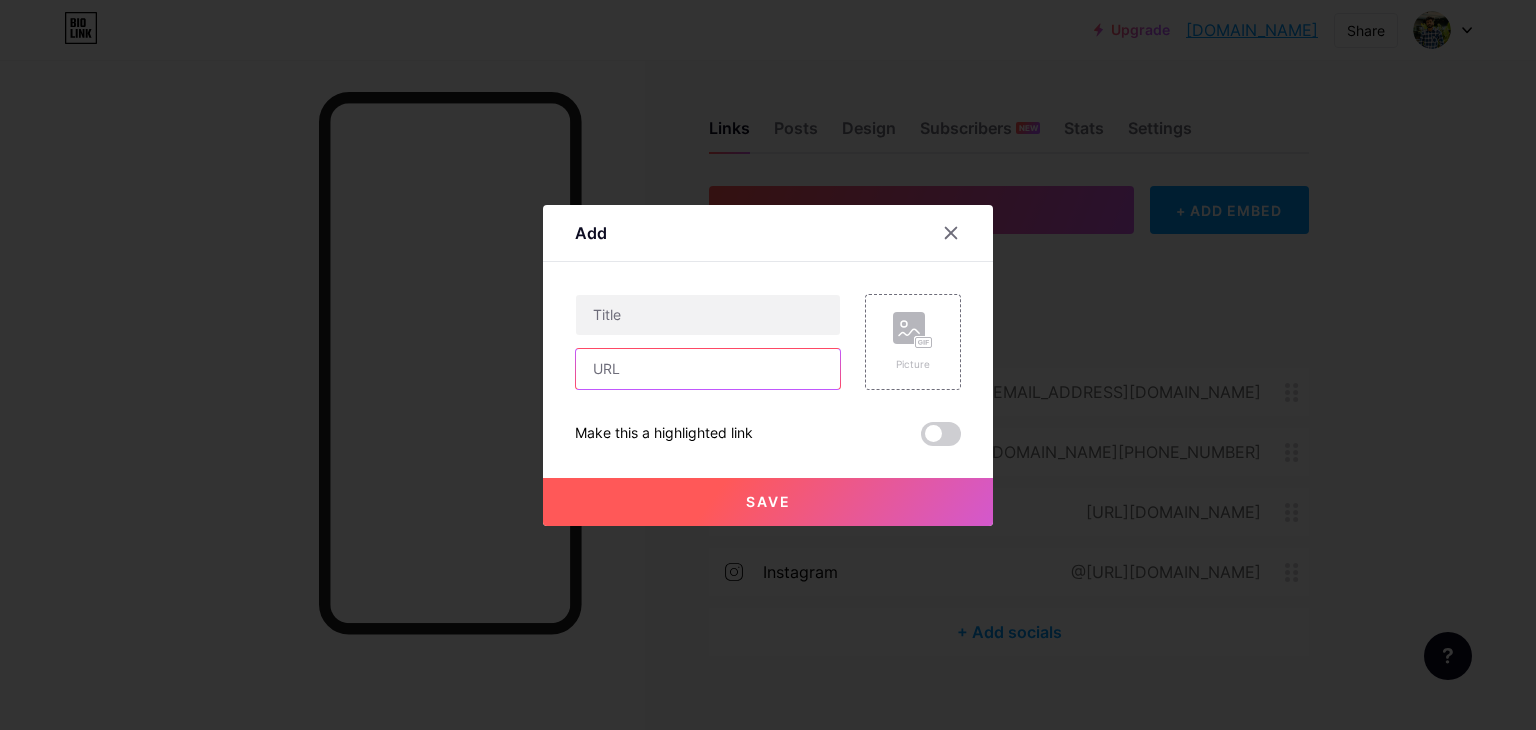 click at bounding box center [708, 369] 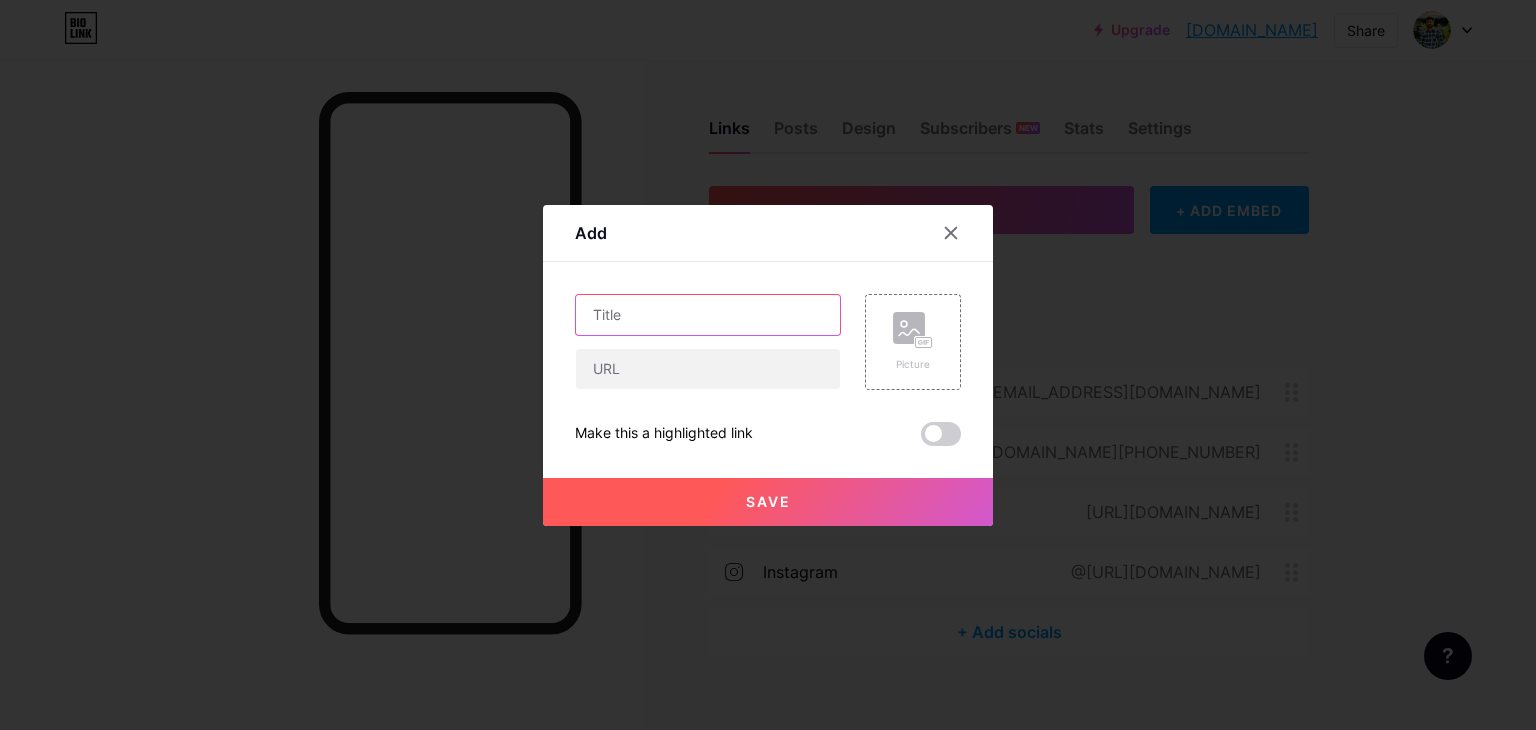 click at bounding box center [708, 315] 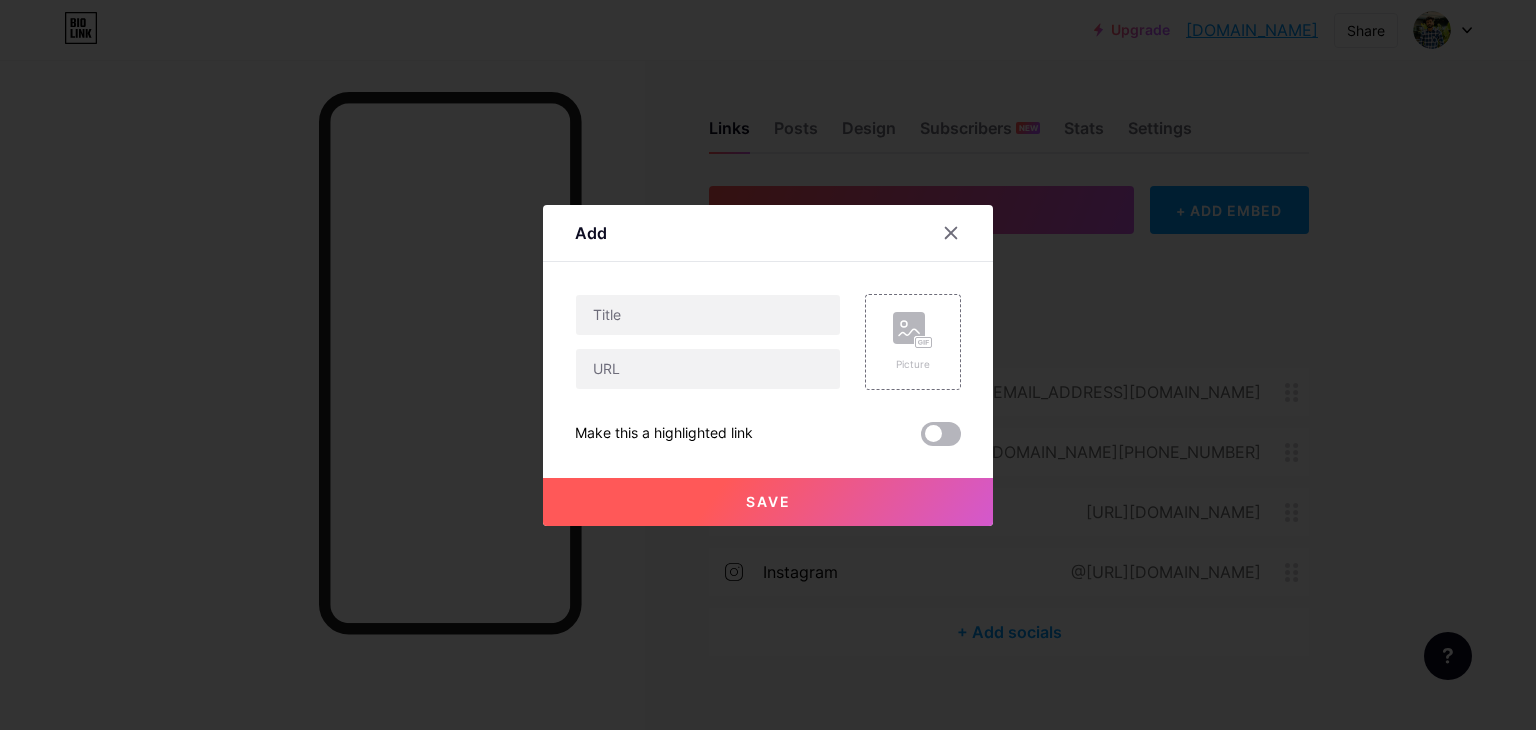 click at bounding box center (941, 434) 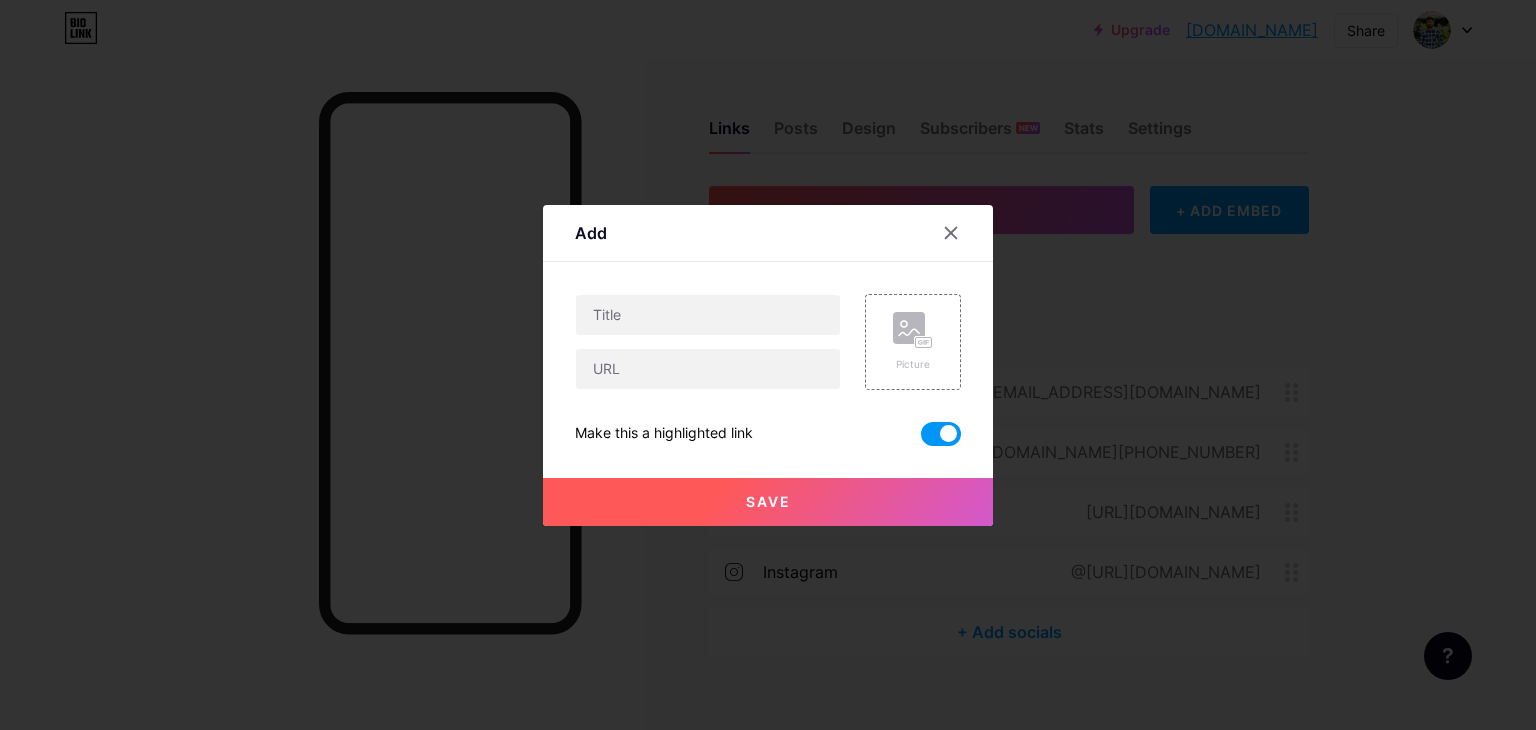 click at bounding box center [941, 434] 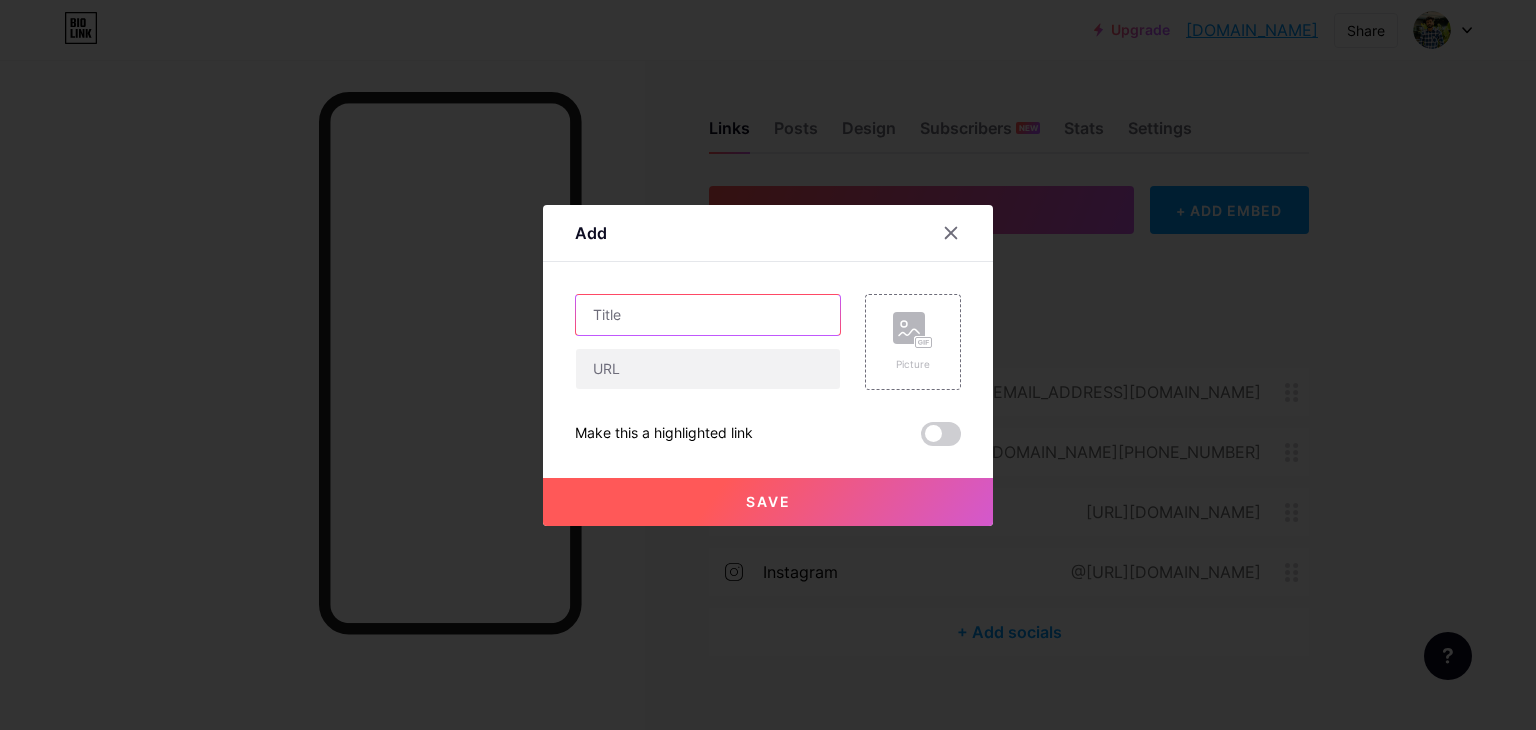 click at bounding box center (708, 315) 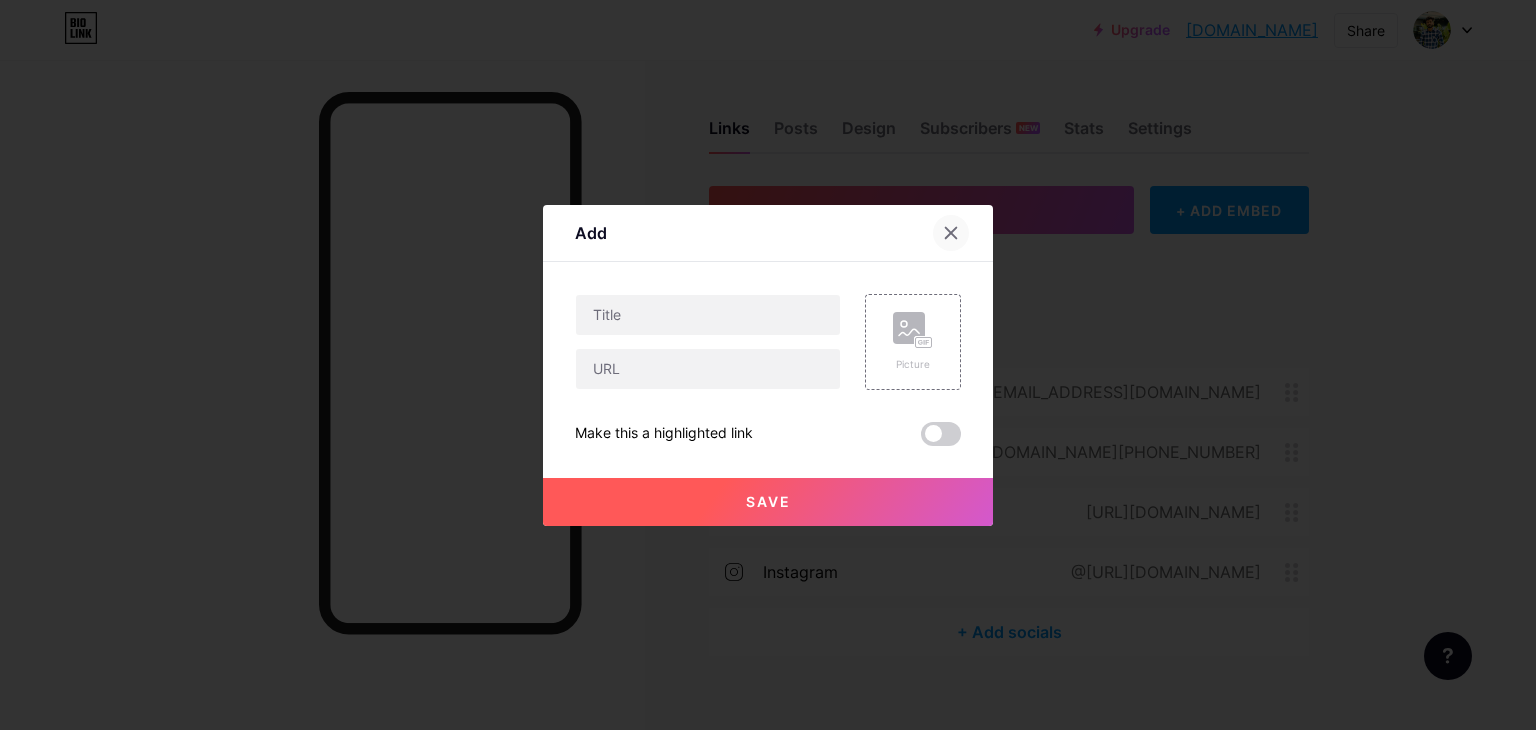 click at bounding box center [951, 233] 